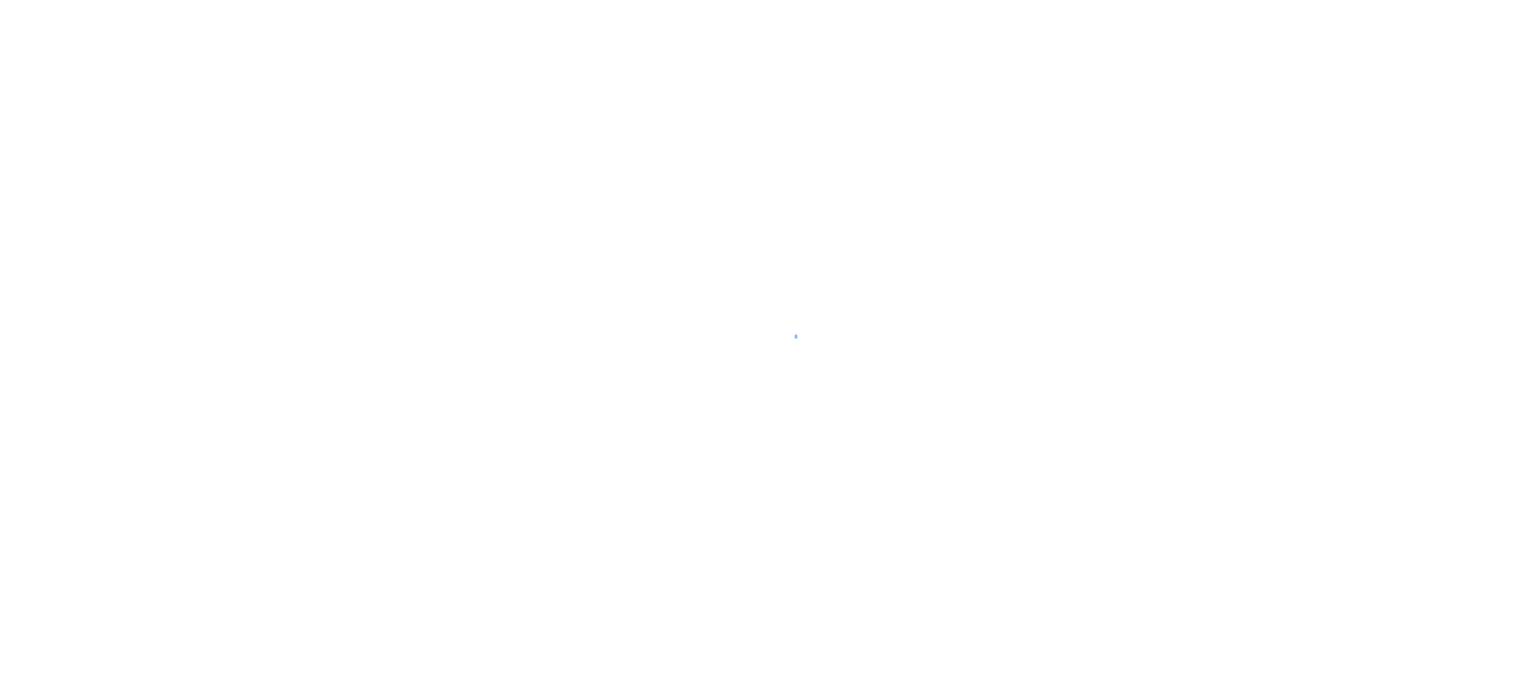 scroll, scrollTop: 0, scrollLeft: 0, axis: both 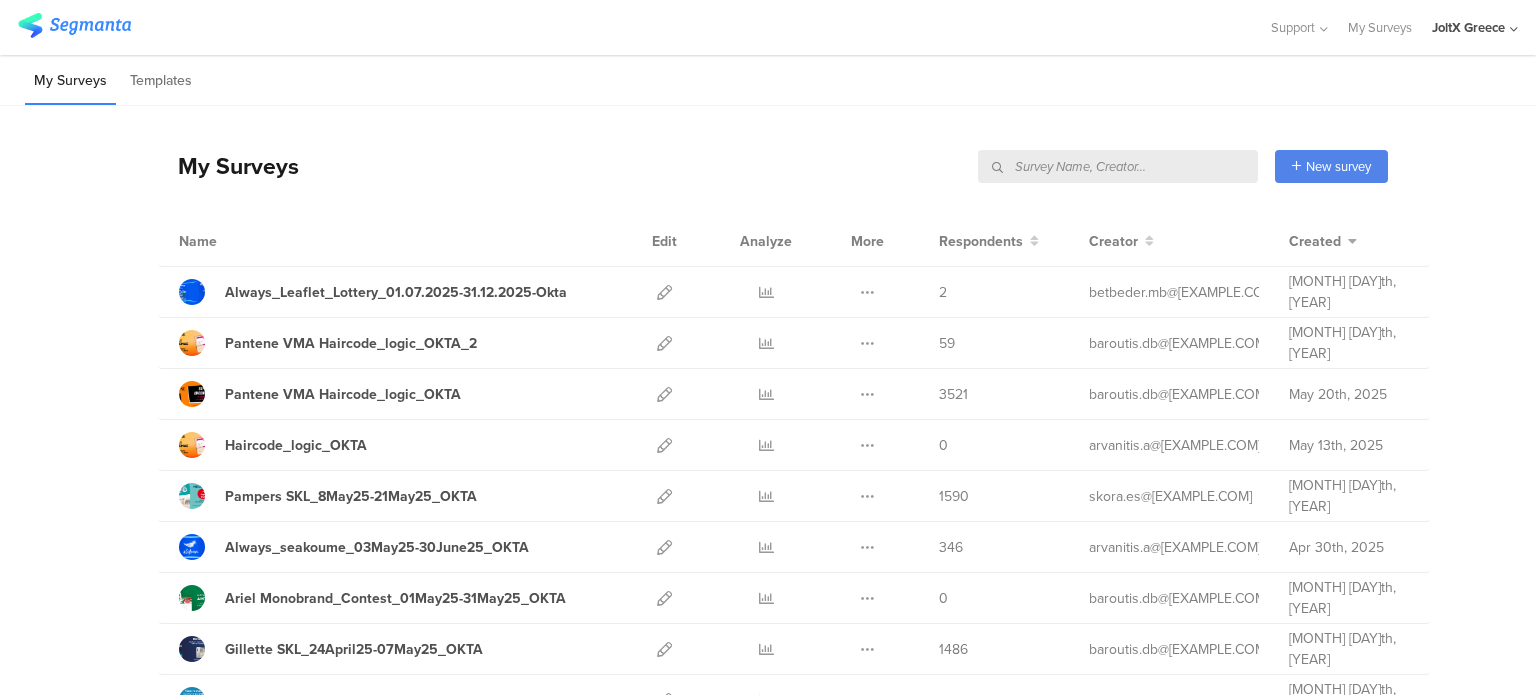 click at bounding box center [1118, 166] 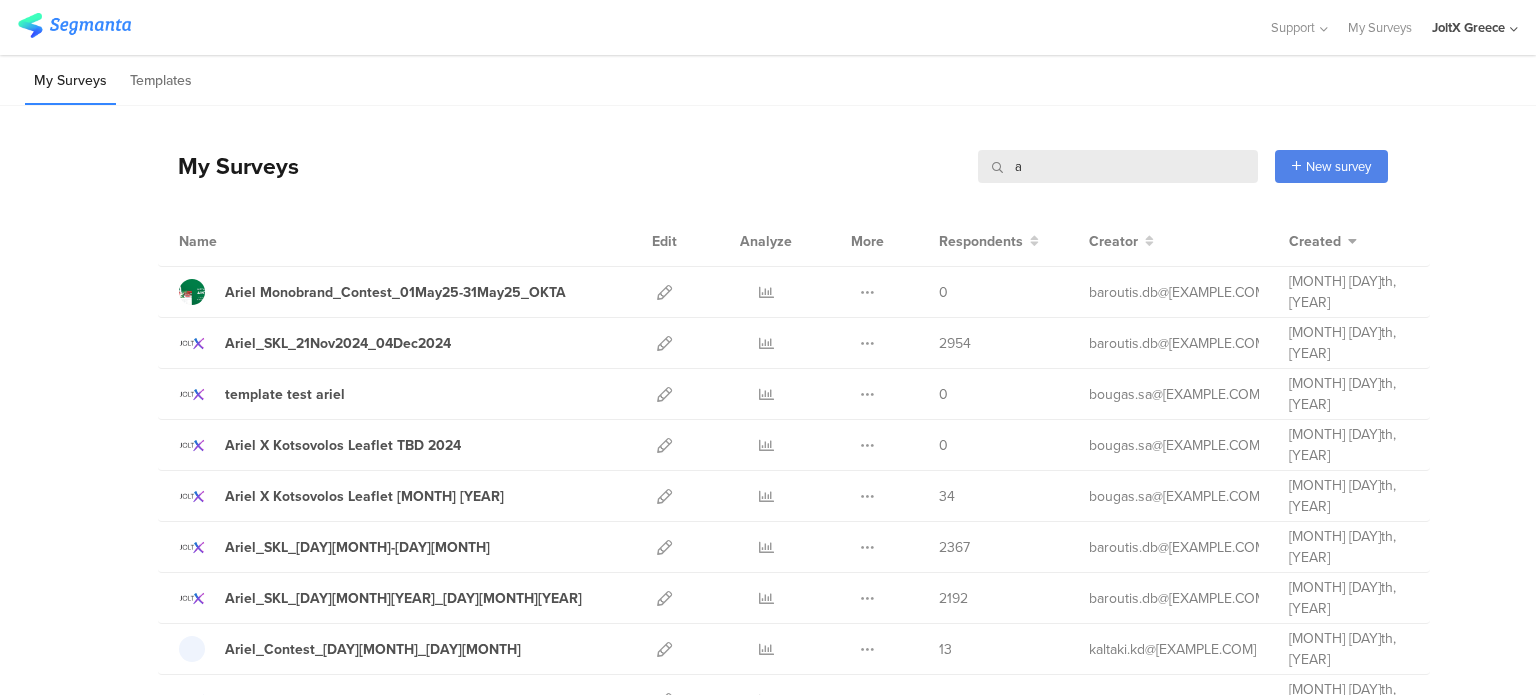 type on "a" 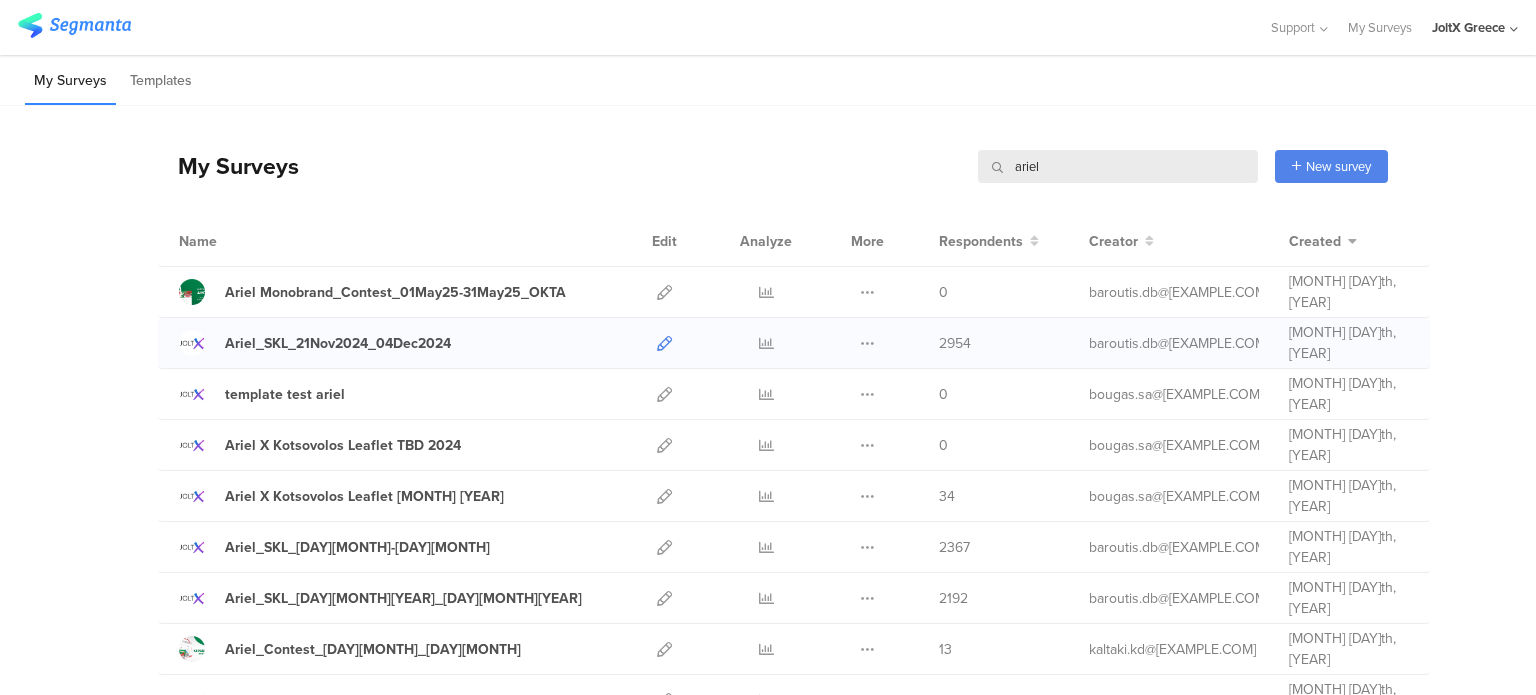 click at bounding box center [664, 343] 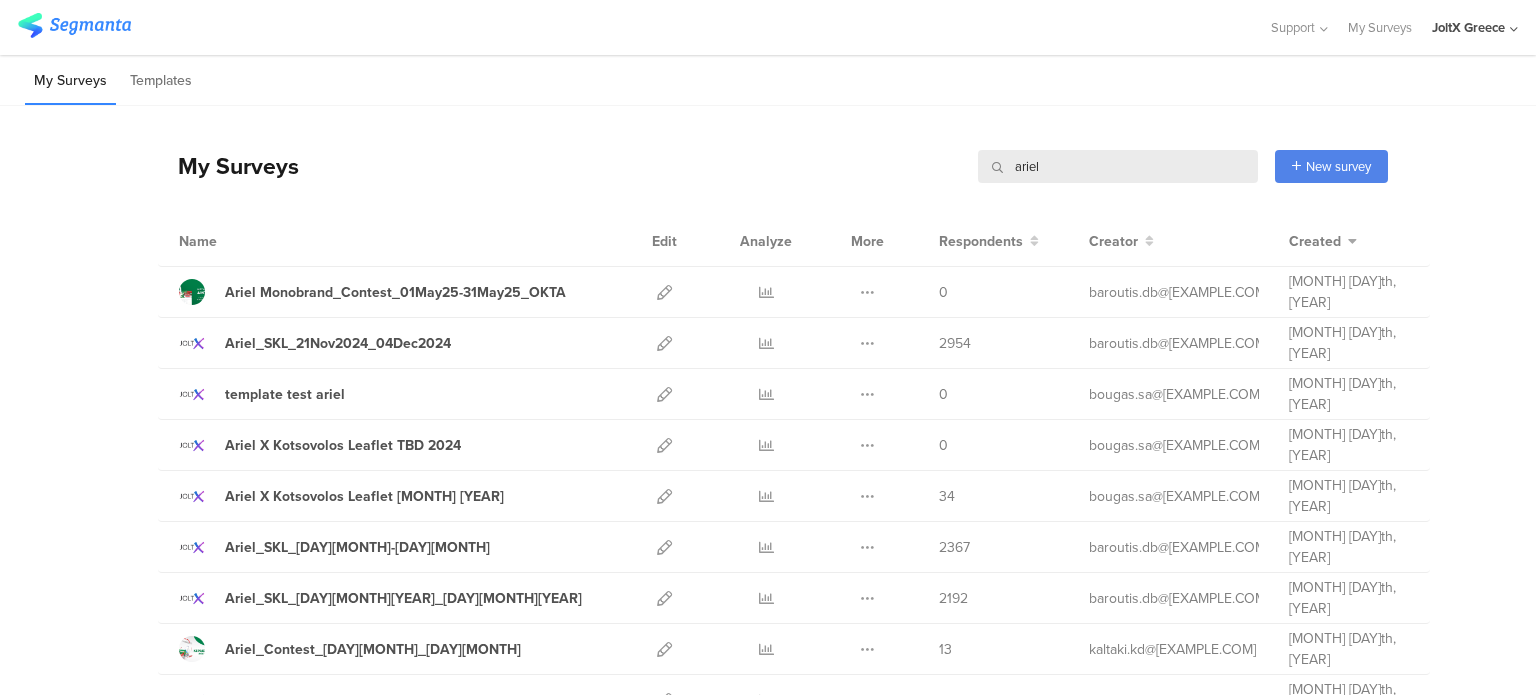click on "ariel" at bounding box center (1118, 166) 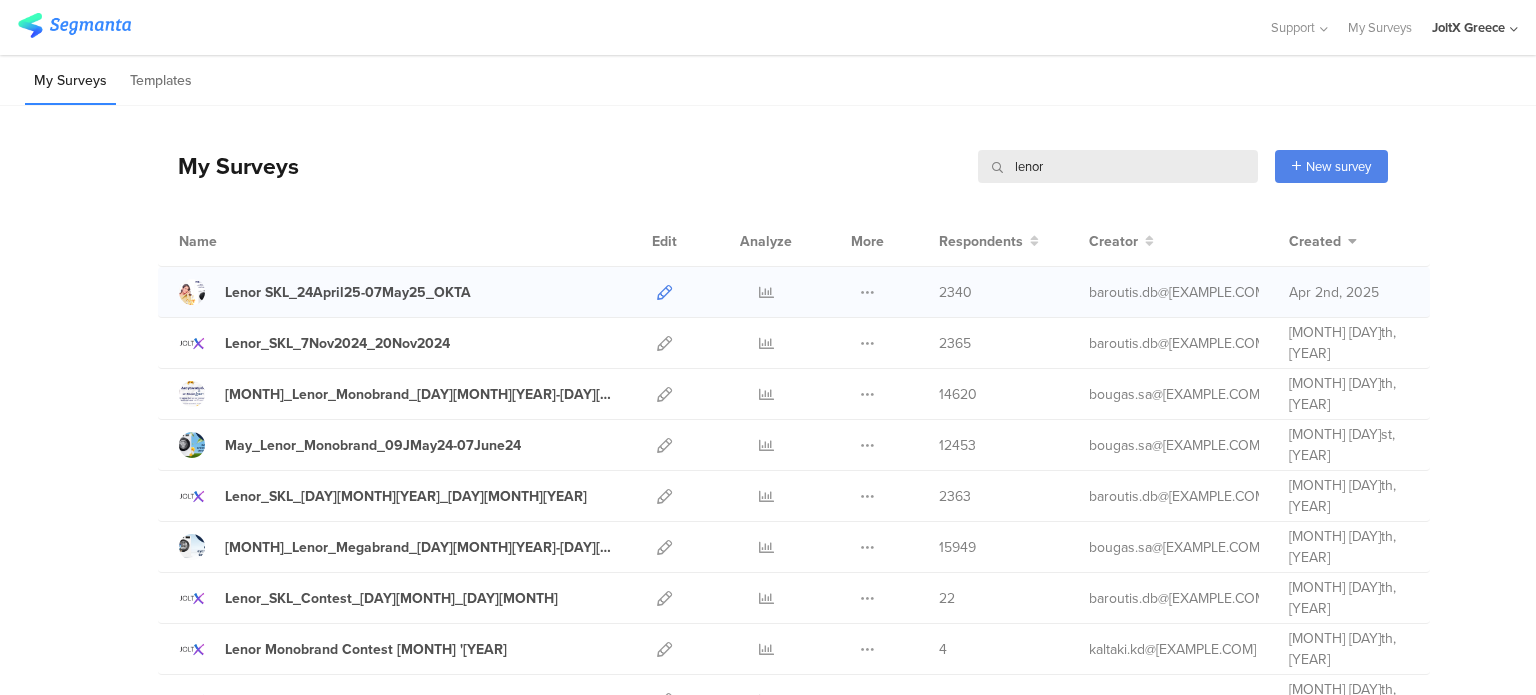click at bounding box center [664, 292] 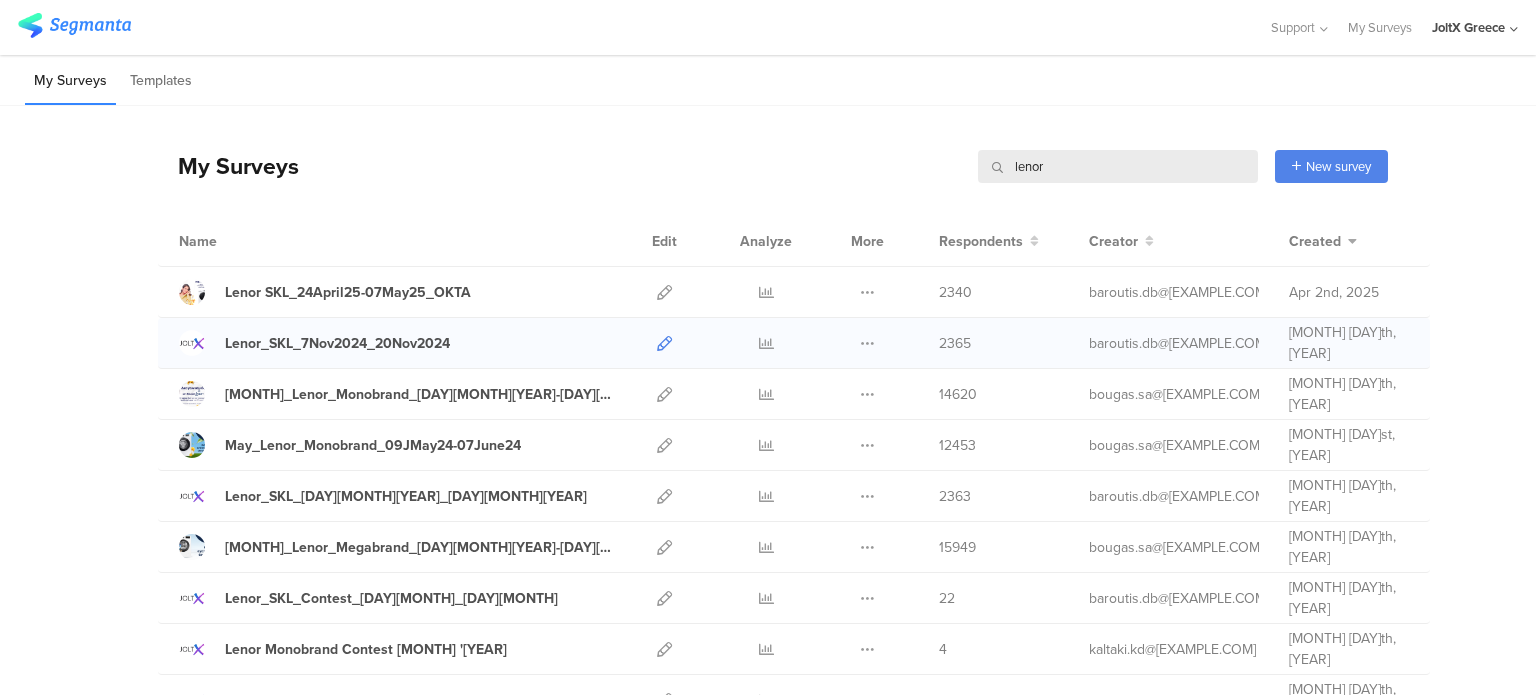 click at bounding box center (664, 343) 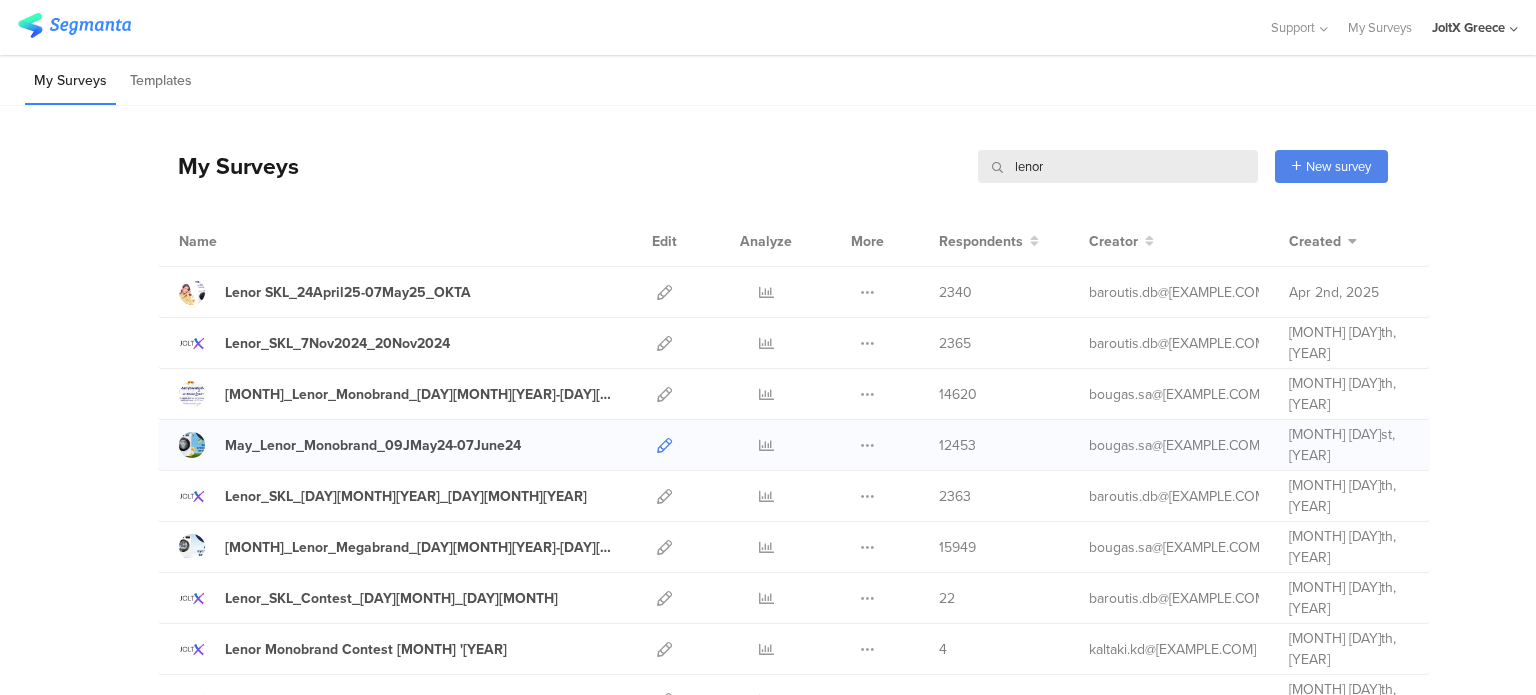 click at bounding box center [664, 445] 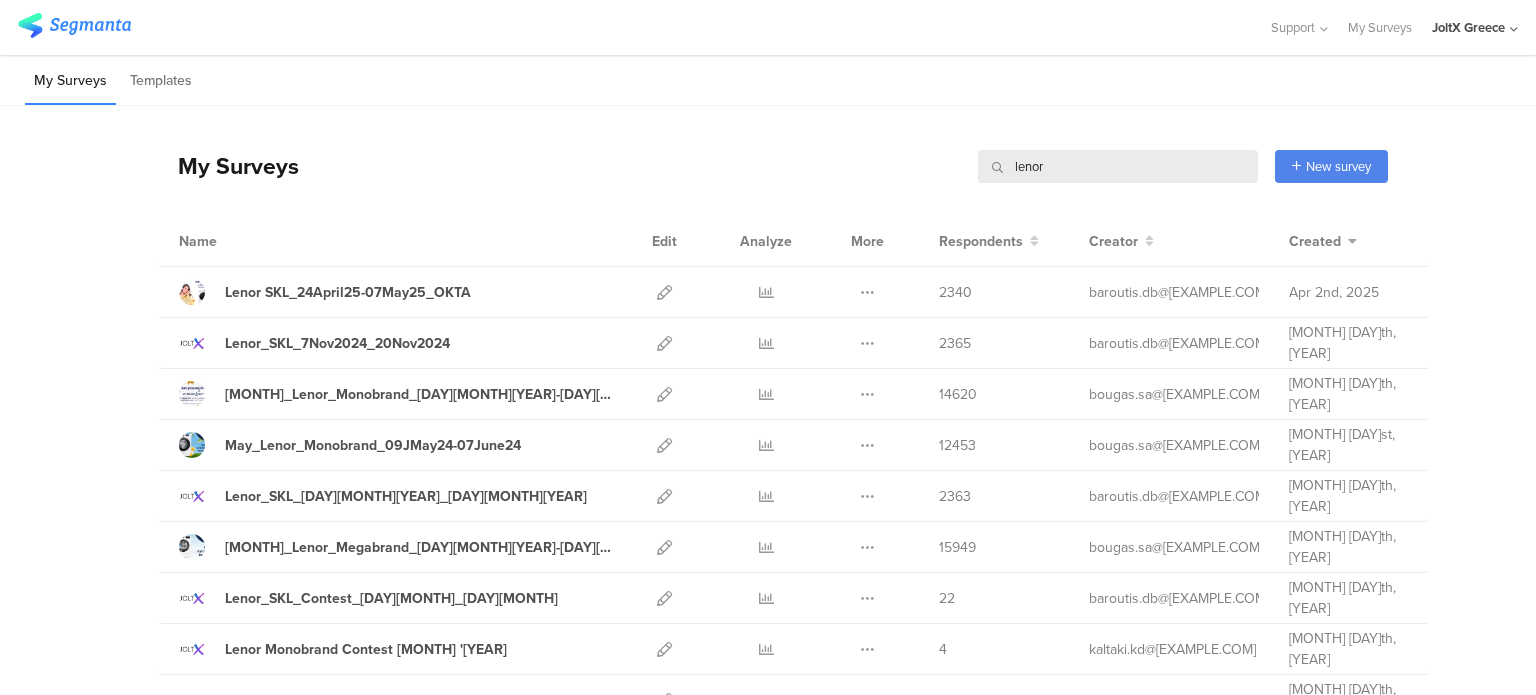 click on "lenor" at bounding box center (1118, 166) 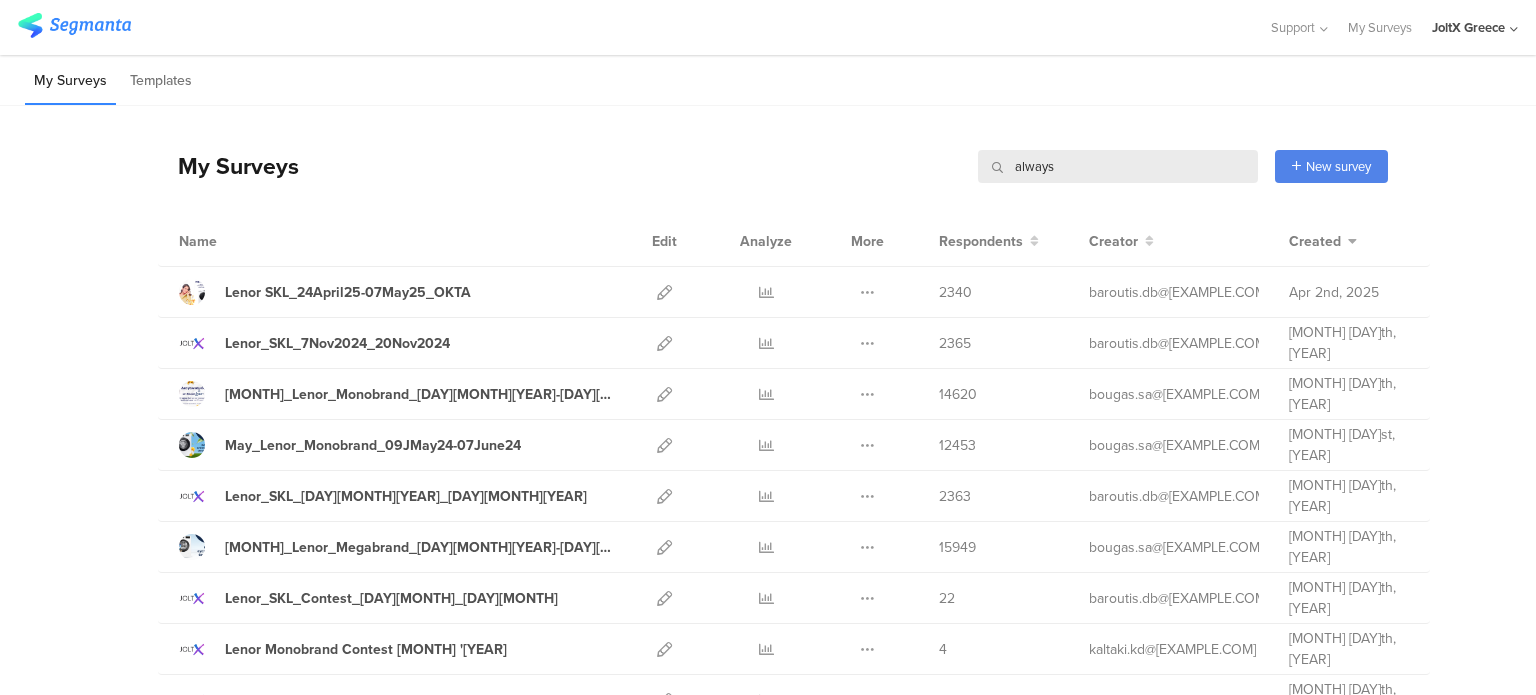 type on "always" 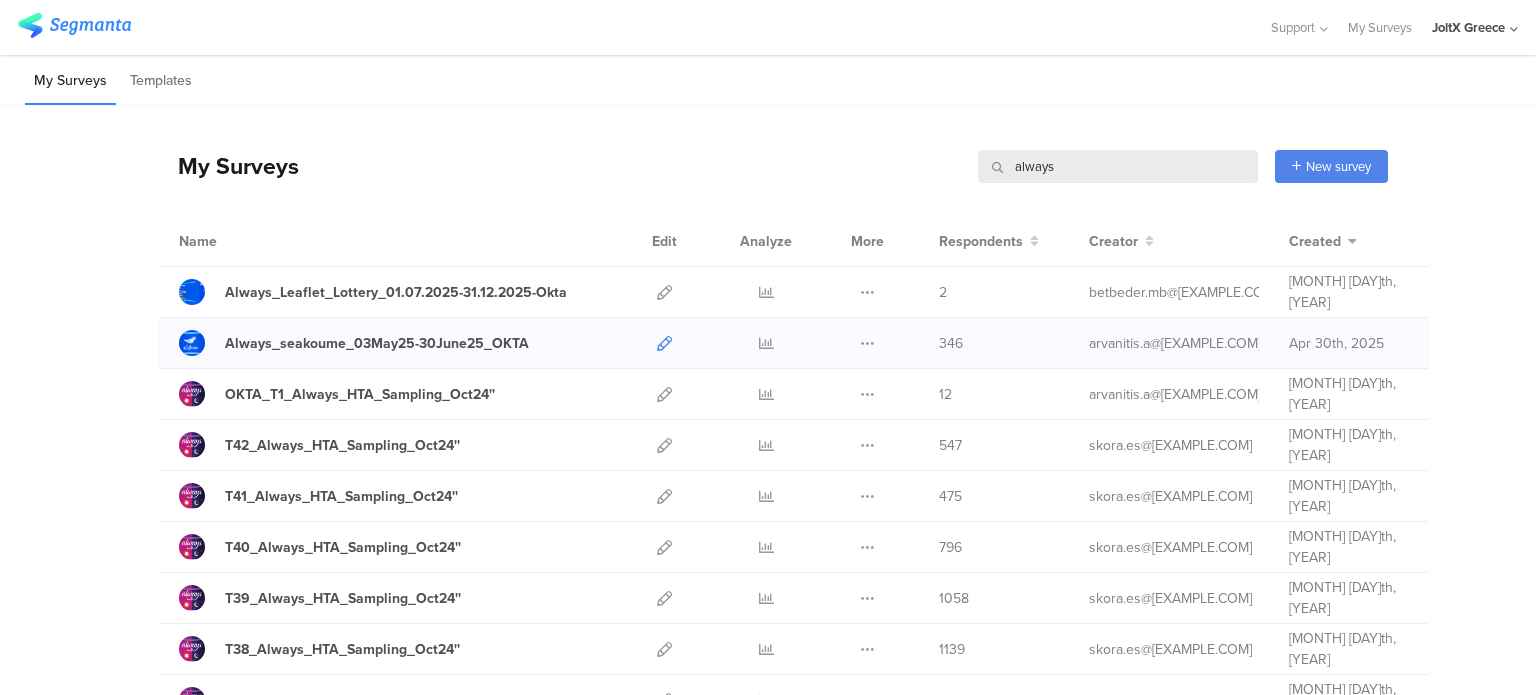 click at bounding box center [664, 343] 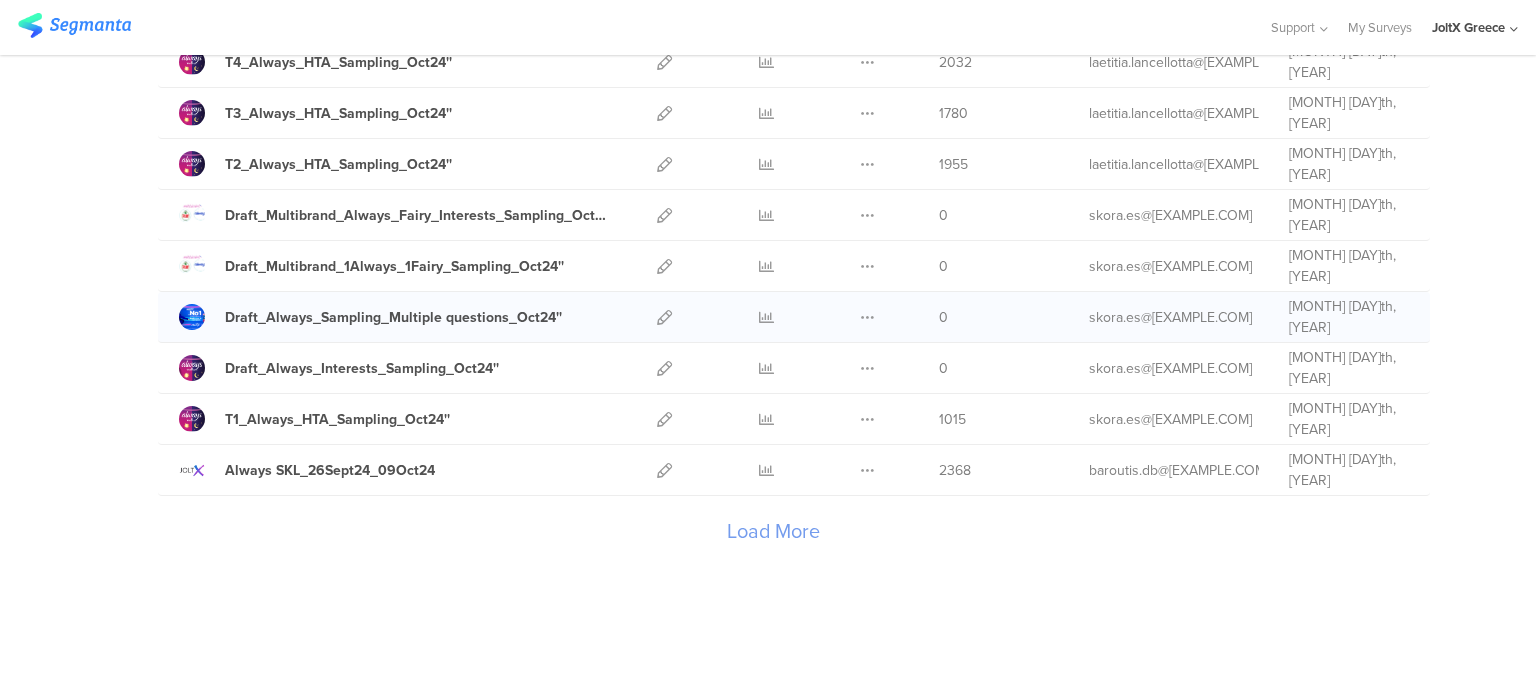scroll, scrollTop: 2221, scrollLeft: 0, axis: vertical 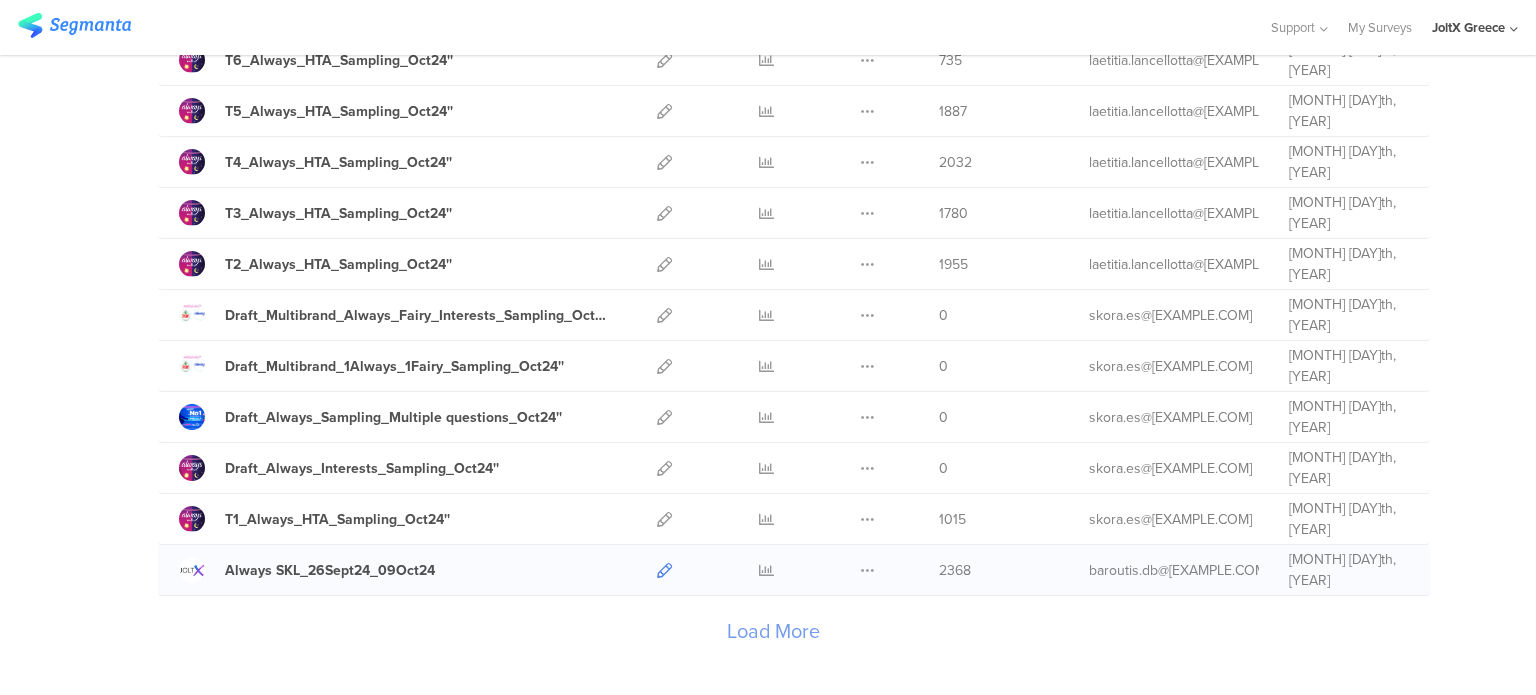 click at bounding box center (664, 570) 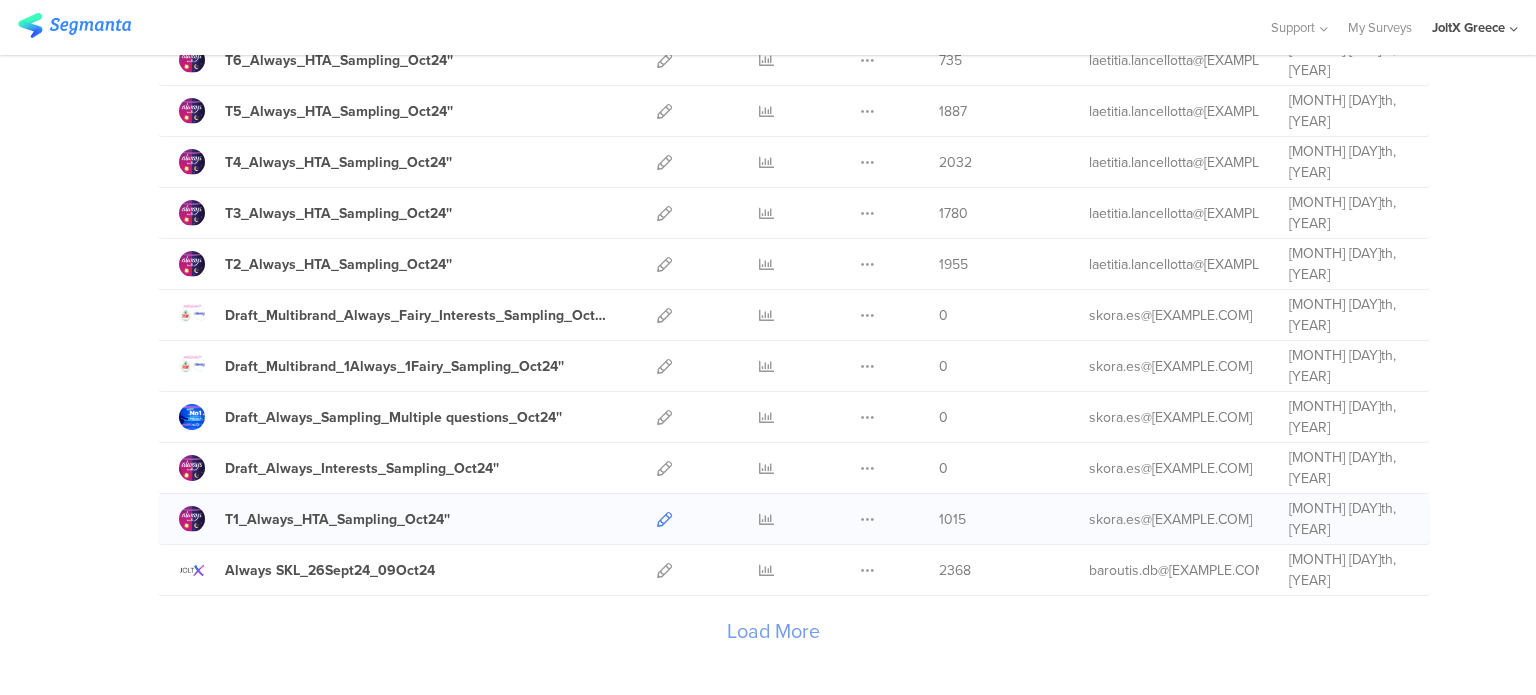 click at bounding box center (664, 519) 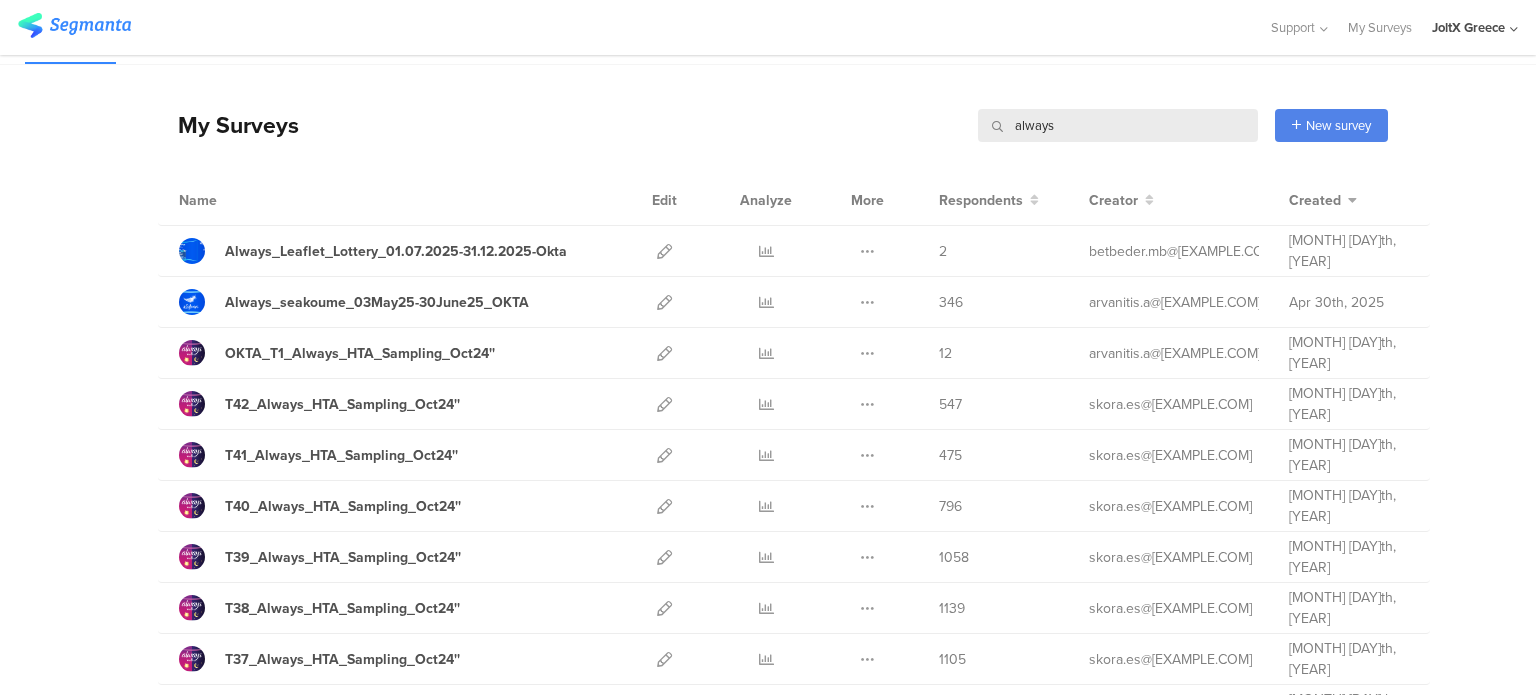 scroll, scrollTop: 0, scrollLeft: 0, axis: both 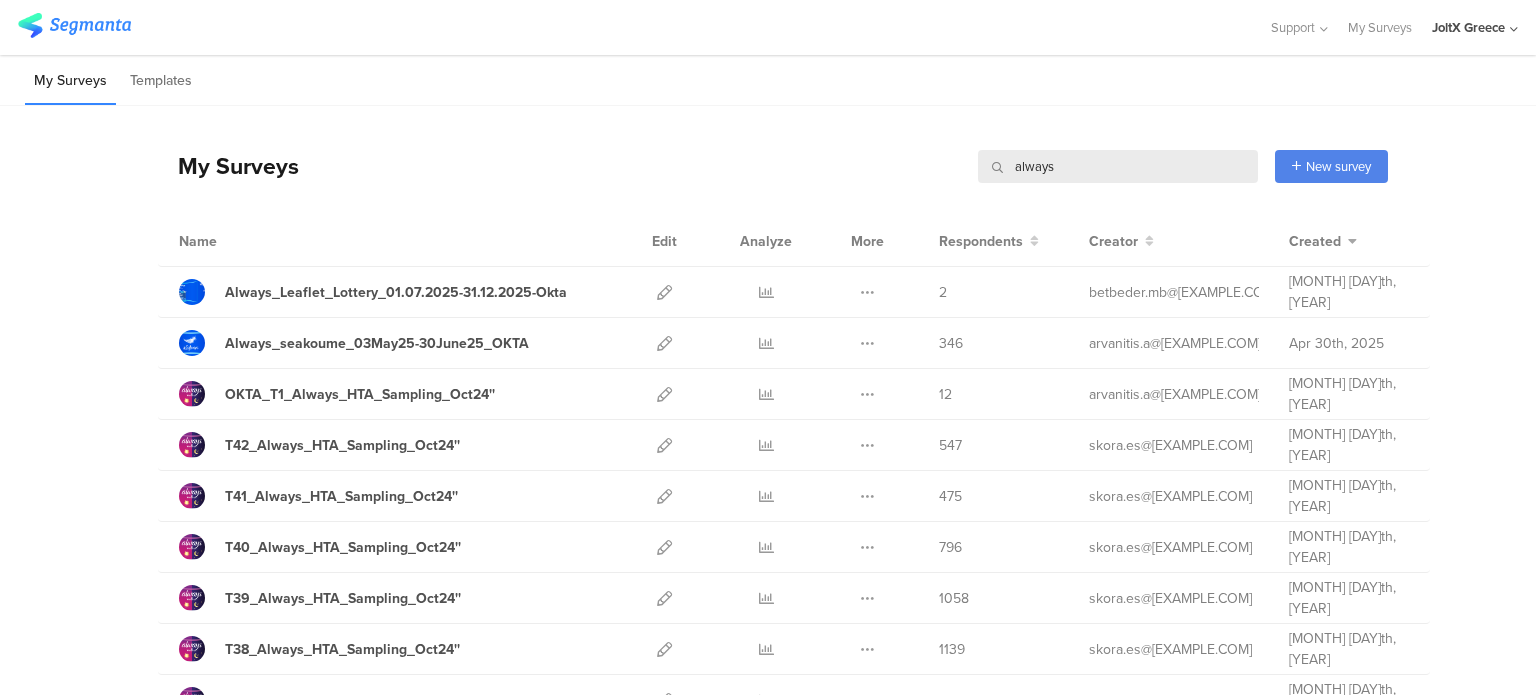 click on "always" at bounding box center (1118, 166) 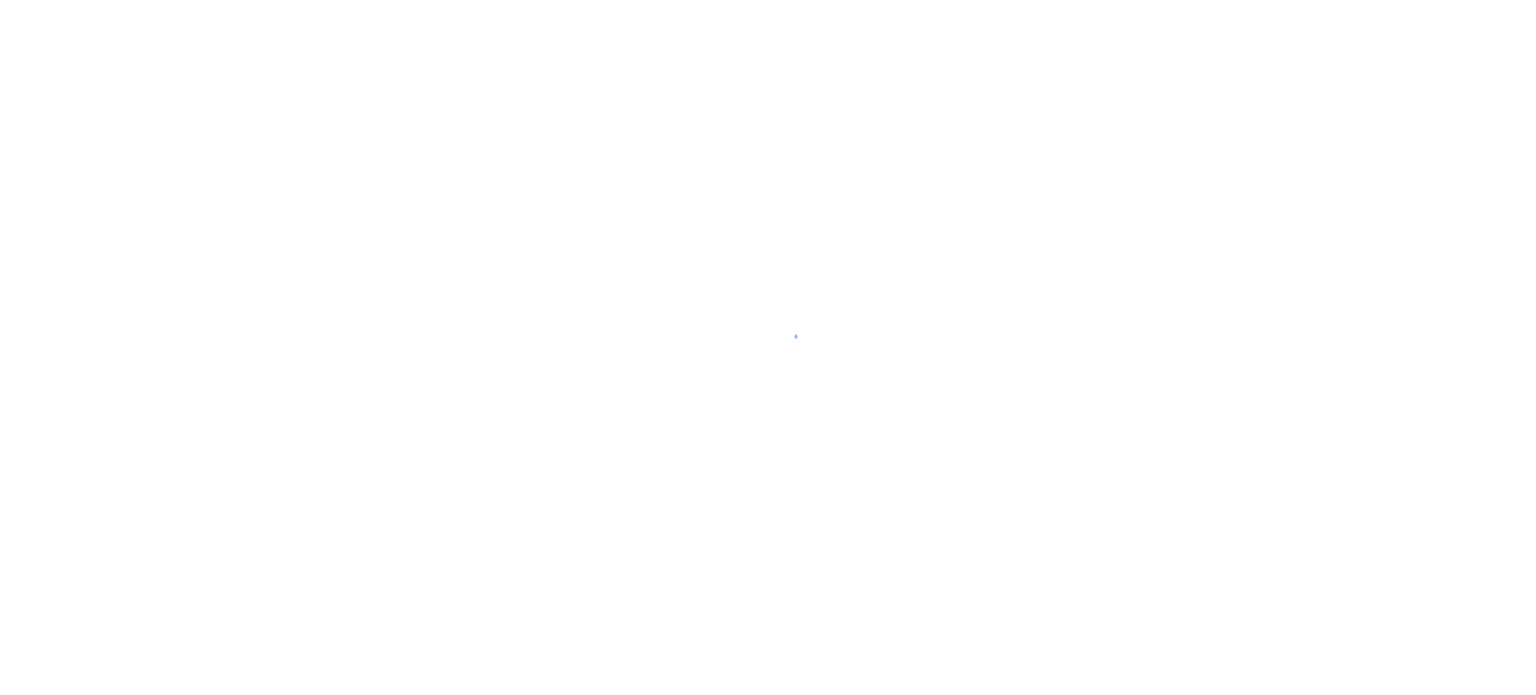 scroll, scrollTop: 0, scrollLeft: 0, axis: both 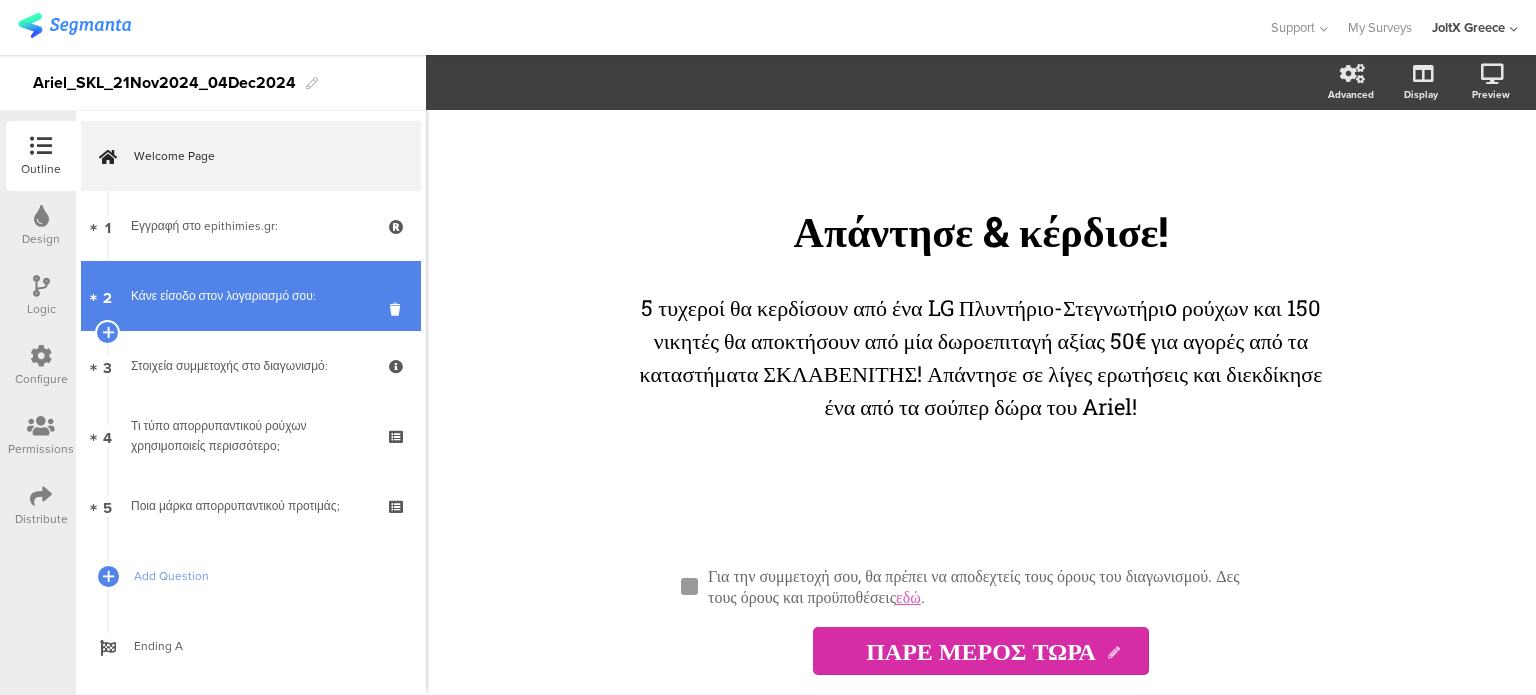 click on "Κάνε είσοδο στον λογαριασμό σου:" at bounding box center (250, 296) 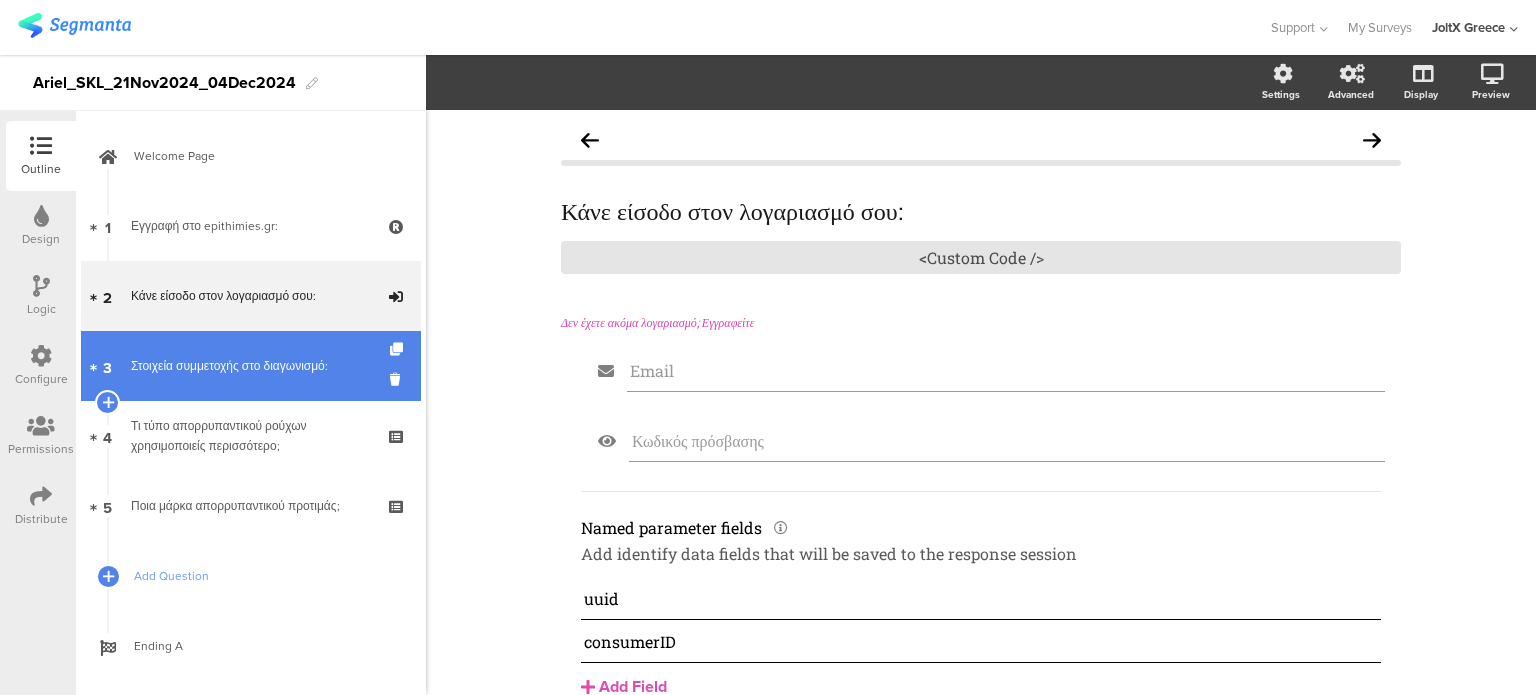click on "Στοιχεία συμμετοχής στο διαγωνισμό:" at bounding box center (250, 366) 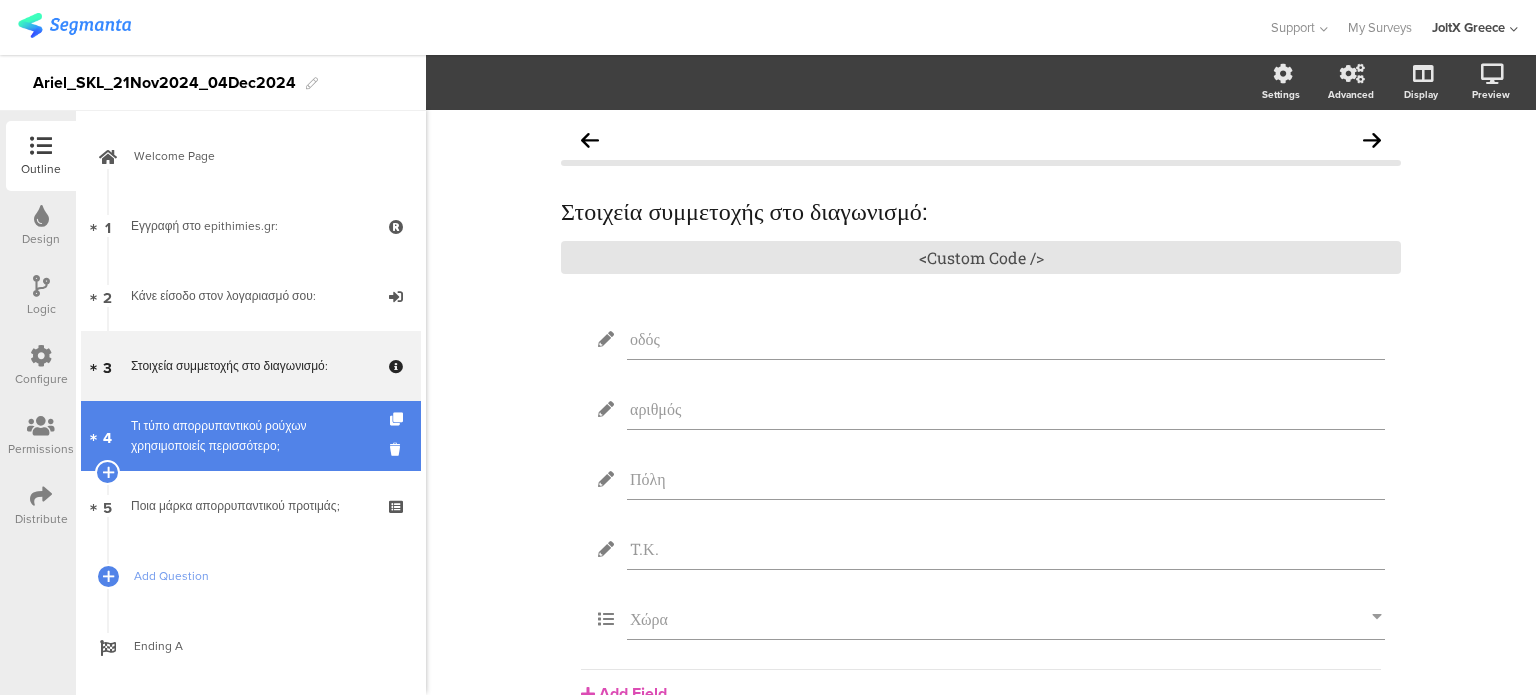 click on "4
Τι τύπο απορρυπαντικού ρούχων χρησιμοποιείς περισσότερο;" at bounding box center (251, 436) 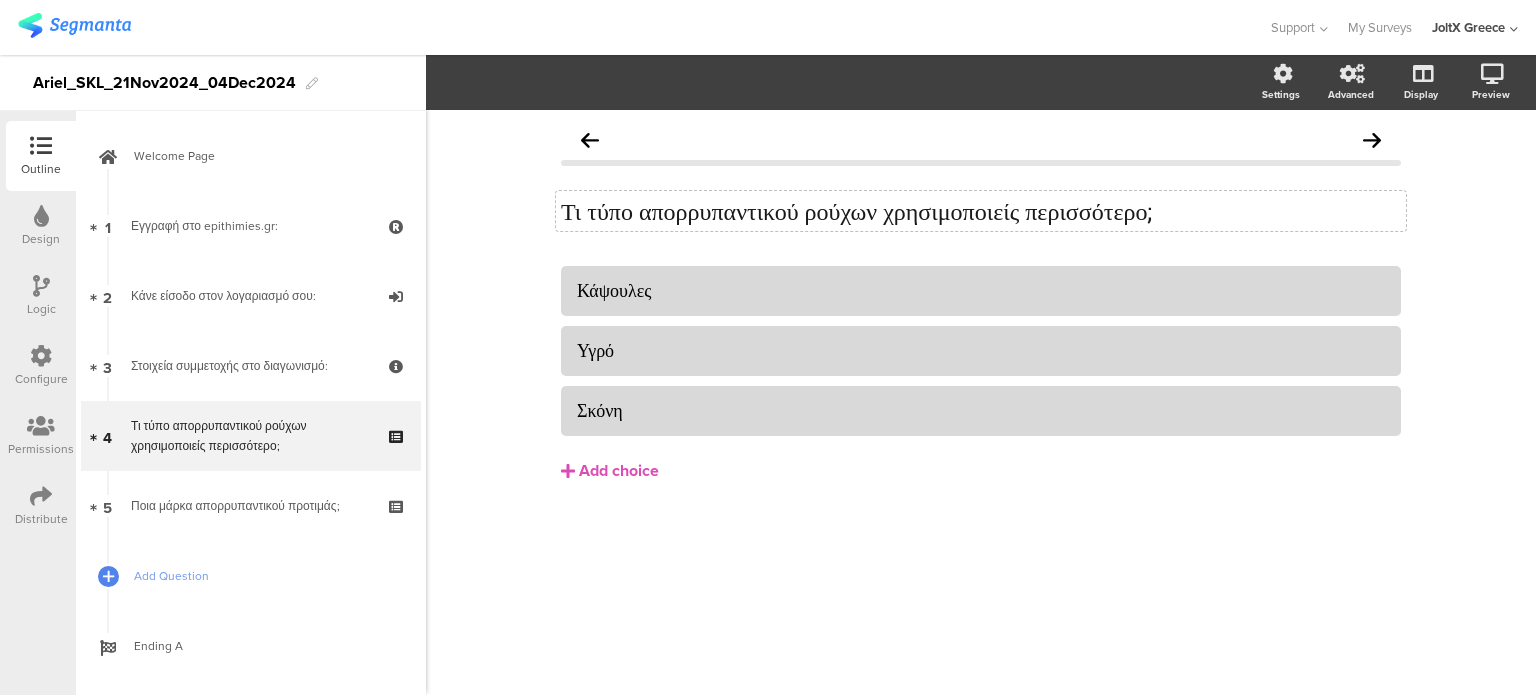 click on "Τι τύπο απορρυπαντικού ρούχων χρησιμοποιείς περισσότερο;" 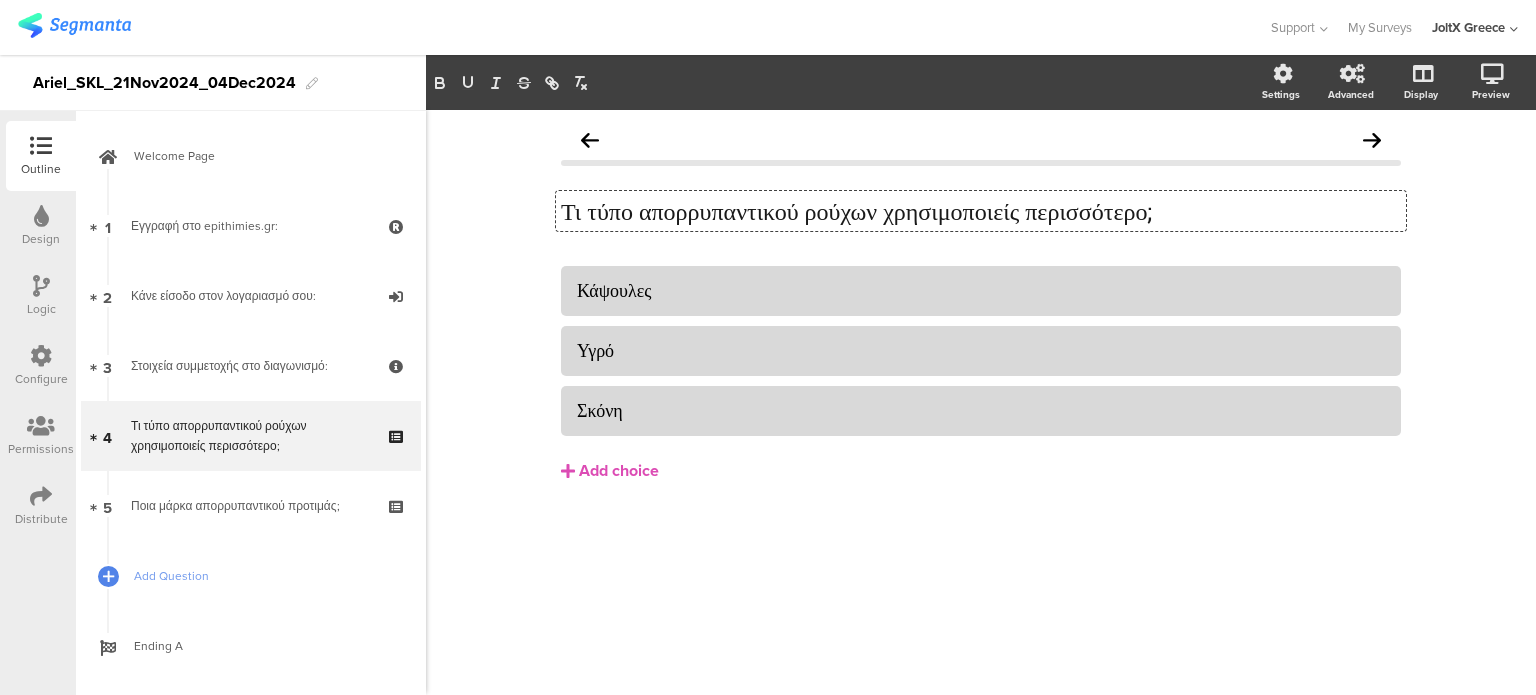 click on "Τι τύπο απορρυπαντικού ρούχων χρησιμοποιείς περισσότερο;" 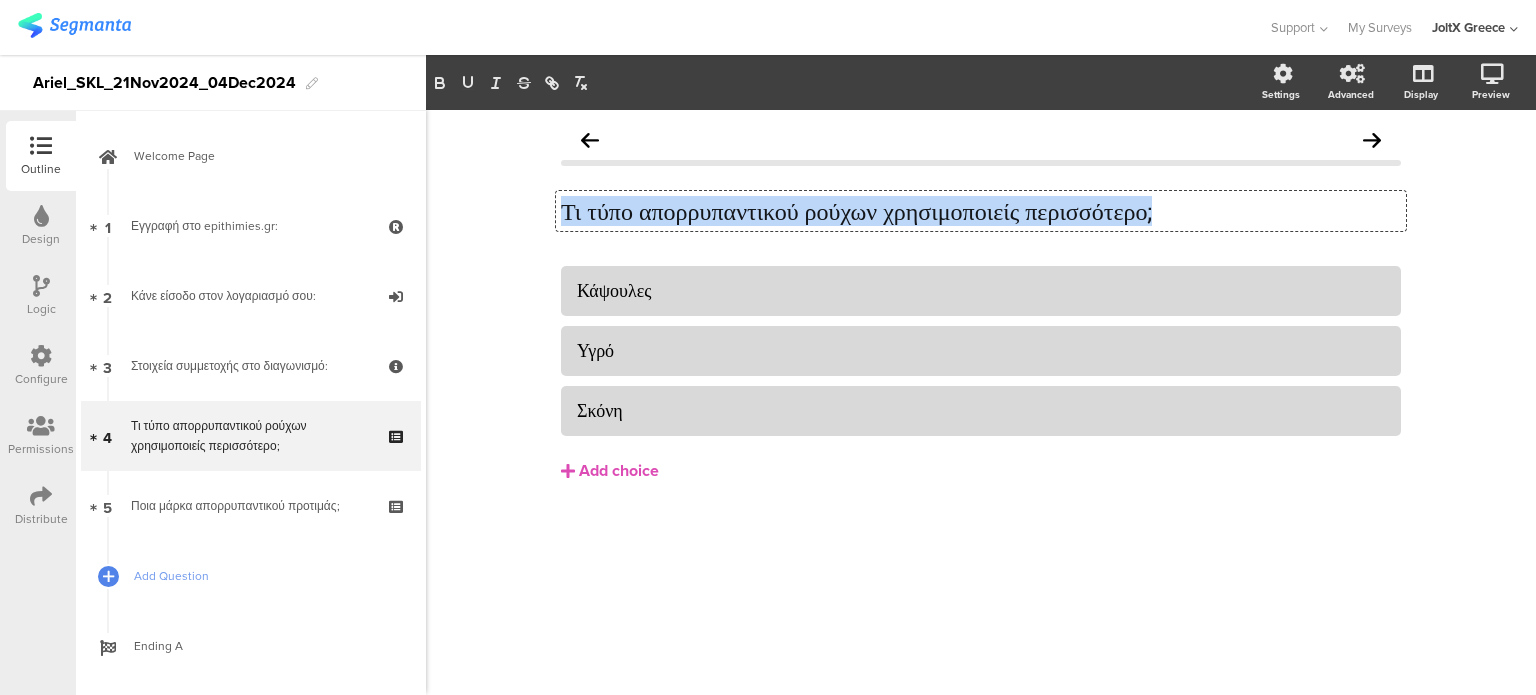 click on "Τι τύπο απορρυπαντικού ρούχων χρησιμοποιείς περισσότερο;" 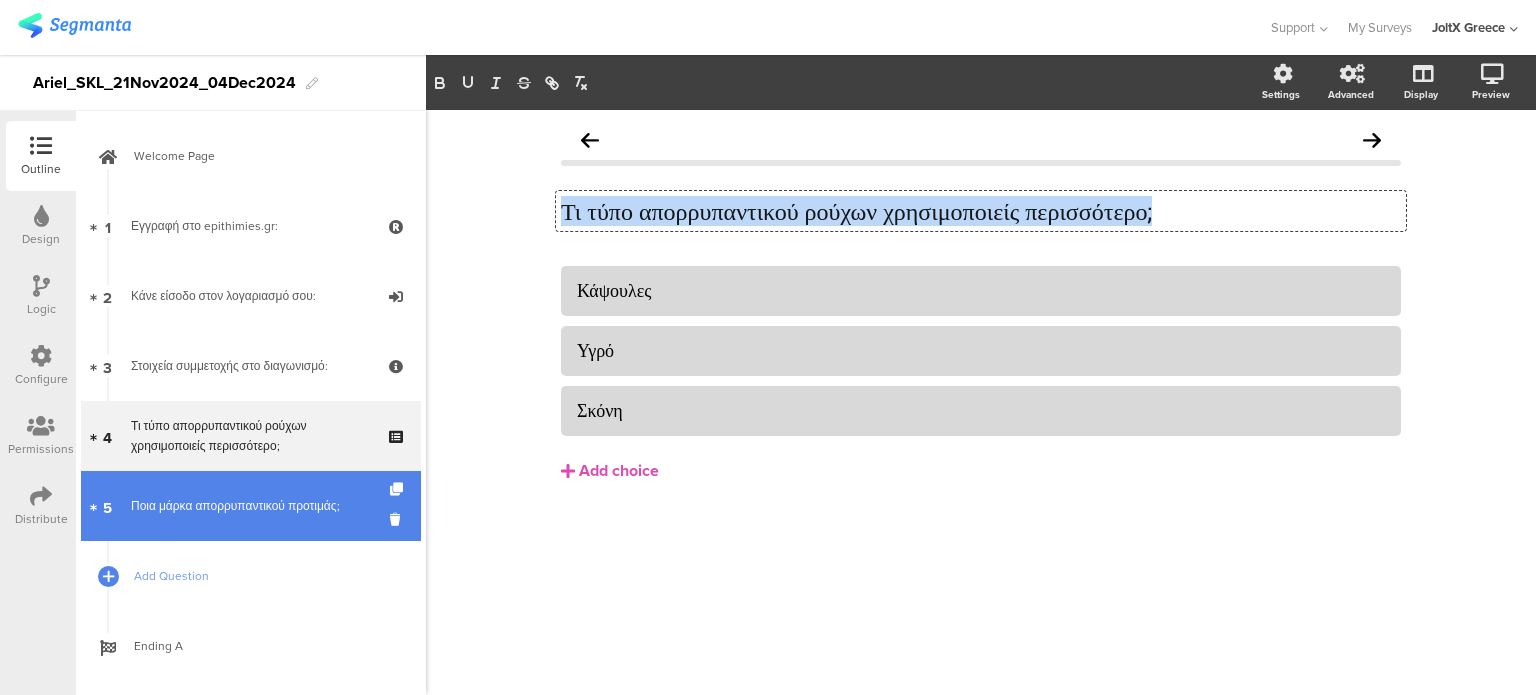 click on "5
Ποια μάρκα απορρυπαντικού προτιμάς;" at bounding box center [251, 506] 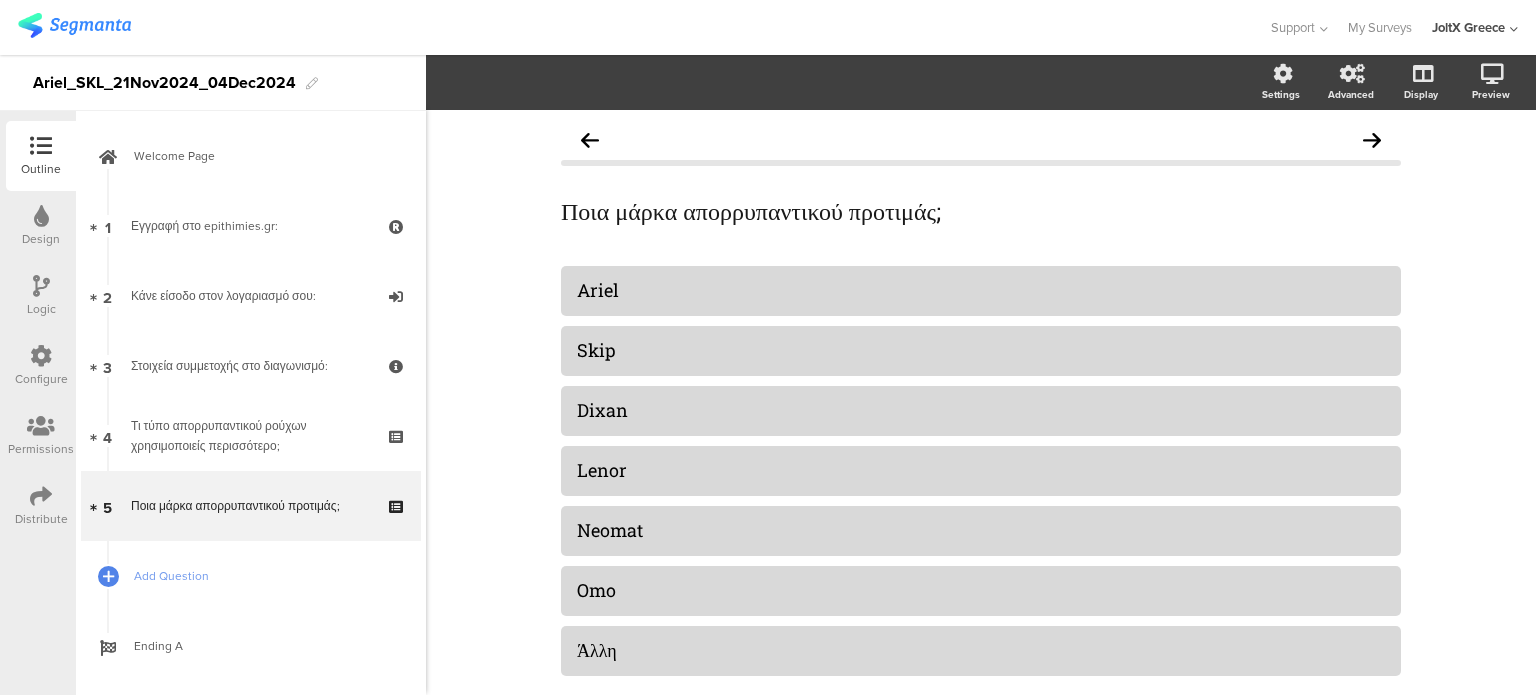 click at bounding box center (41, 356) 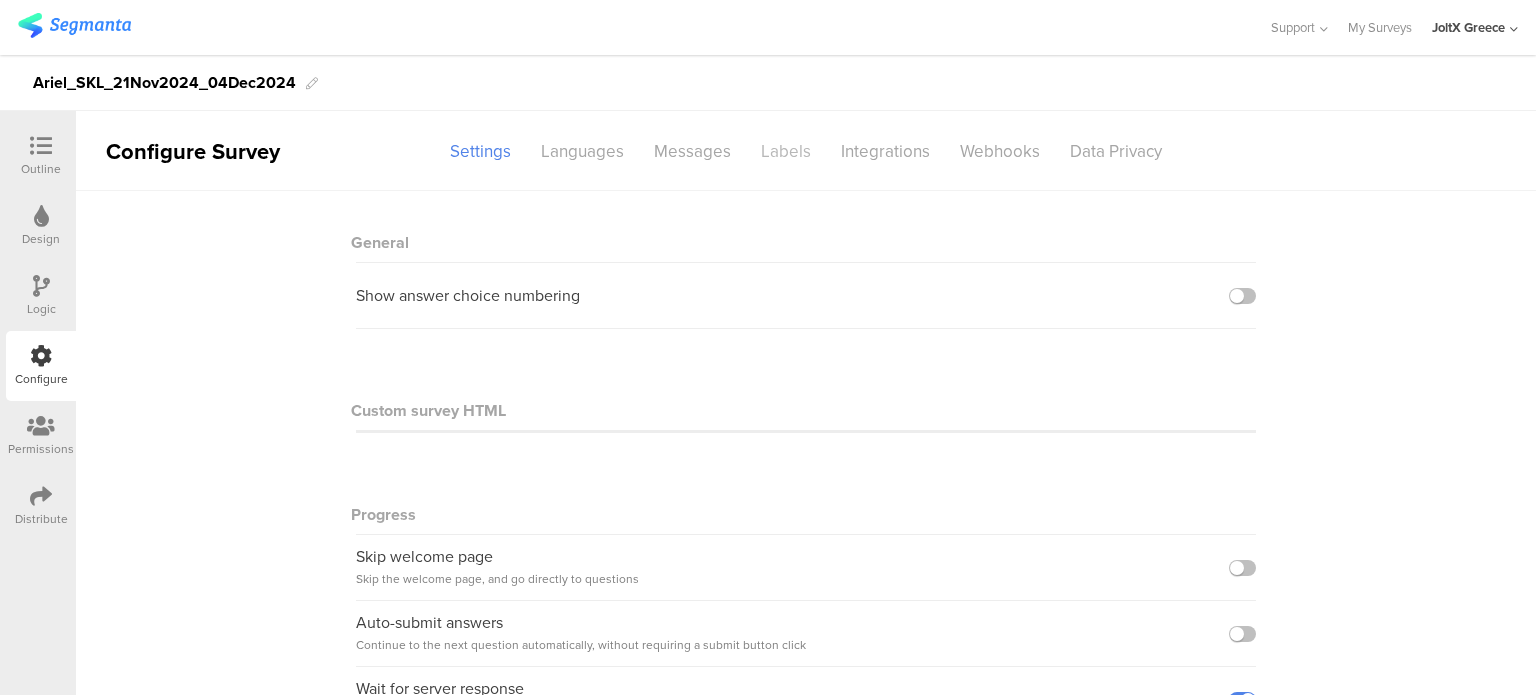 click on "Labels" at bounding box center [786, 151] 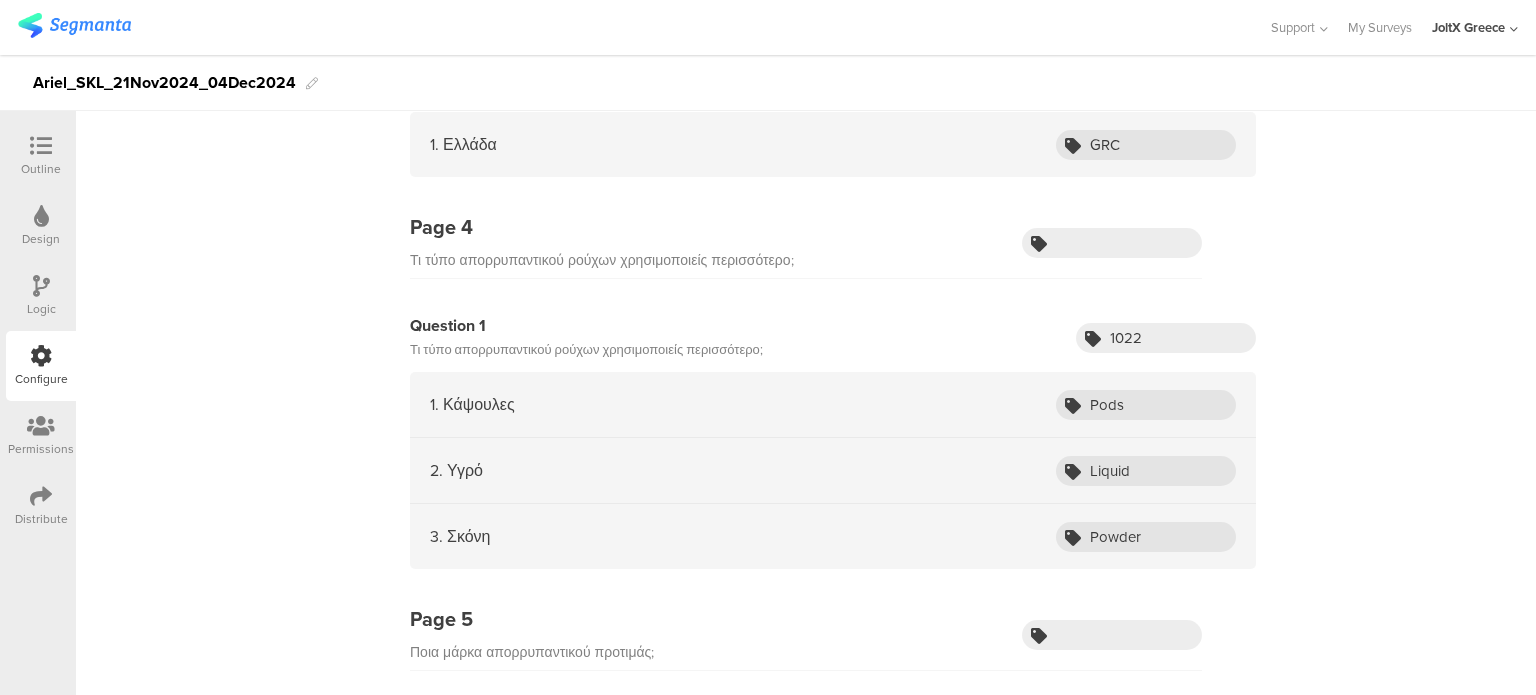 scroll, scrollTop: 1641, scrollLeft: 0, axis: vertical 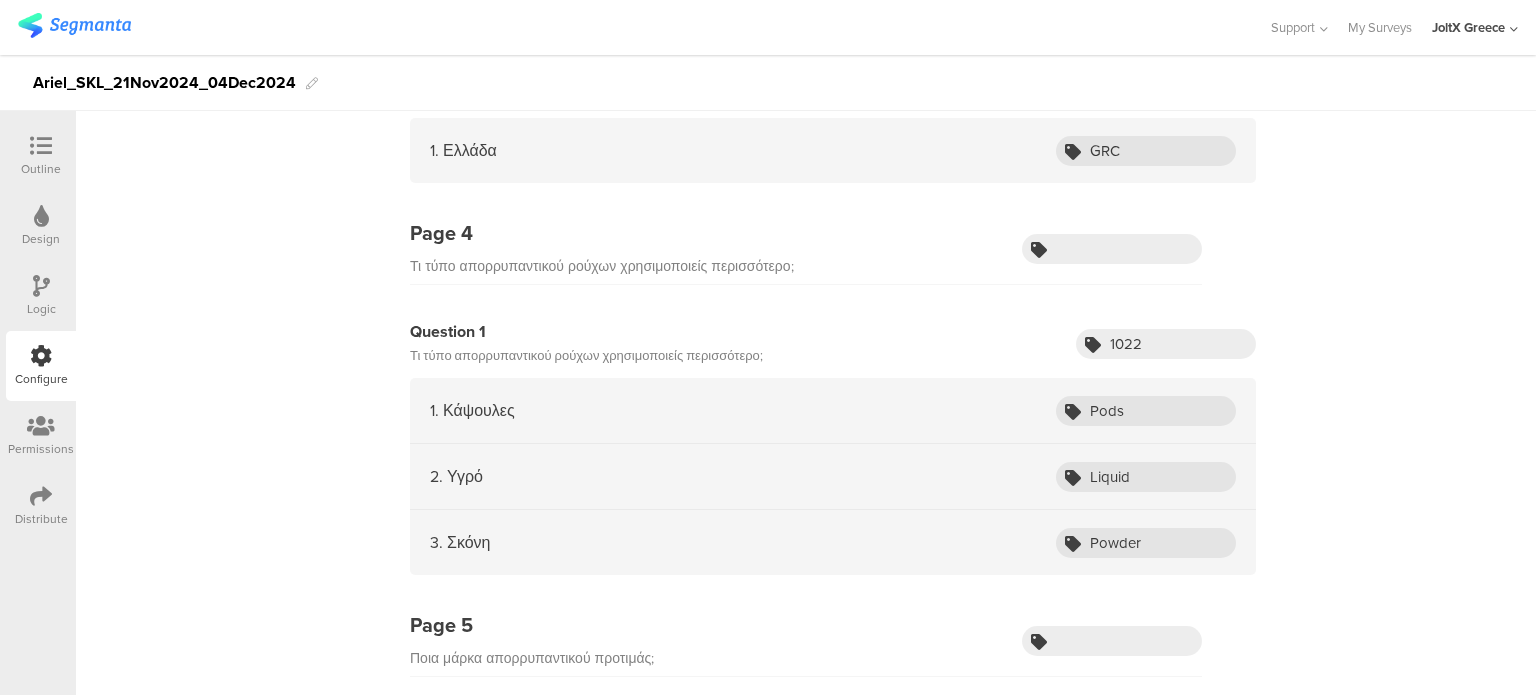 click on "1. Κάψουλες" at bounding box center (472, 410) 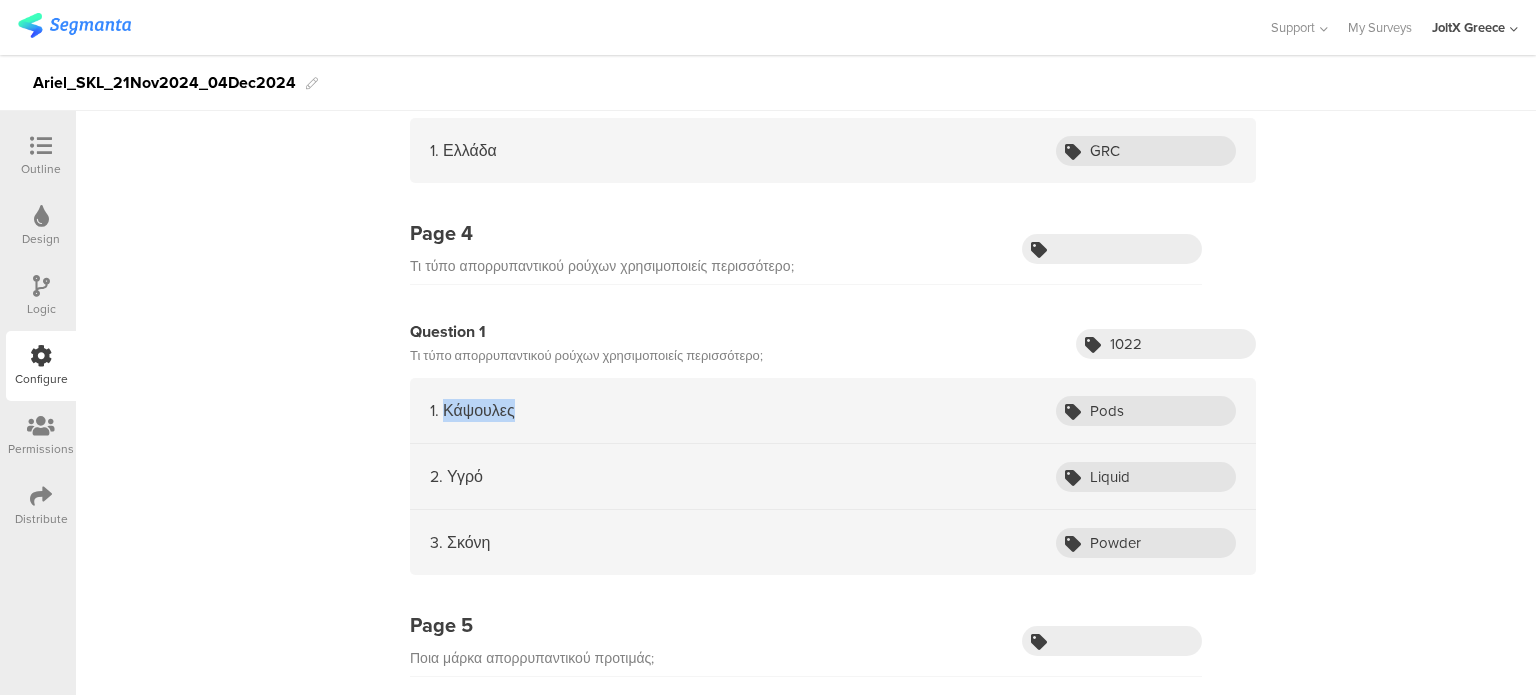 click on "1. Κάψουλες" at bounding box center [472, 410] 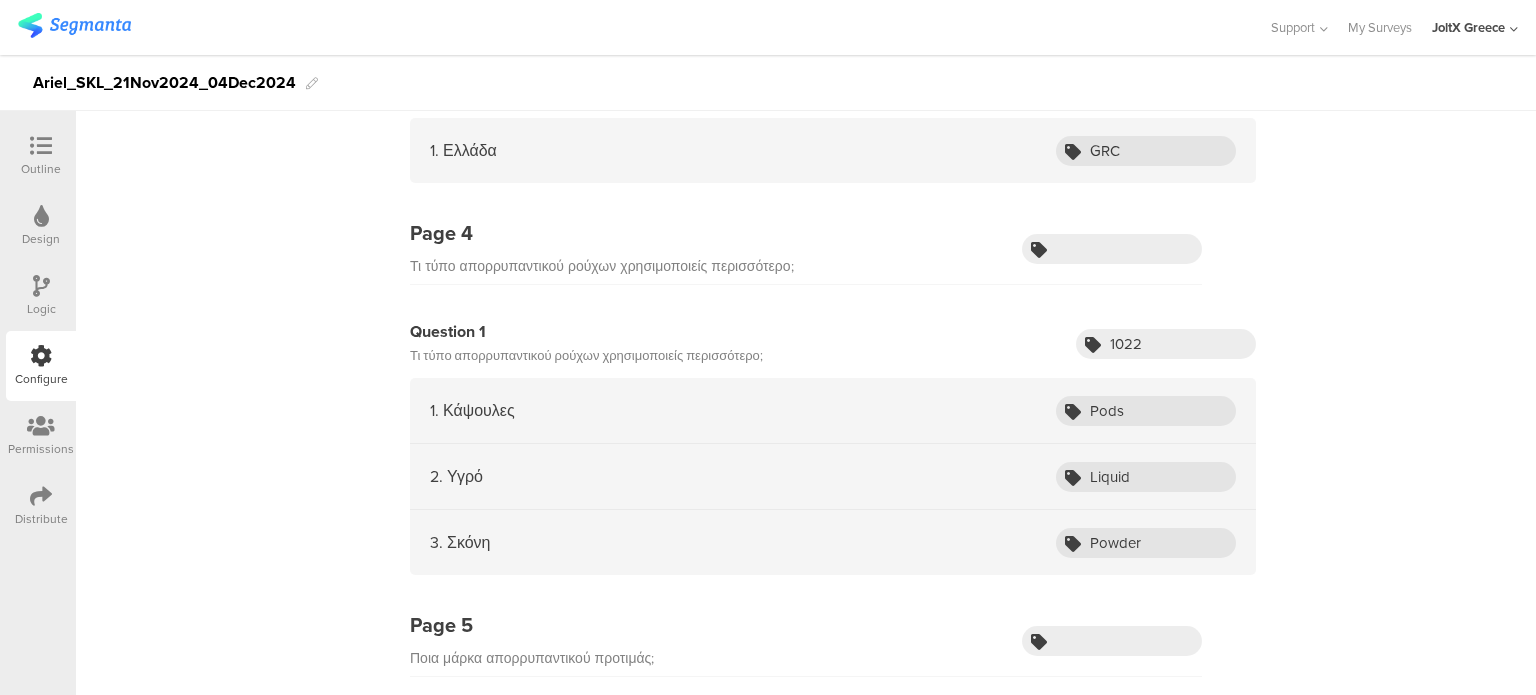click on "1. Κάψουλες" at bounding box center [472, 410] 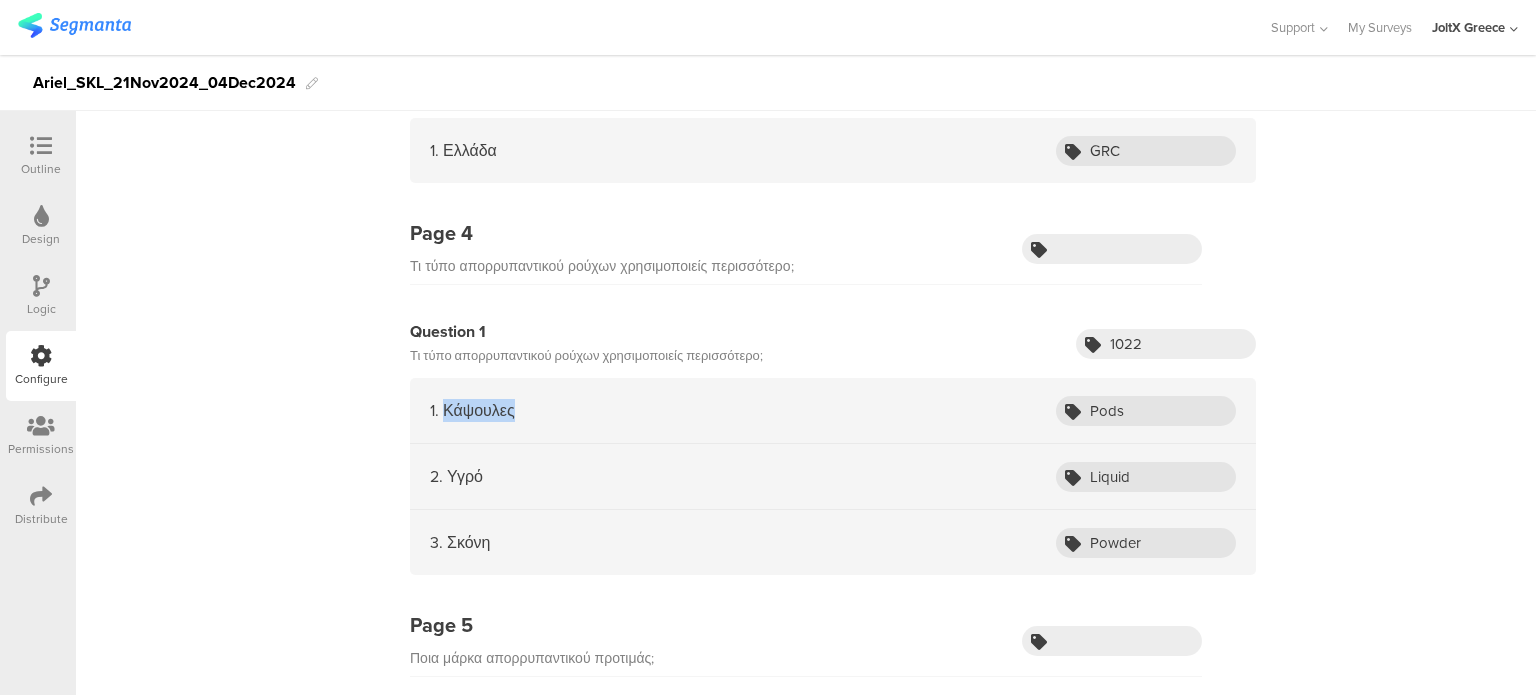 drag, startPoint x: 517, startPoint y: 411, endPoint x: 436, endPoint y: 413, distance: 81.02469 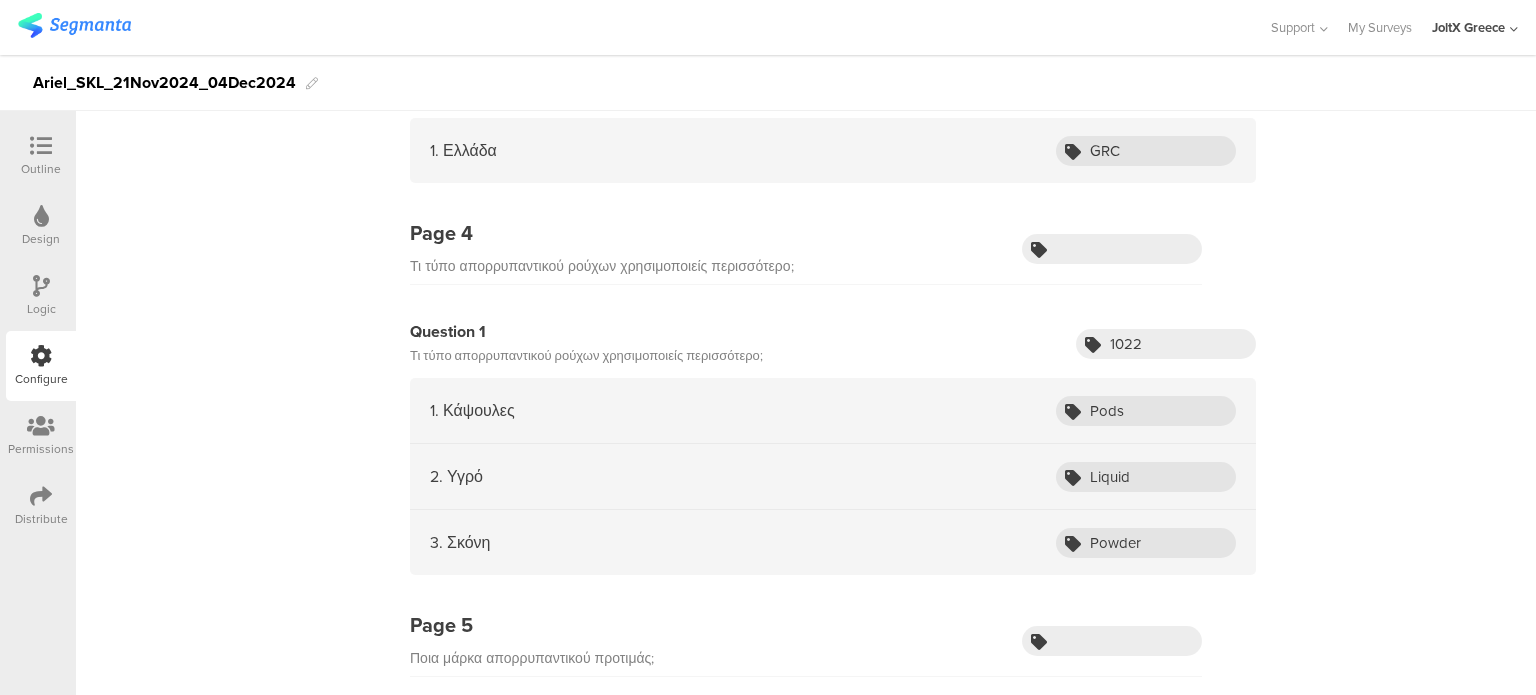 drag, startPoint x: 558, startPoint y: 473, endPoint x: 501, endPoint y: 466, distance: 57.428215 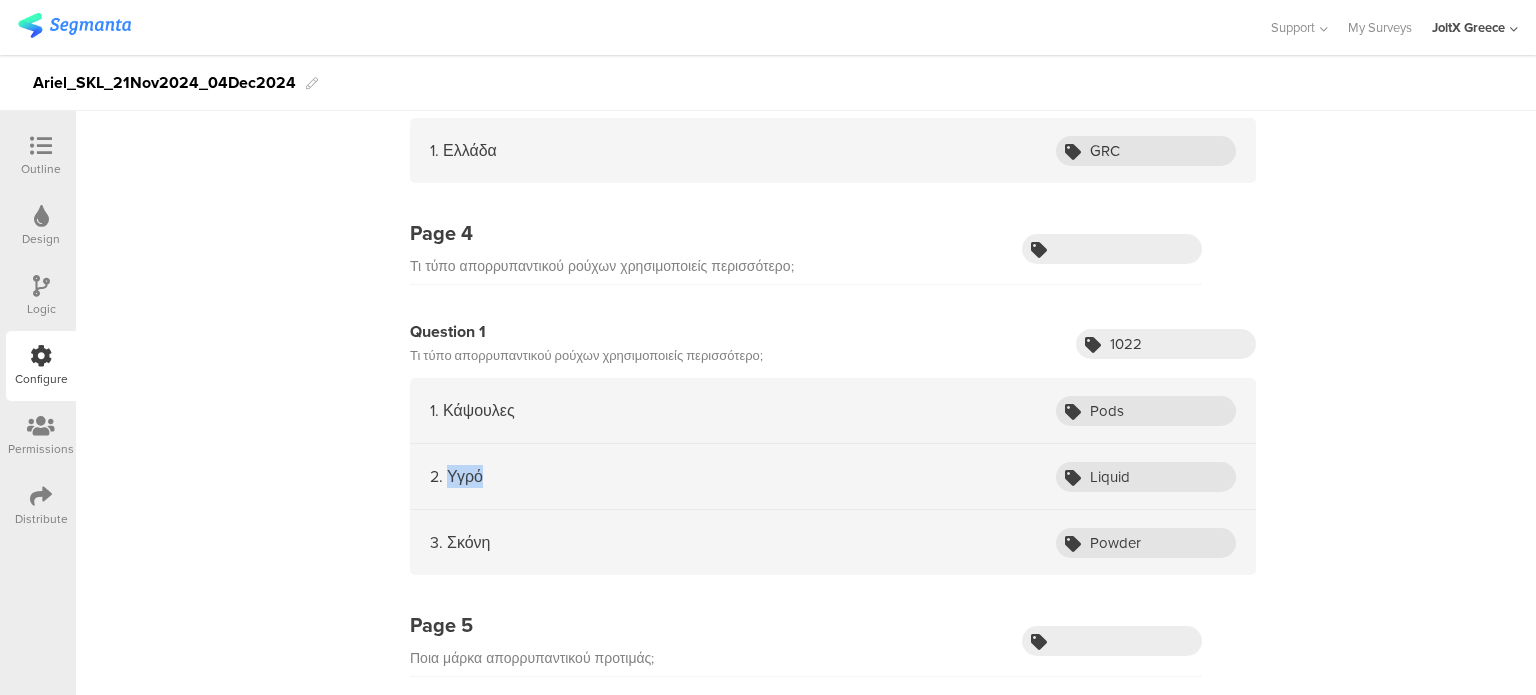 drag, startPoint x: 483, startPoint y: 465, endPoint x: 440, endPoint y: 471, distance: 43.416588 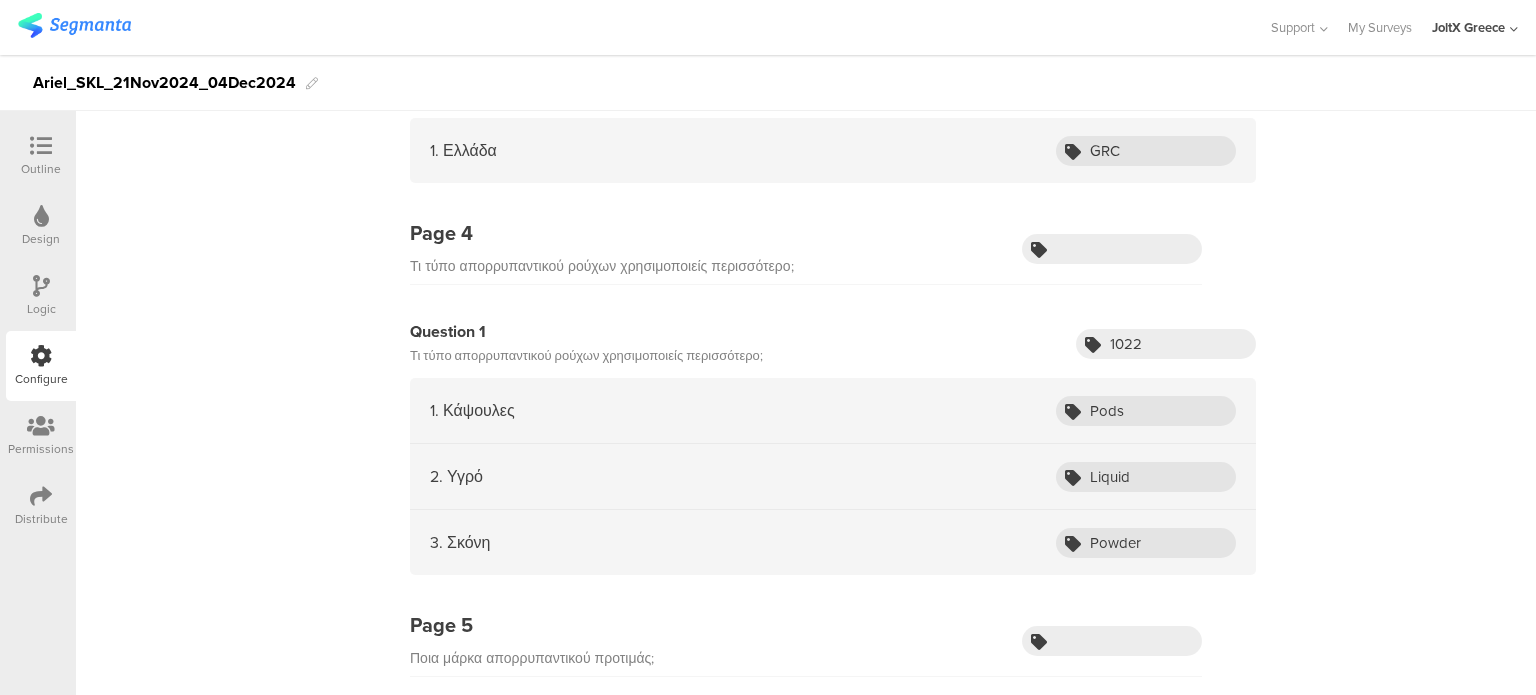 drag, startPoint x: 444, startPoint y: 531, endPoint x: 482, endPoint y: 551, distance: 42.941822 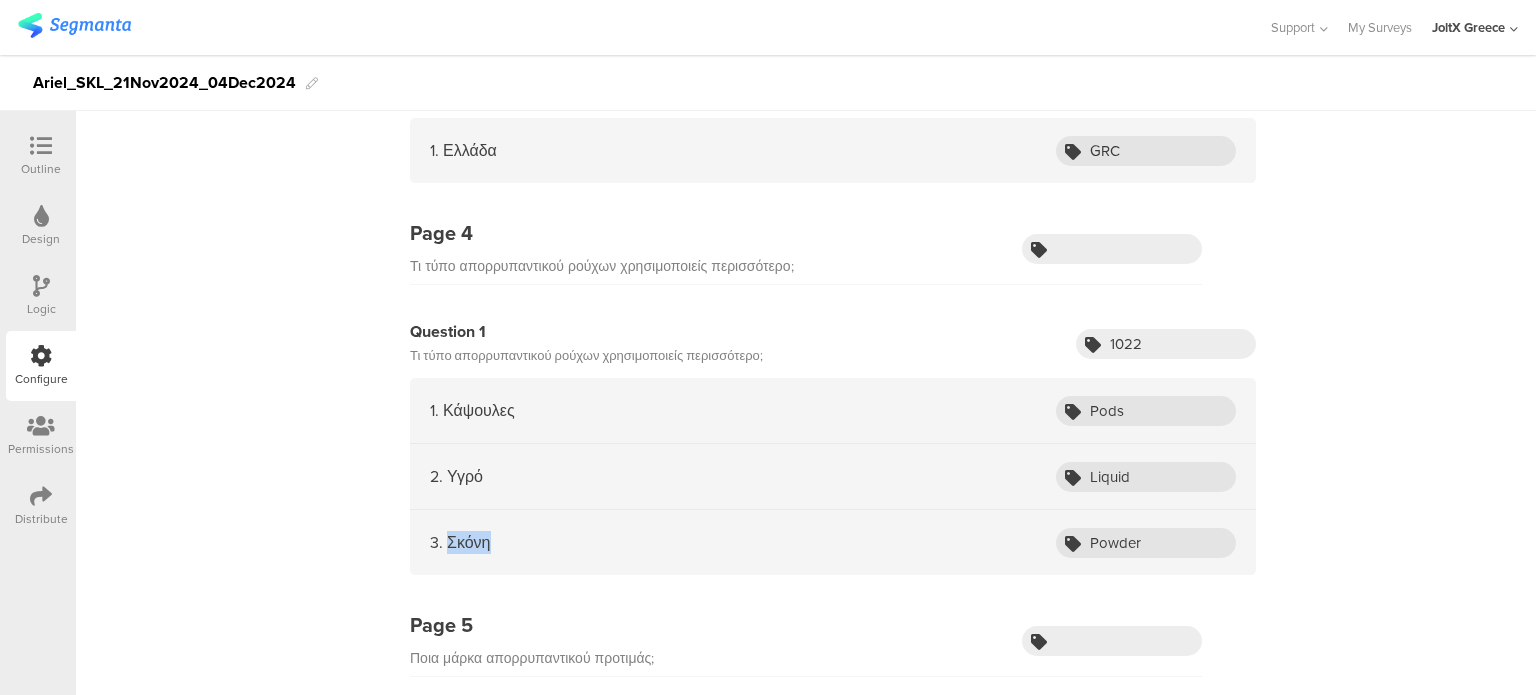drag, startPoint x: 488, startPoint y: 551, endPoint x: 440, endPoint y: 544, distance: 48.507732 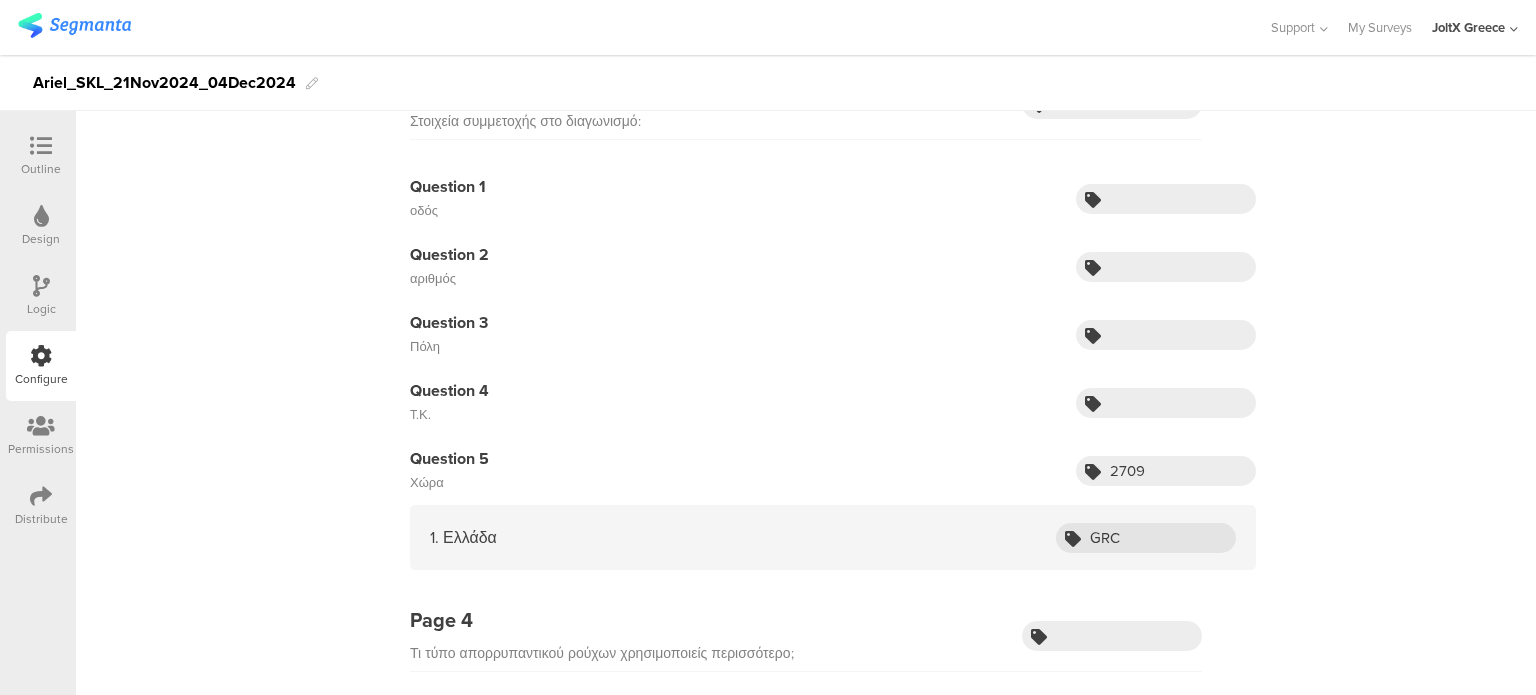 scroll, scrollTop: 941, scrollLeft: 0, axis: vertical 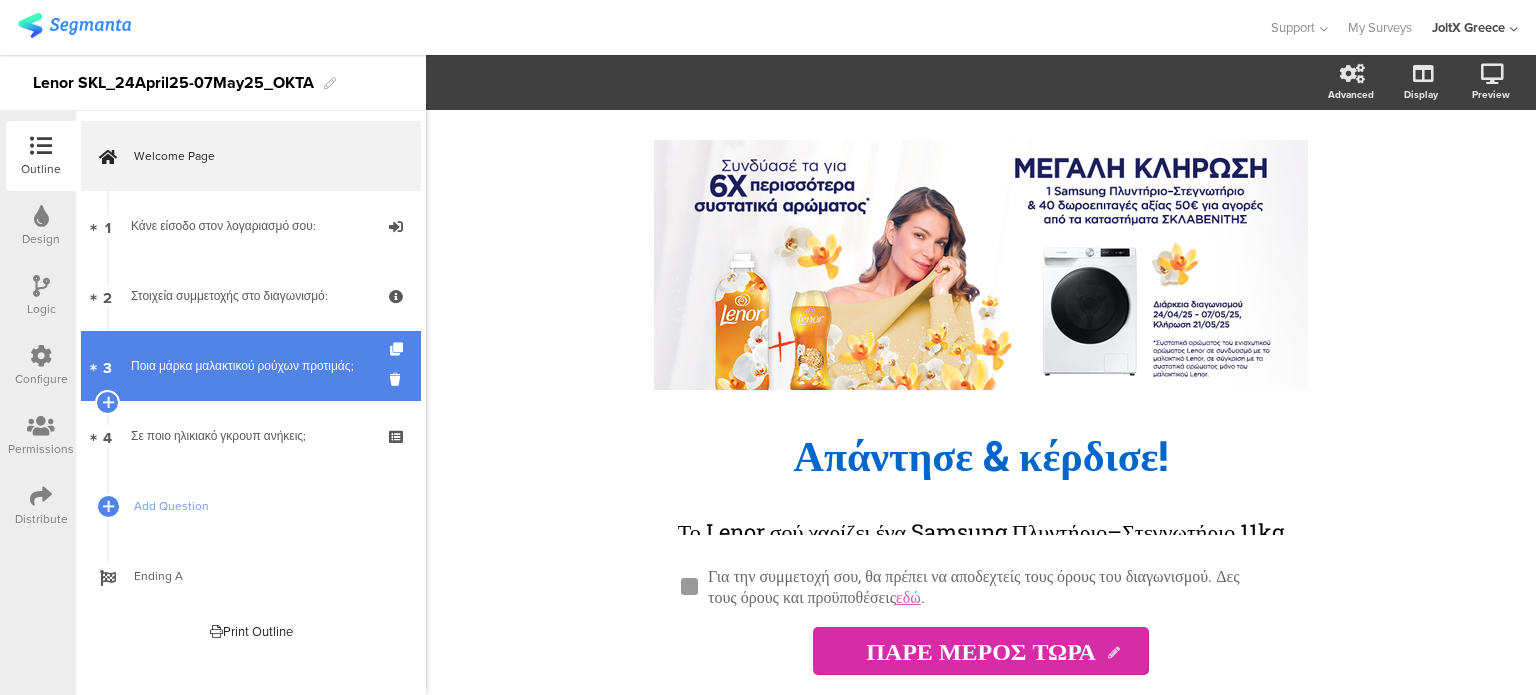click on "Ποια μάρκα μαλακτικού ρούχων προτιμάς;" at bounding box center (250, 366) 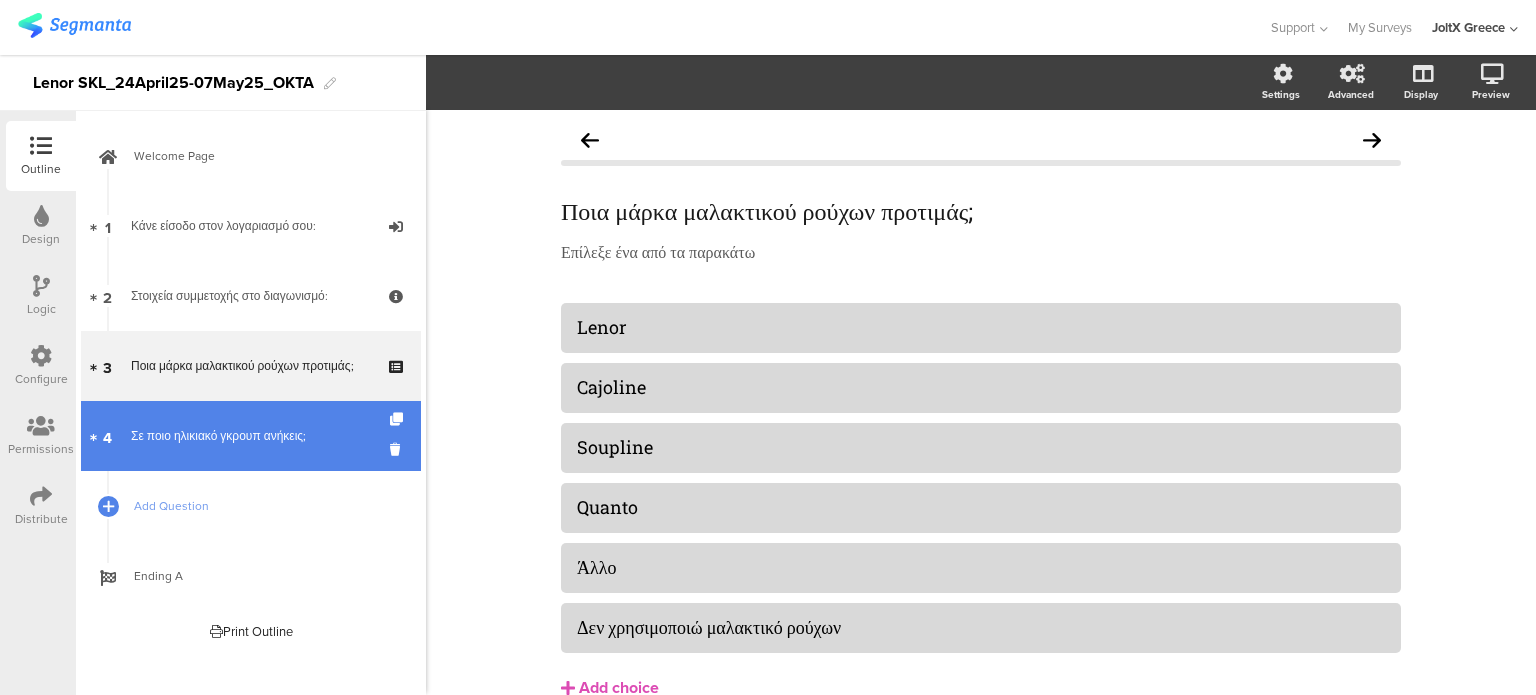 click on "Σε ποιο ηλικιακό γκρουπ ανήκεις;" at bounding box center [250, 436] 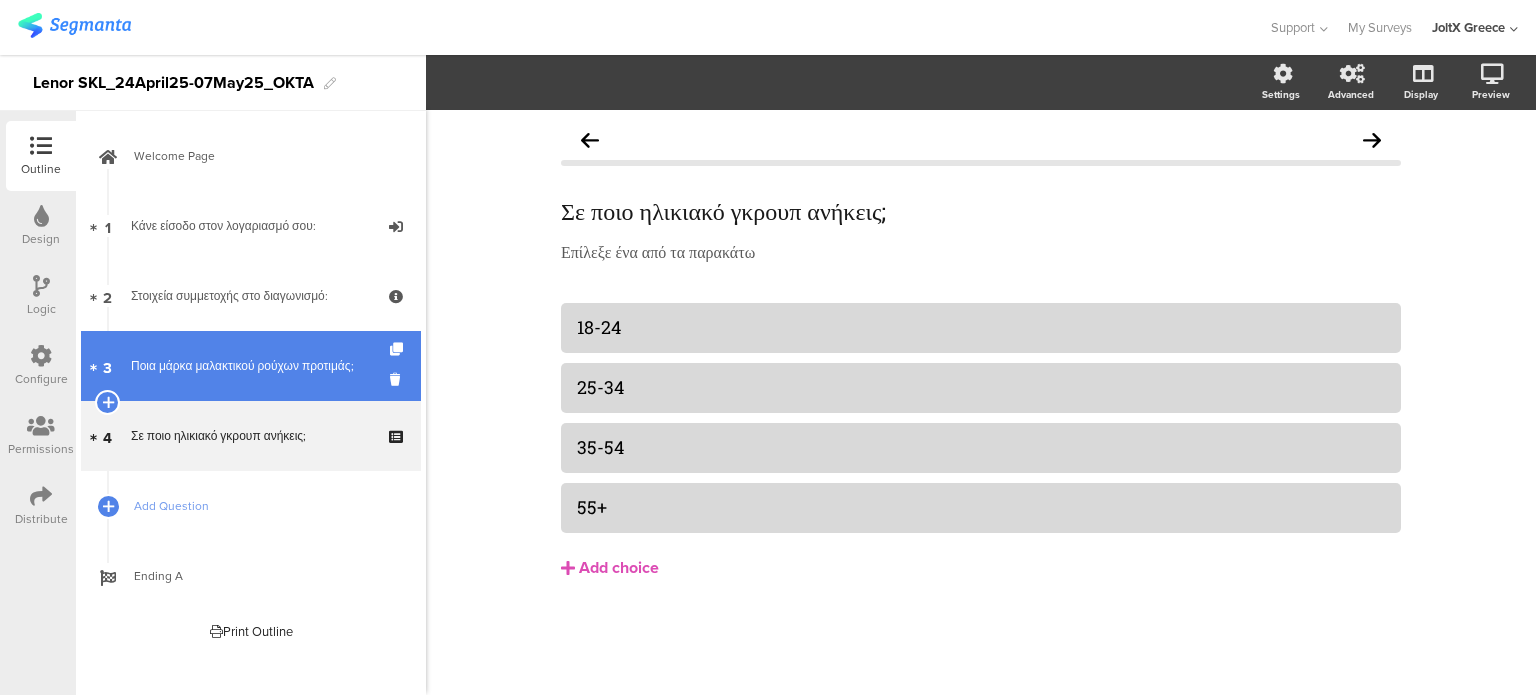 click on "Ποια μάρκα μαλακτικού ρούχων προτιμάς;" at bounding box center [250, 366] 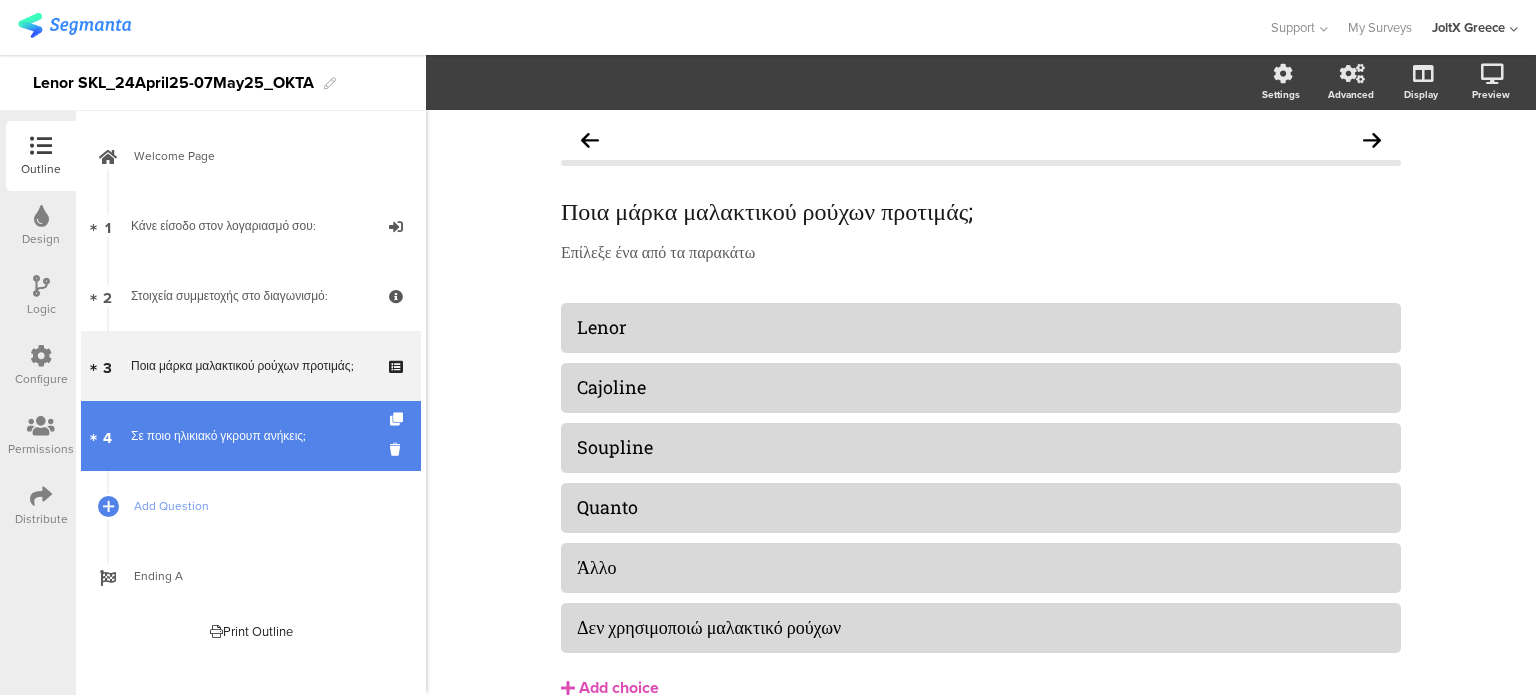 click on "4
Σε ποιο ηλικιακό γκρουπ ανήκεις;" at bounding box center (251, 436) 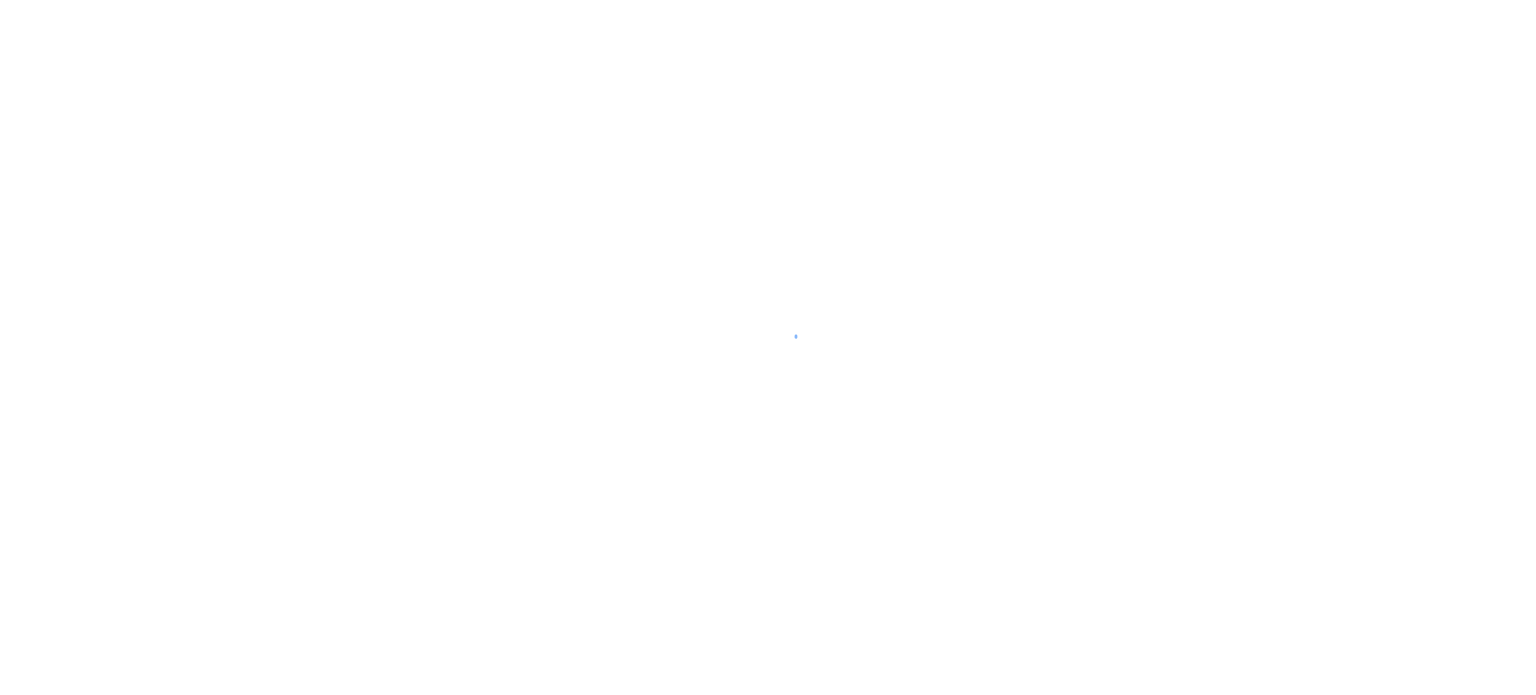 scroll, scrollTop: 0, scrollLeft: 0, axis: both 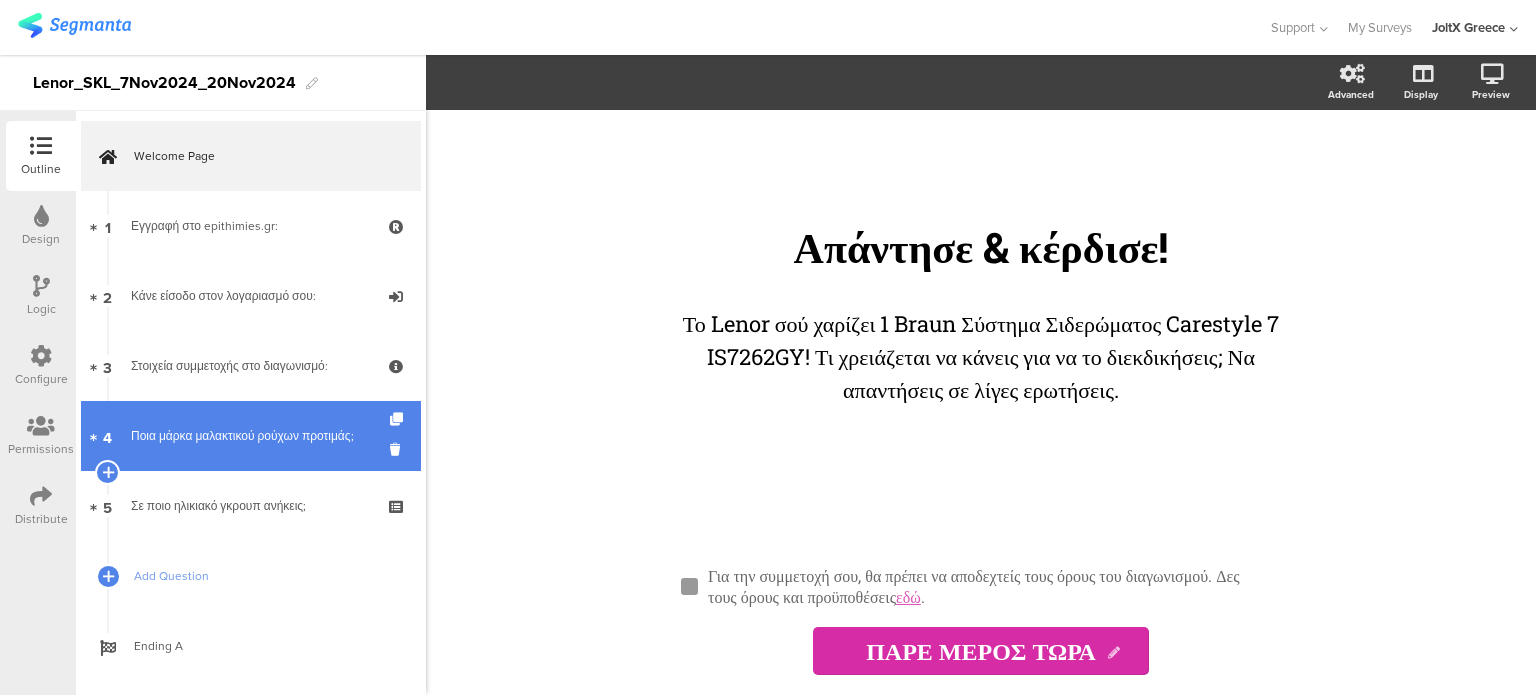 click on "Ποια μάρκα μαλακτικού ρούχων προτιμάς;" at bounding box center (250, 436) 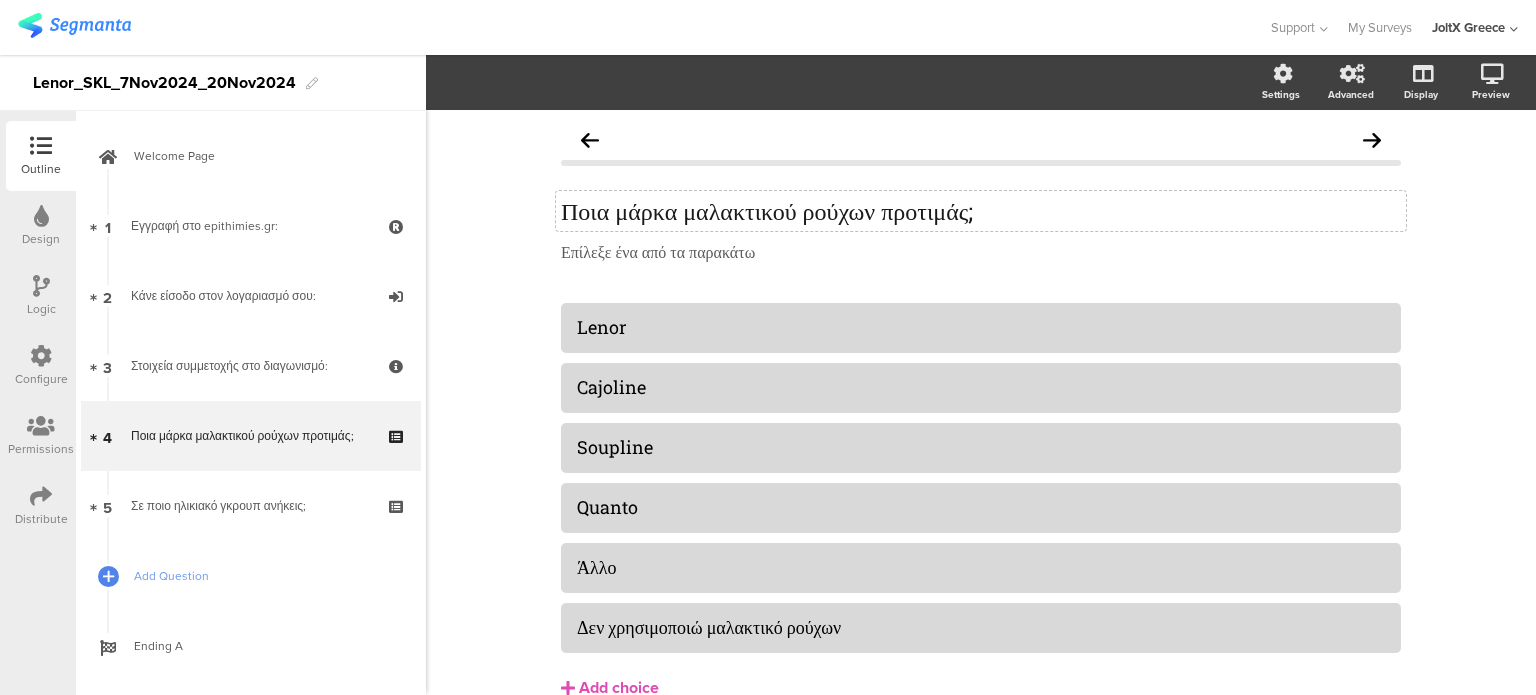 click on "Ποια μάρκα μαλακτικού ρούχων προτιμάς;" 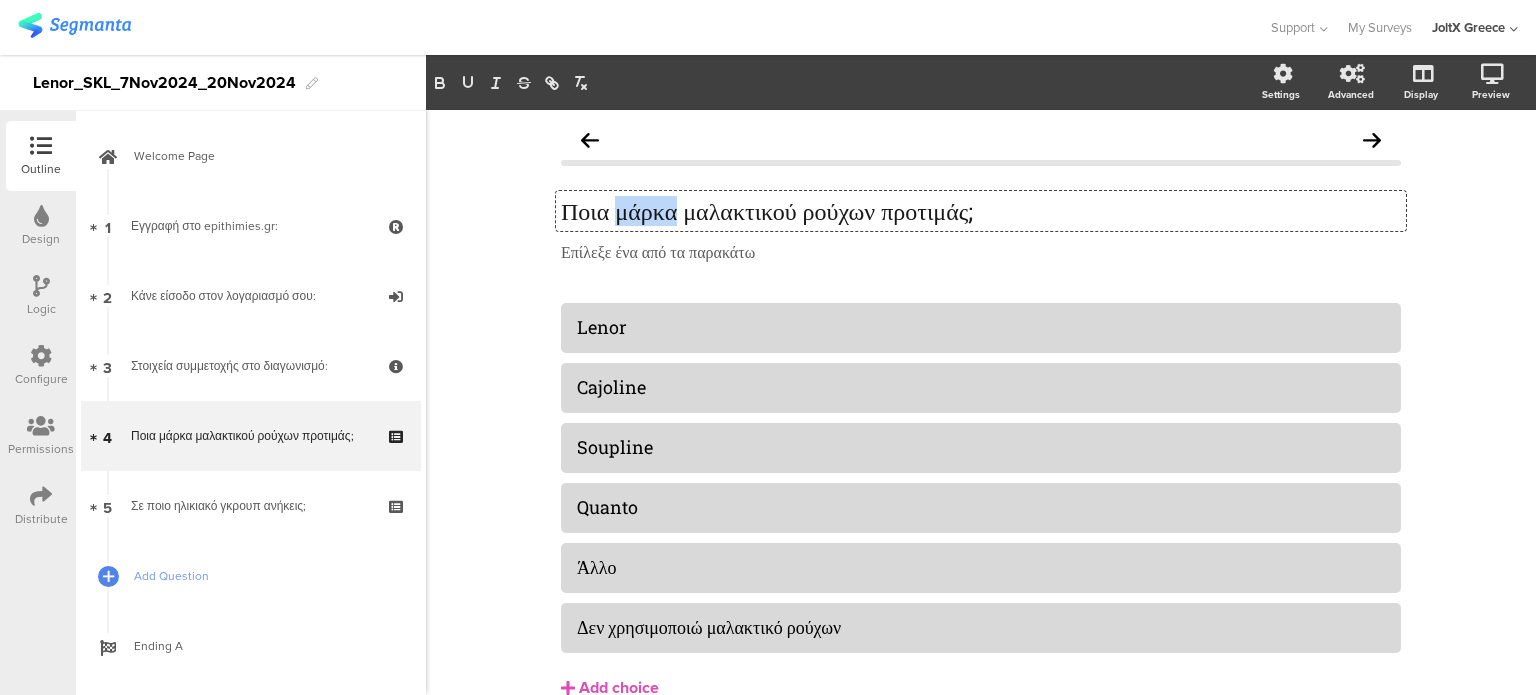 click on "Ποια μάρκα μαλακτικού ρούχων προτιμάς;" 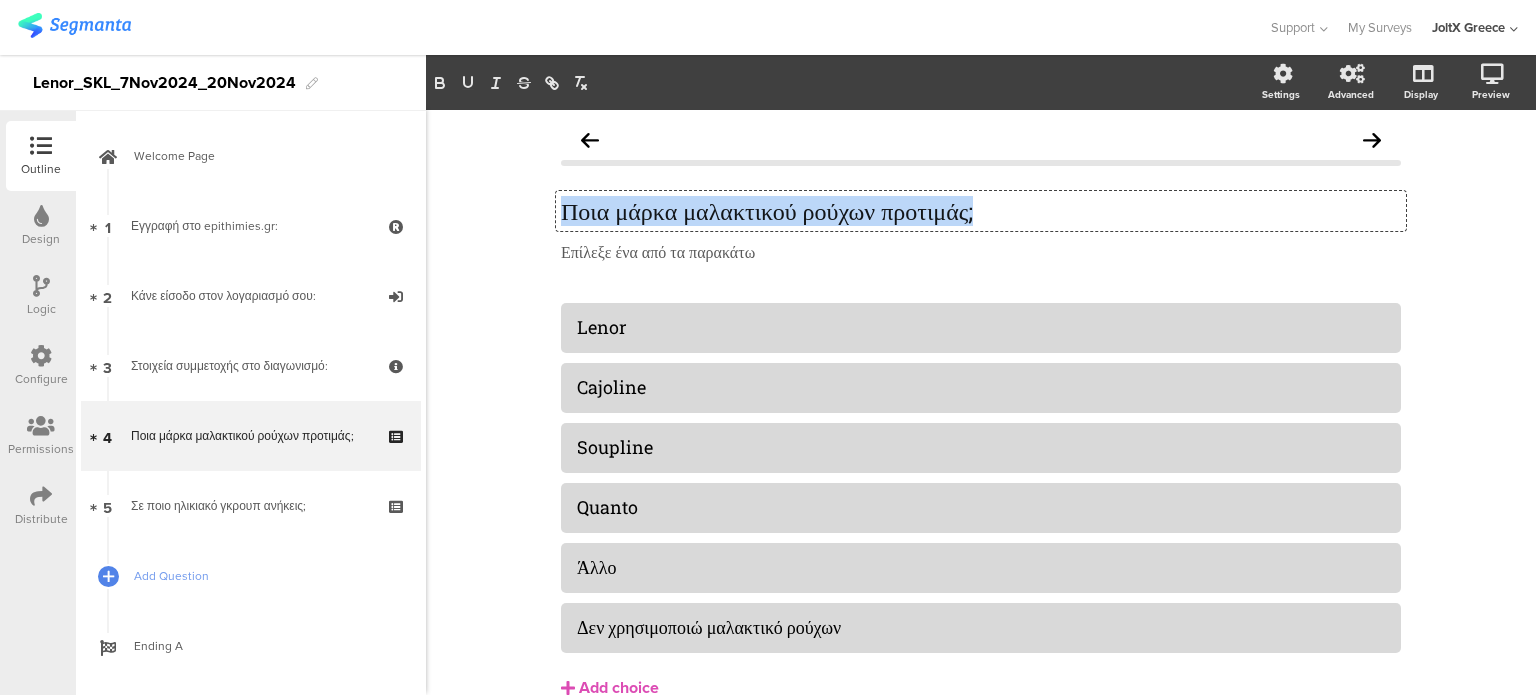 click on "Ποια μάρκα μαλακτικού ρούχων προτιμάς;" 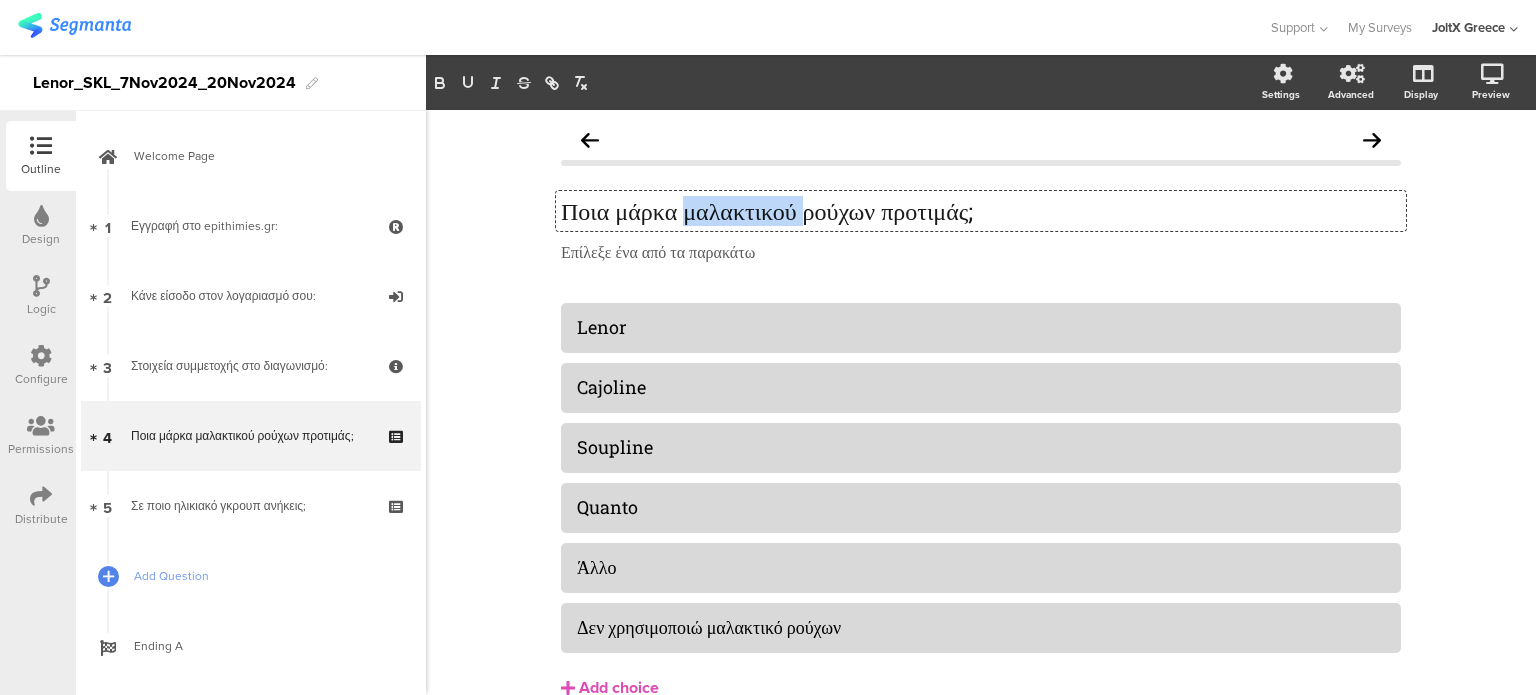 click on "Ποια μάρκα μαλακτικού ρούχων προτιμάς;" 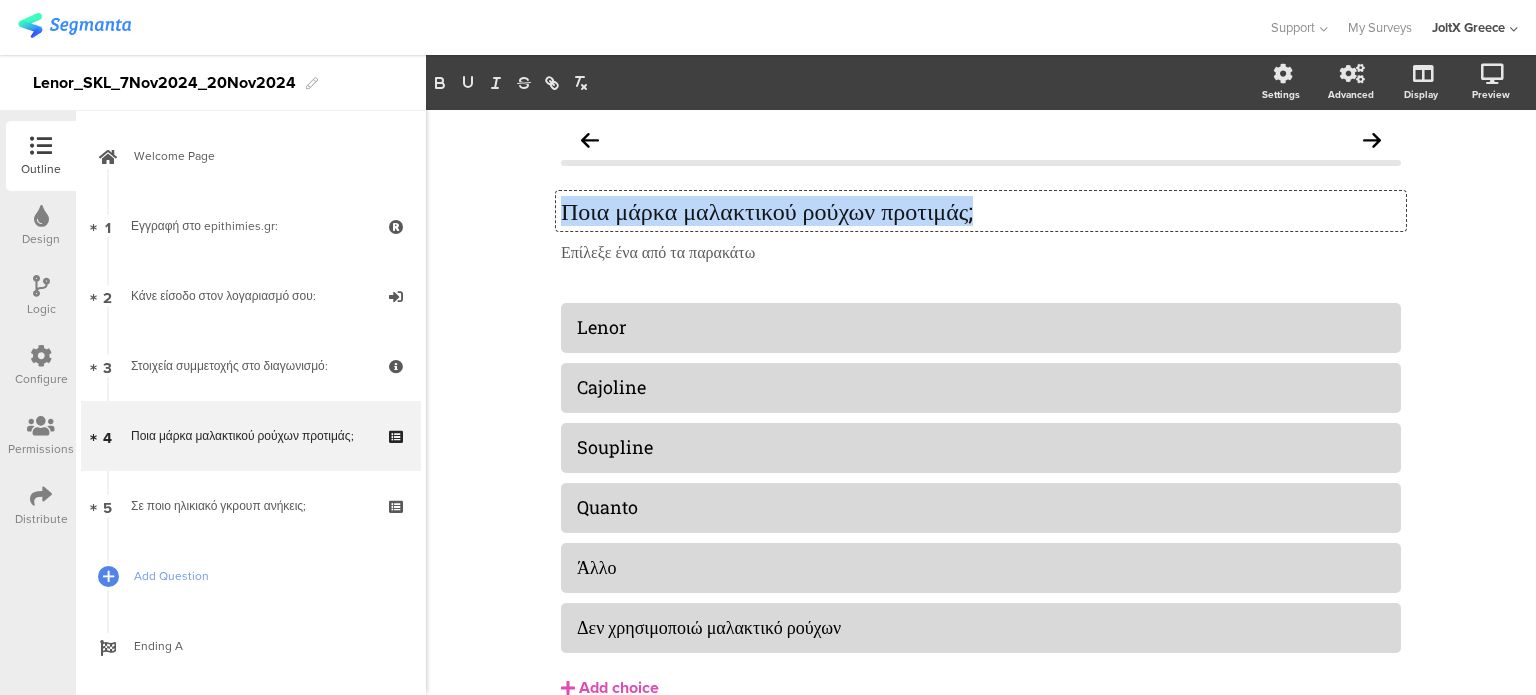 click on "Ποια μάρκα μαλακτικού ρούχων προτιμάς;" 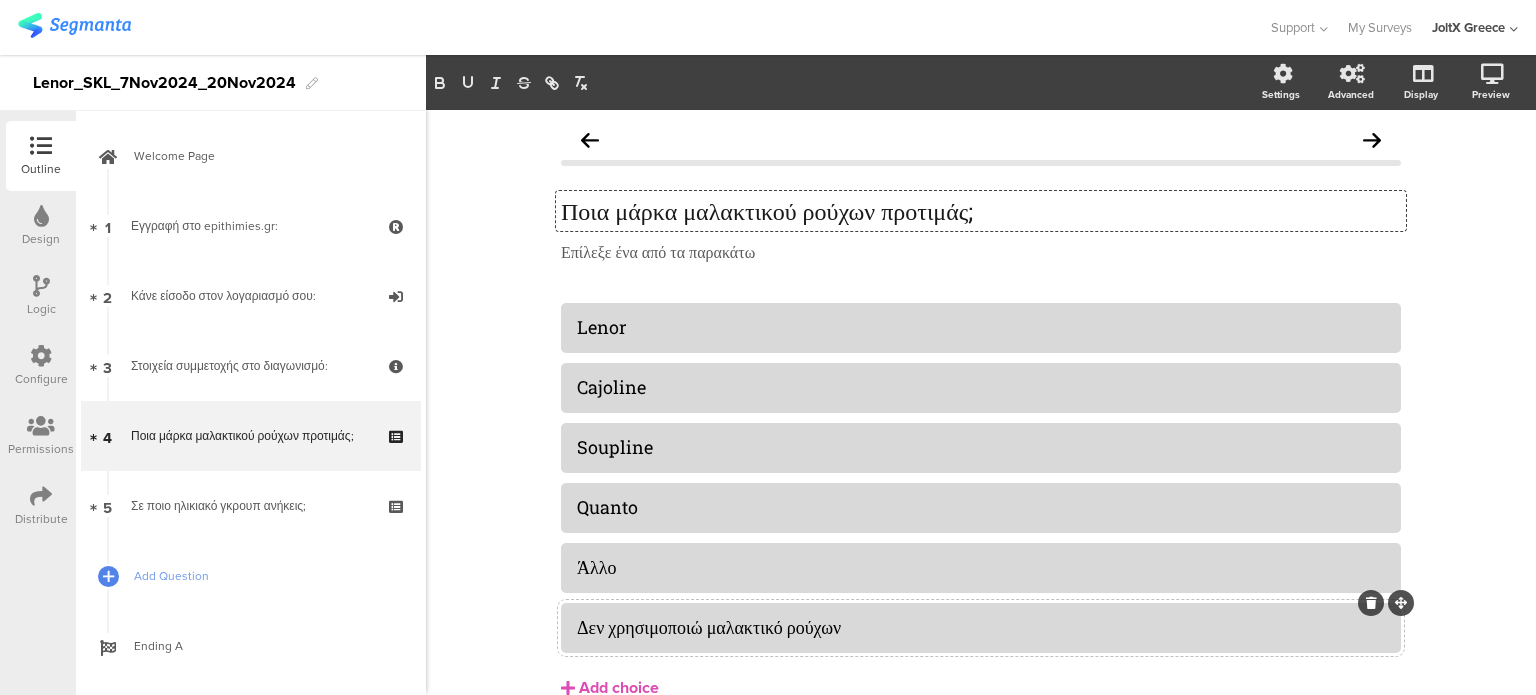 click on "Δεν χρησιμοποιώ μαλακτικό ρούχων" 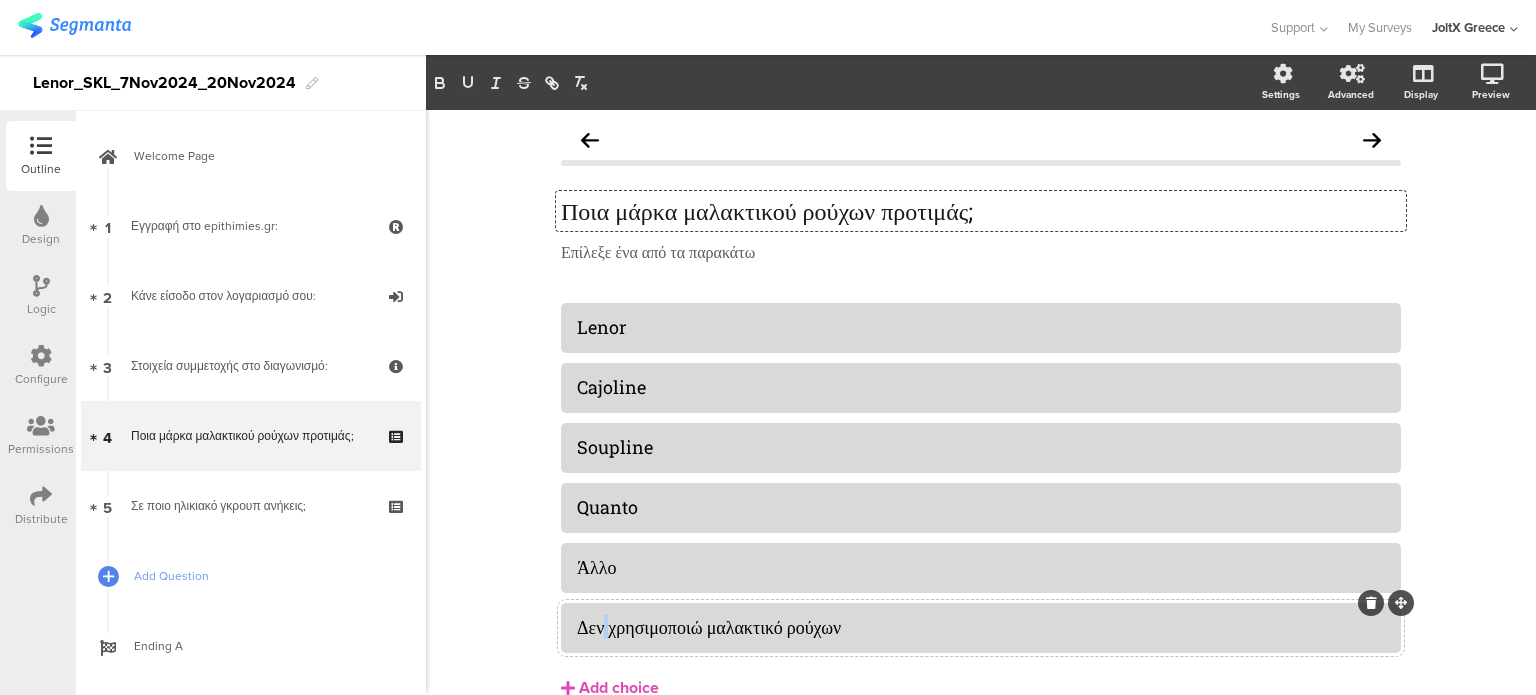 click on "Δεν χρησιμοποιώ μαλακτικό ρούχων" 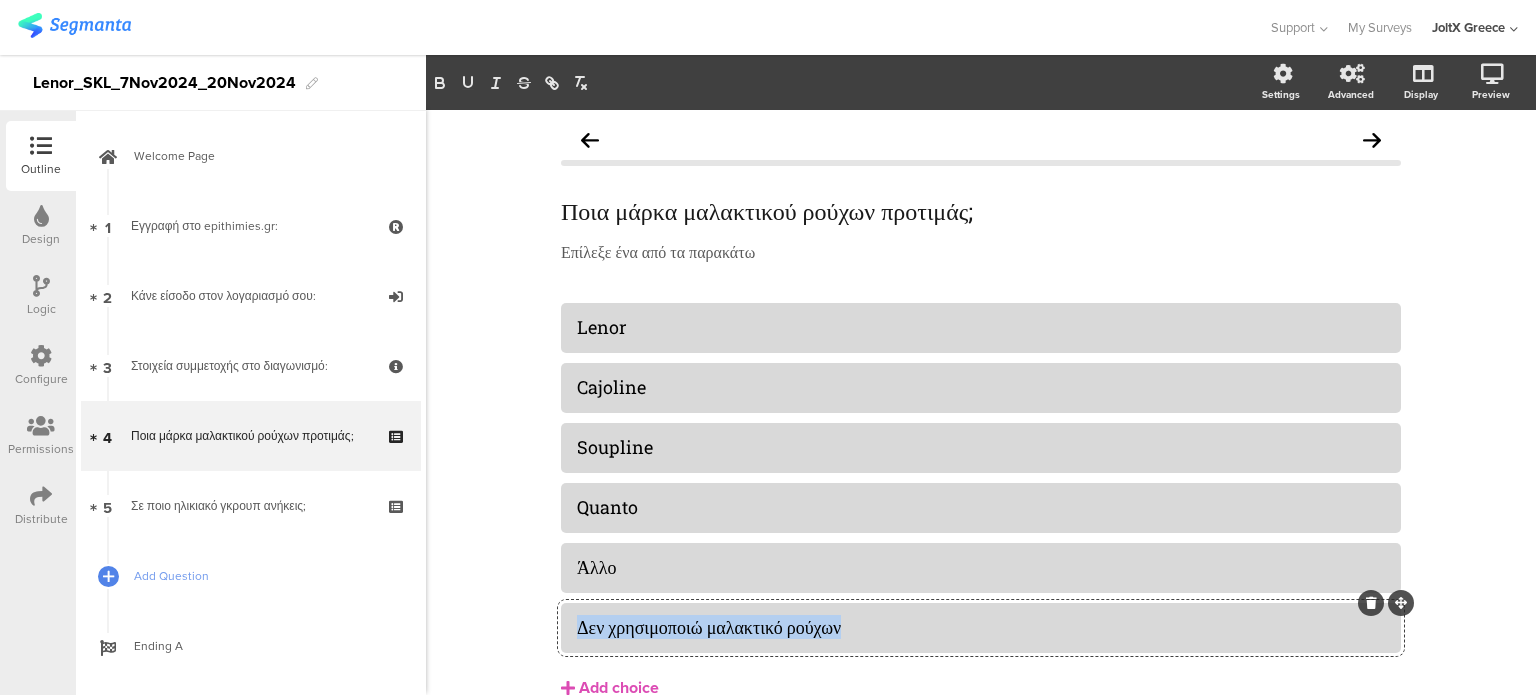 click on "Δεν χρησιμοποιώ μαλακτικό ρούχων" 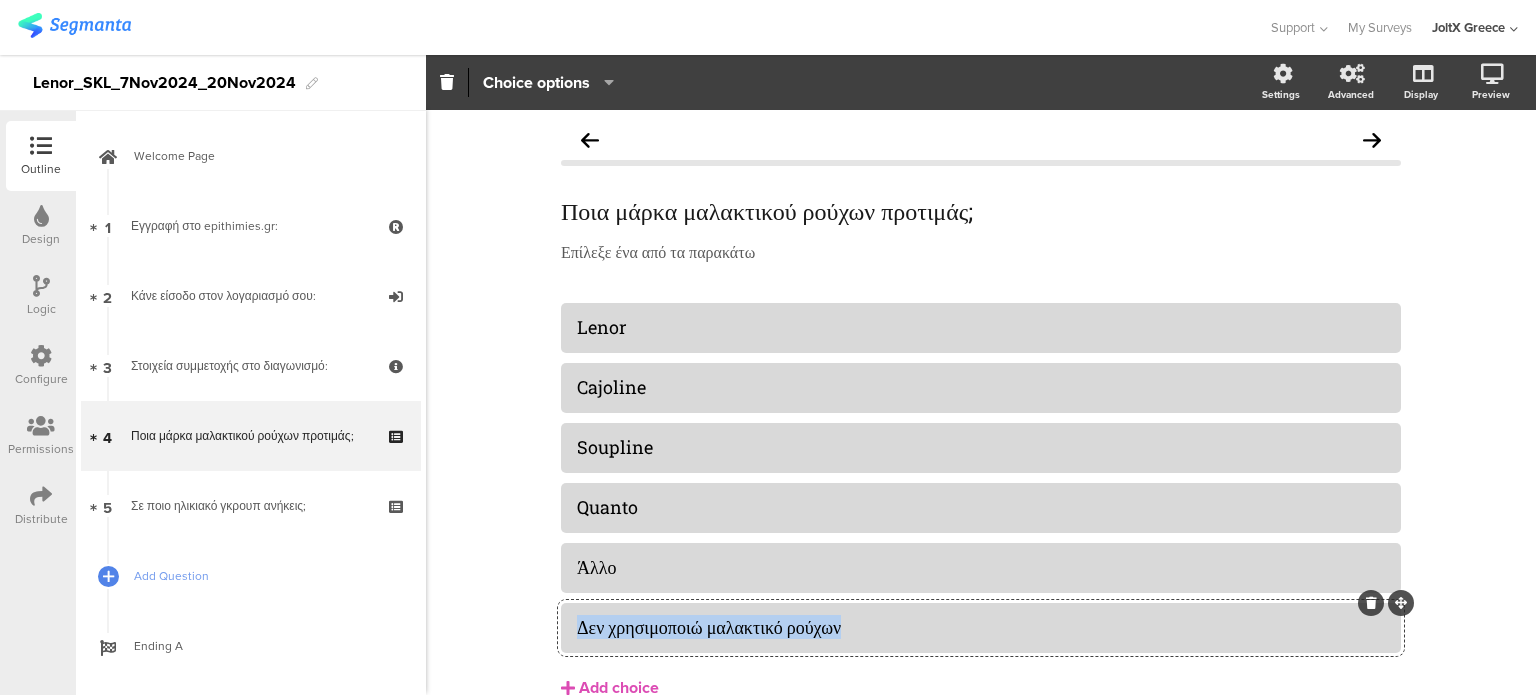 copy on "Δεν χρησιμοποιώ μαλακτικό ρούχων" 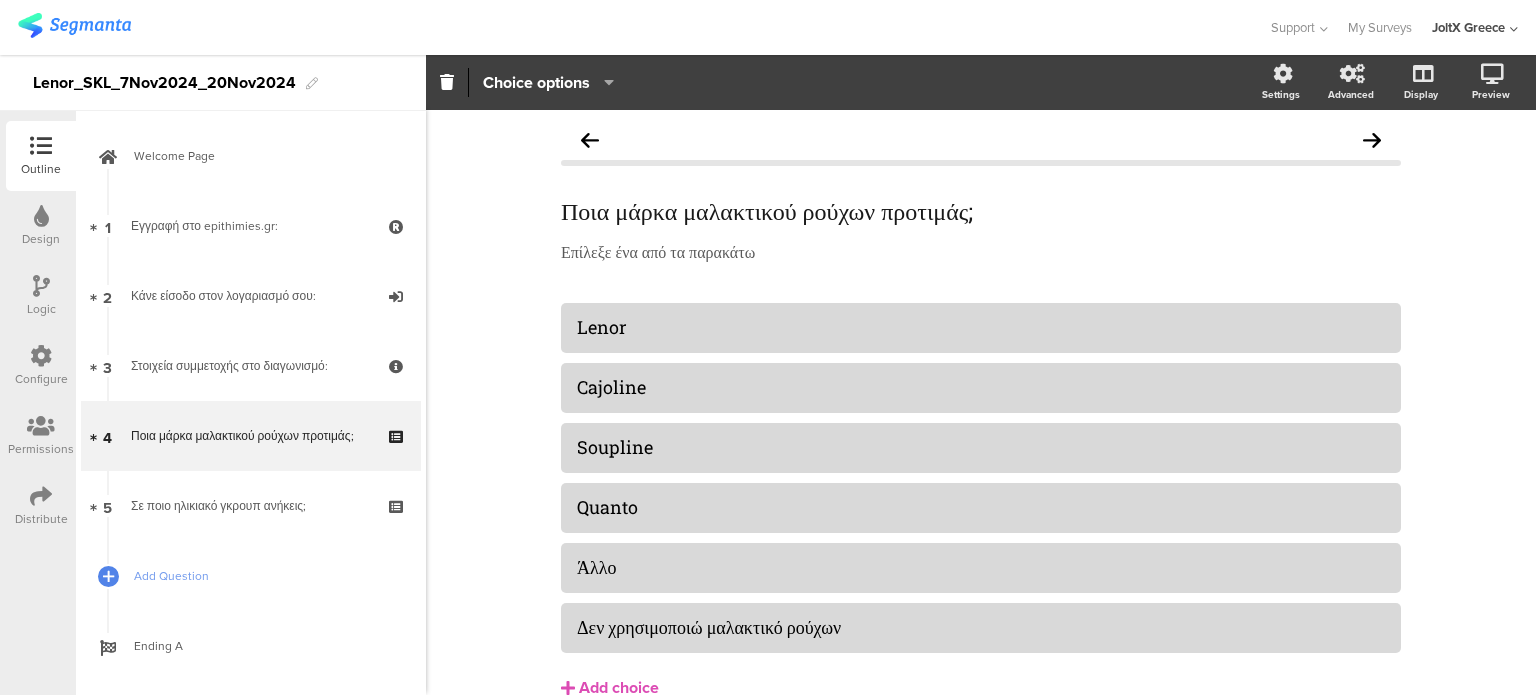 click at bounding box center [41, 356] 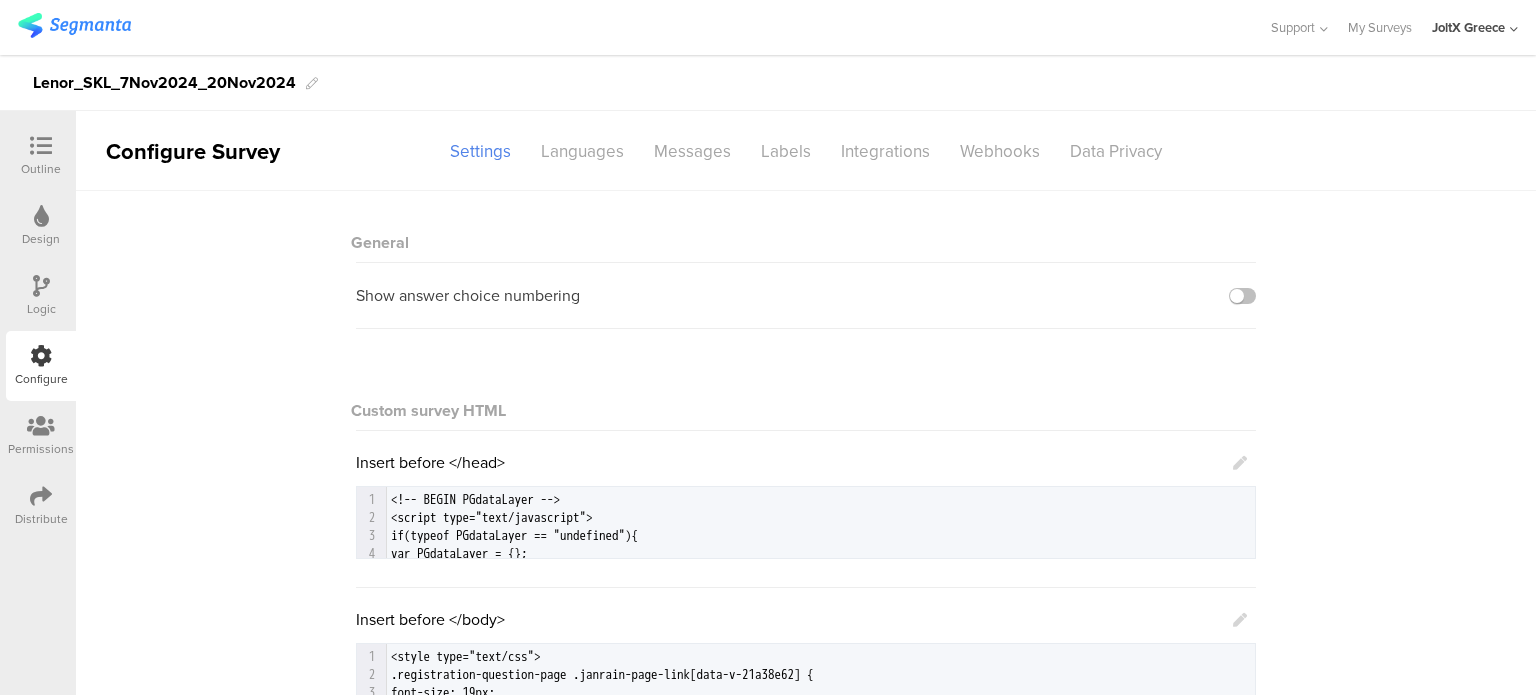 click on "Configure Survey
Settings
Languages
Messages
Labels
Integrations
Webhooks
Data Privacy" at bounding box center [806, 151] 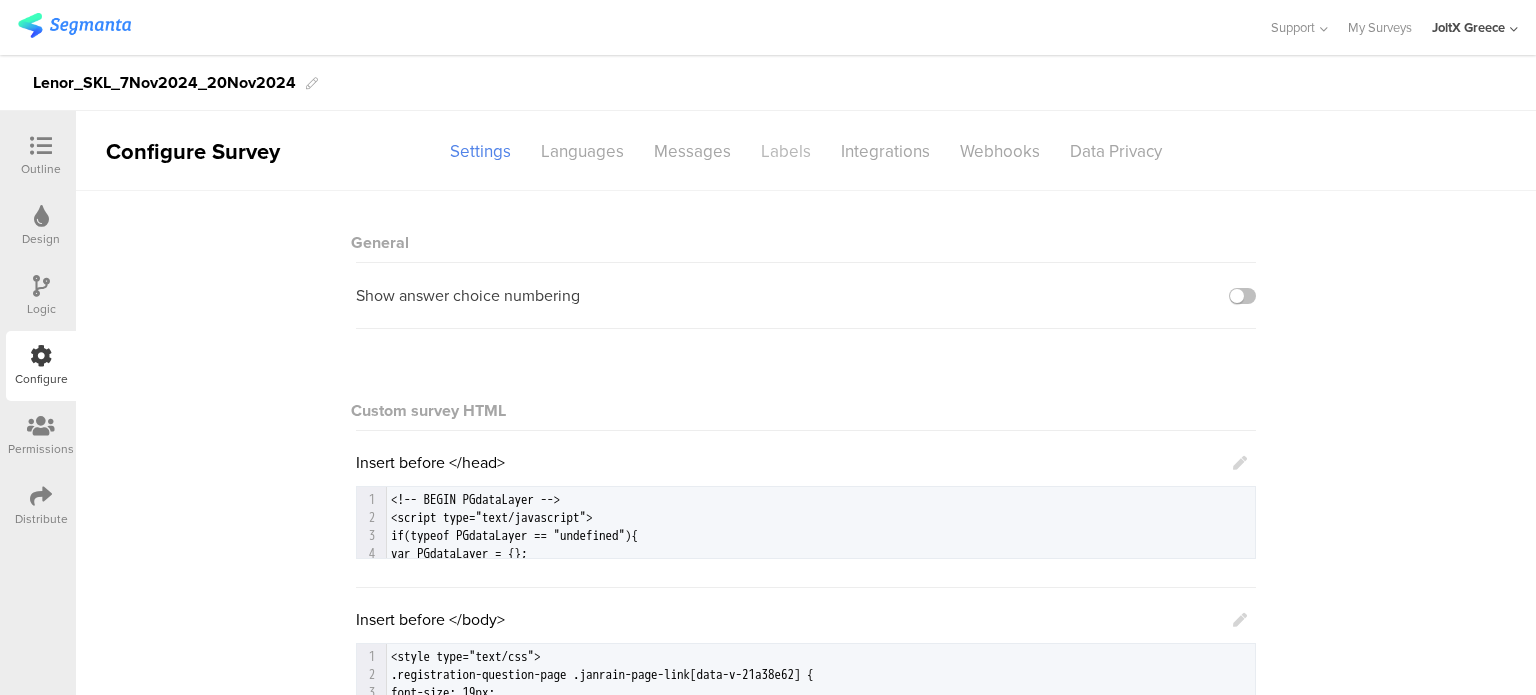 click on "Labels" at bounding box center (786, 151) 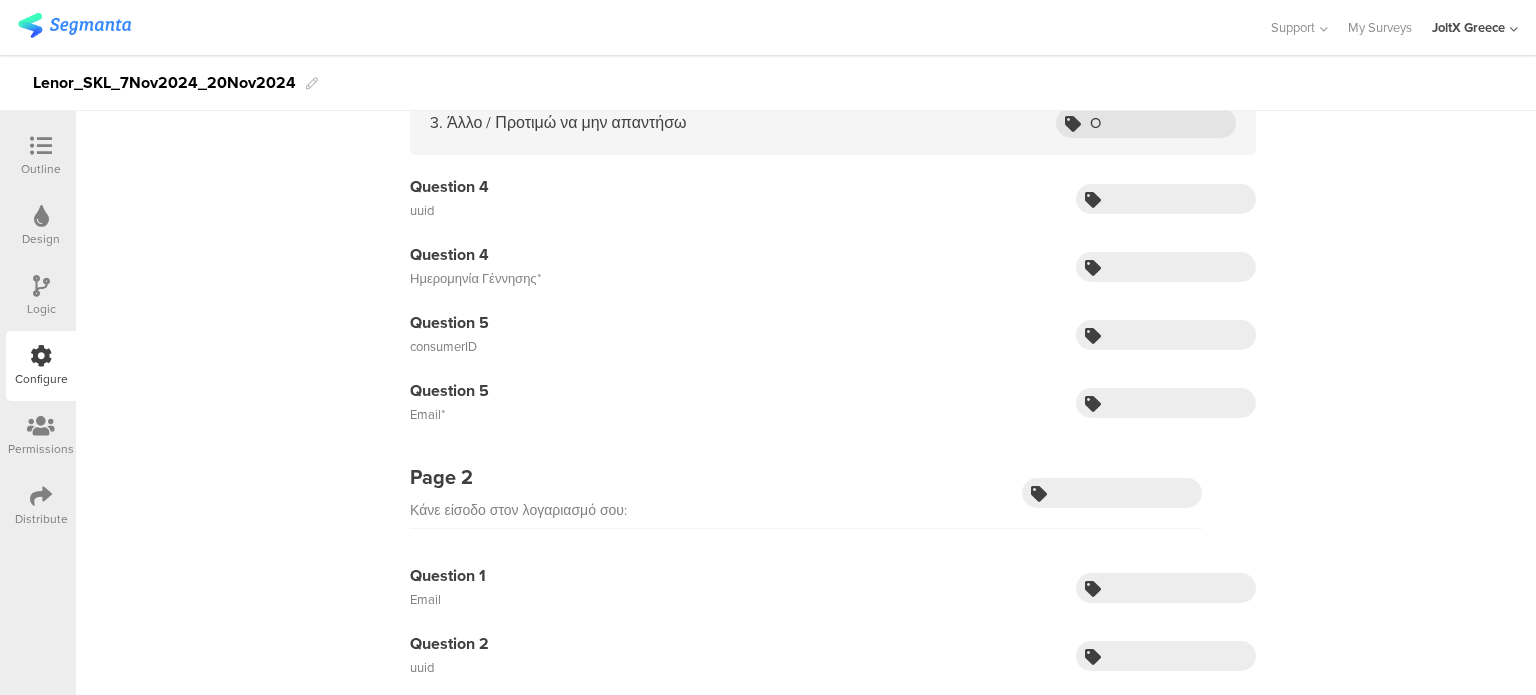 scroll, scrollTop: 0, scrollLeft: 0, axis: both 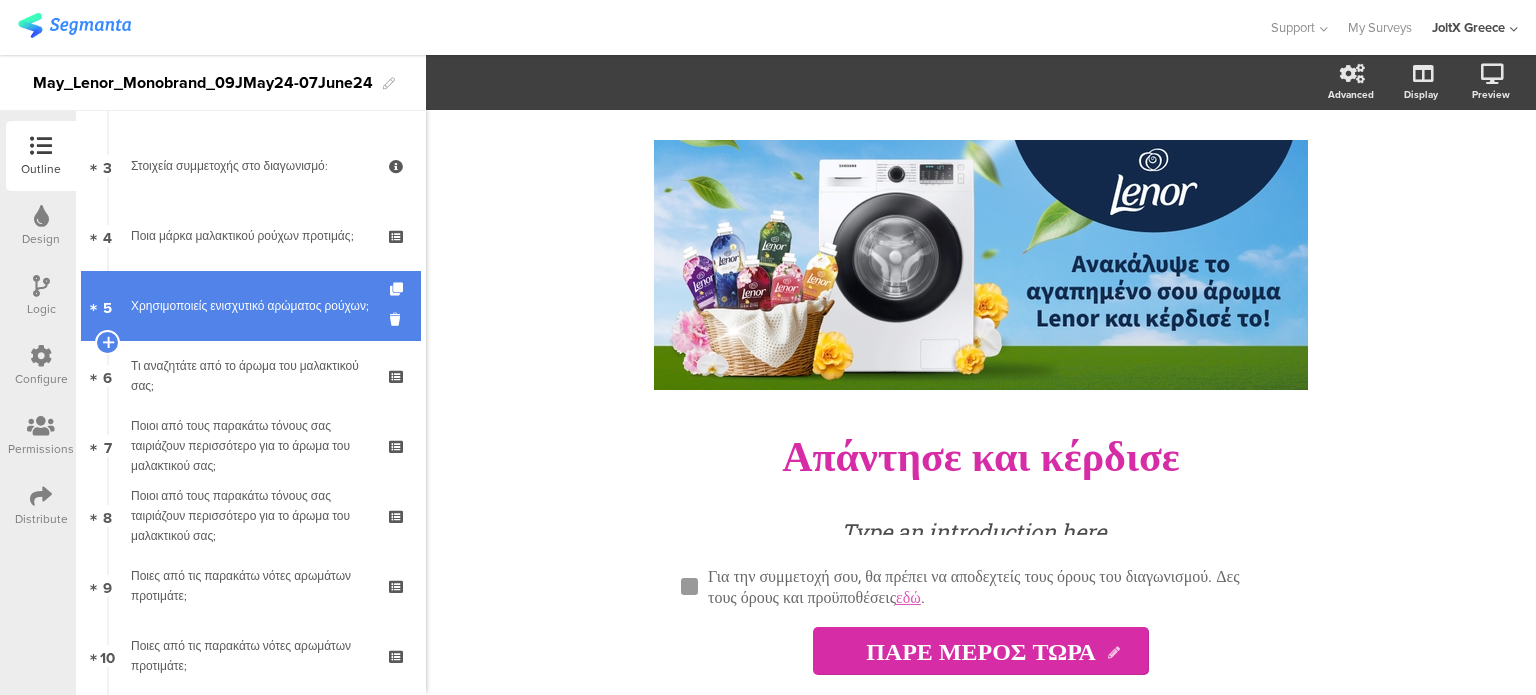 click on "5
Χρησιμοποιείς ενισχυτικό αρώματος ρούχων;" at bounding box center (251, 306) 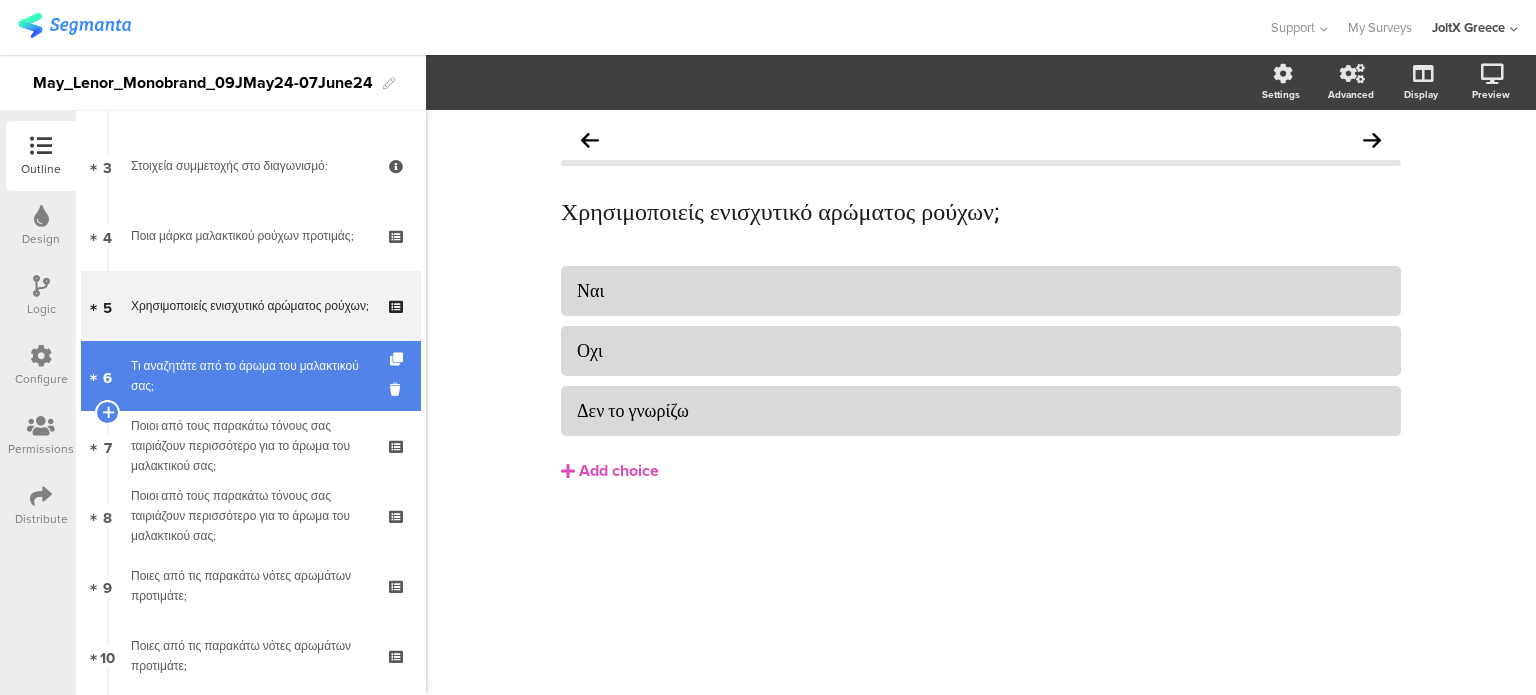 click on "6
Τι αναζητάτε από το άρωμα του μαλακτικού σας;" at bounding box center (251, 376) 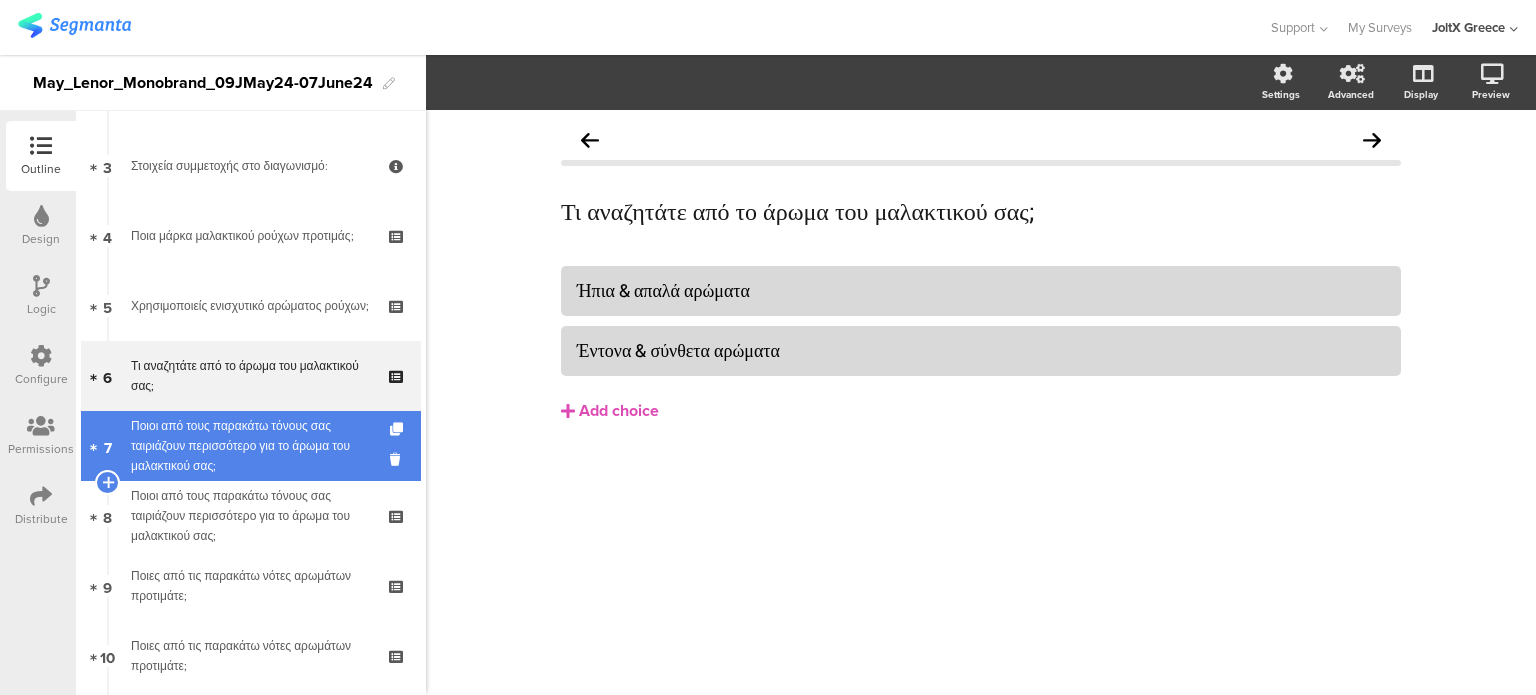 click on "Ποιοι από τους παρακάτω τόνους σας ταιριάζουν περισσότερο για το άρωμα του μαλακτικού σας;" at bounding box center (250, 446) 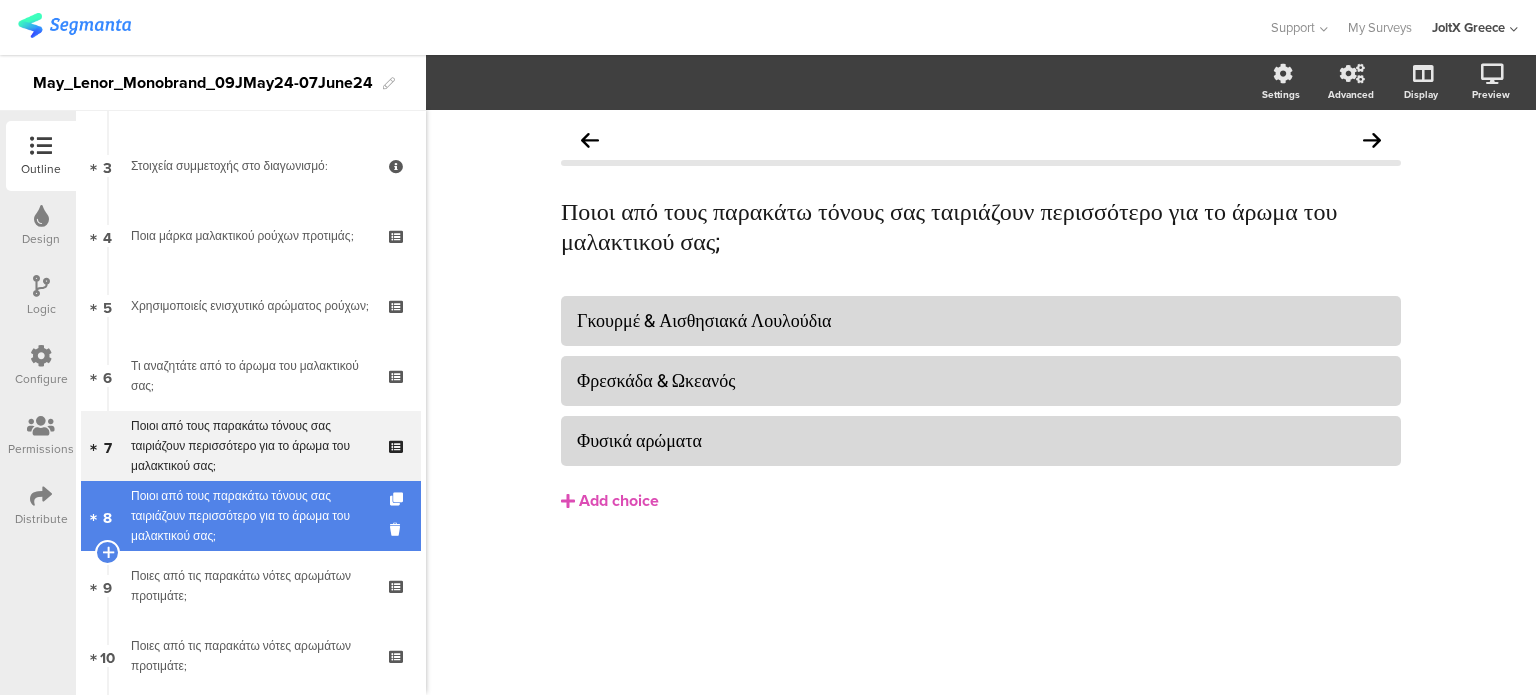 click on "Ποιοι από τους παρακάτω τόνους σας ταιριάζουν περισσότερο για το άρωμα του μαλακτικού σας;" at bounding box center (250, 516) 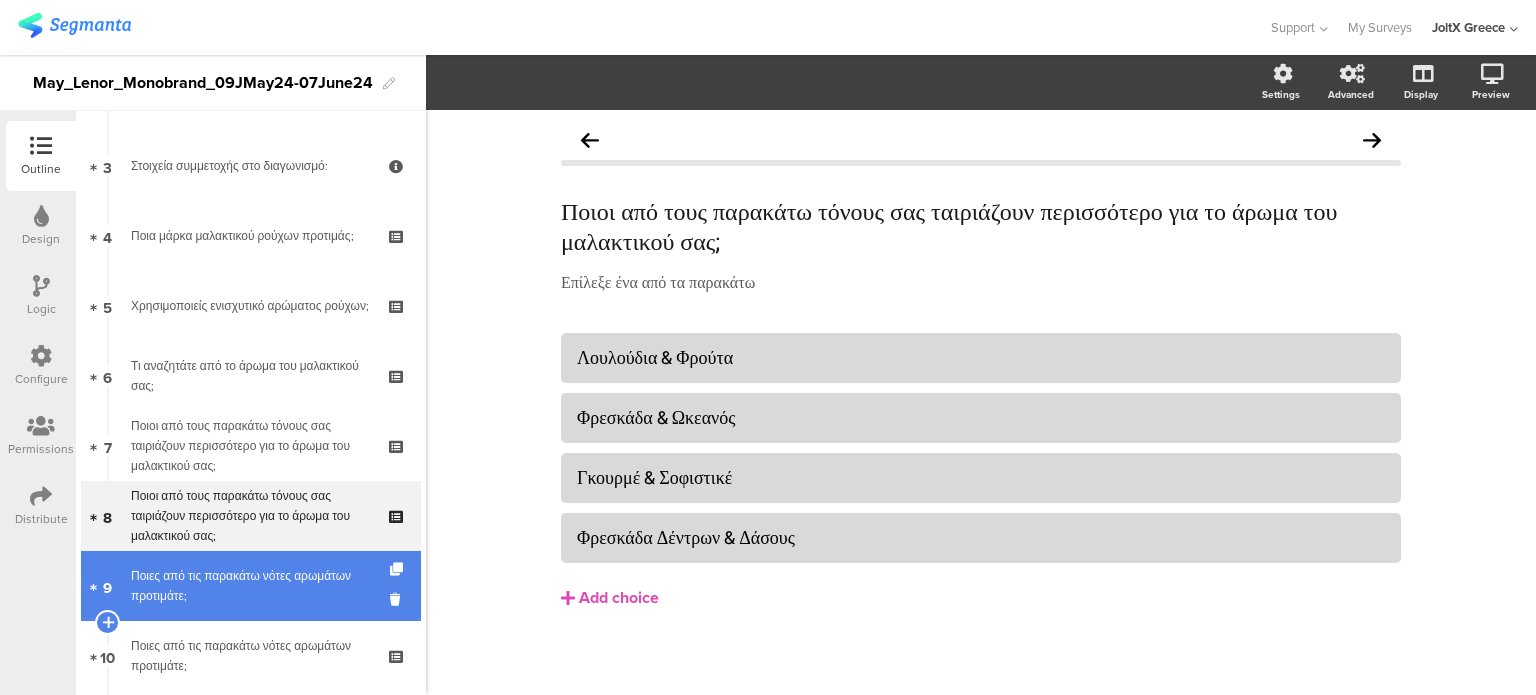 click on "Ποιες από τις παρακάτω νότες αρωμάτων προτιμάτε;" at bounding box center [250, 586] 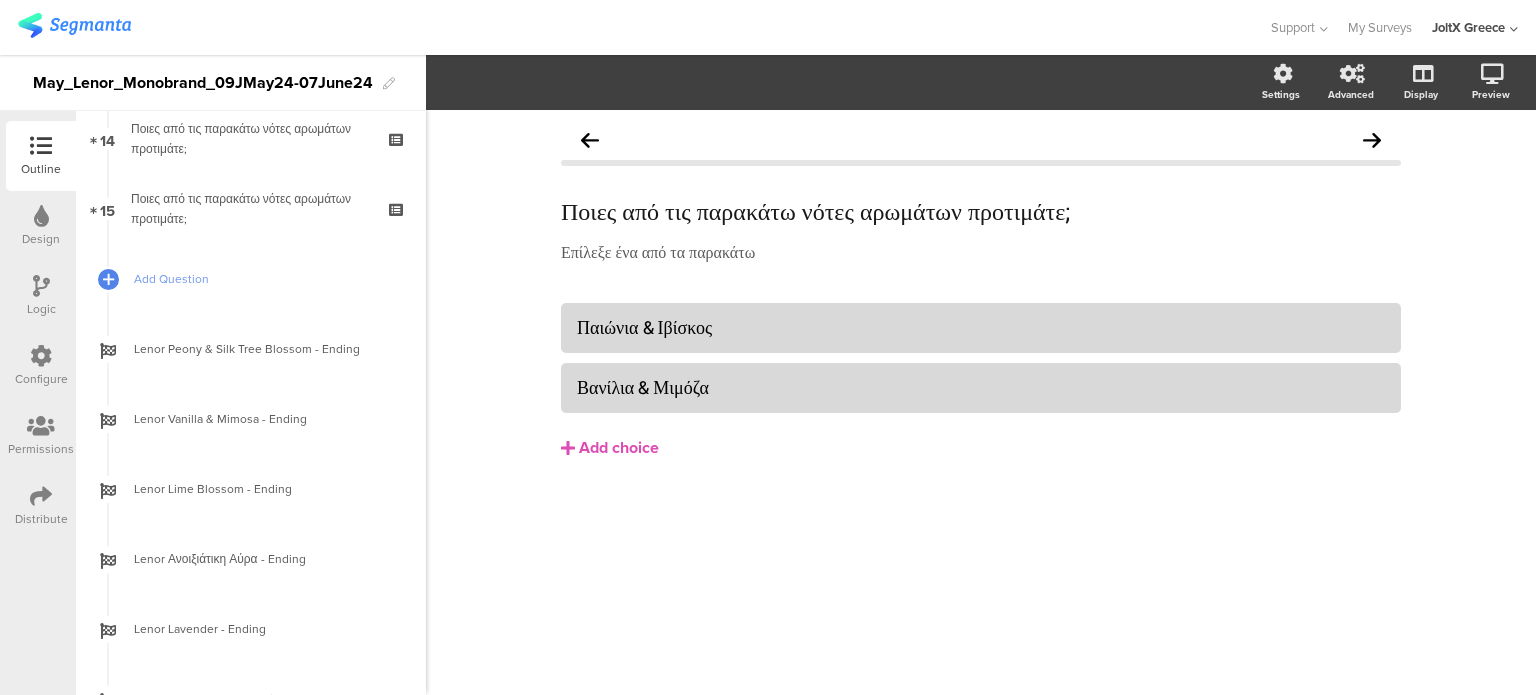 scroll, scrollTop: 1000, scrollLeft: 0, axis: vertical 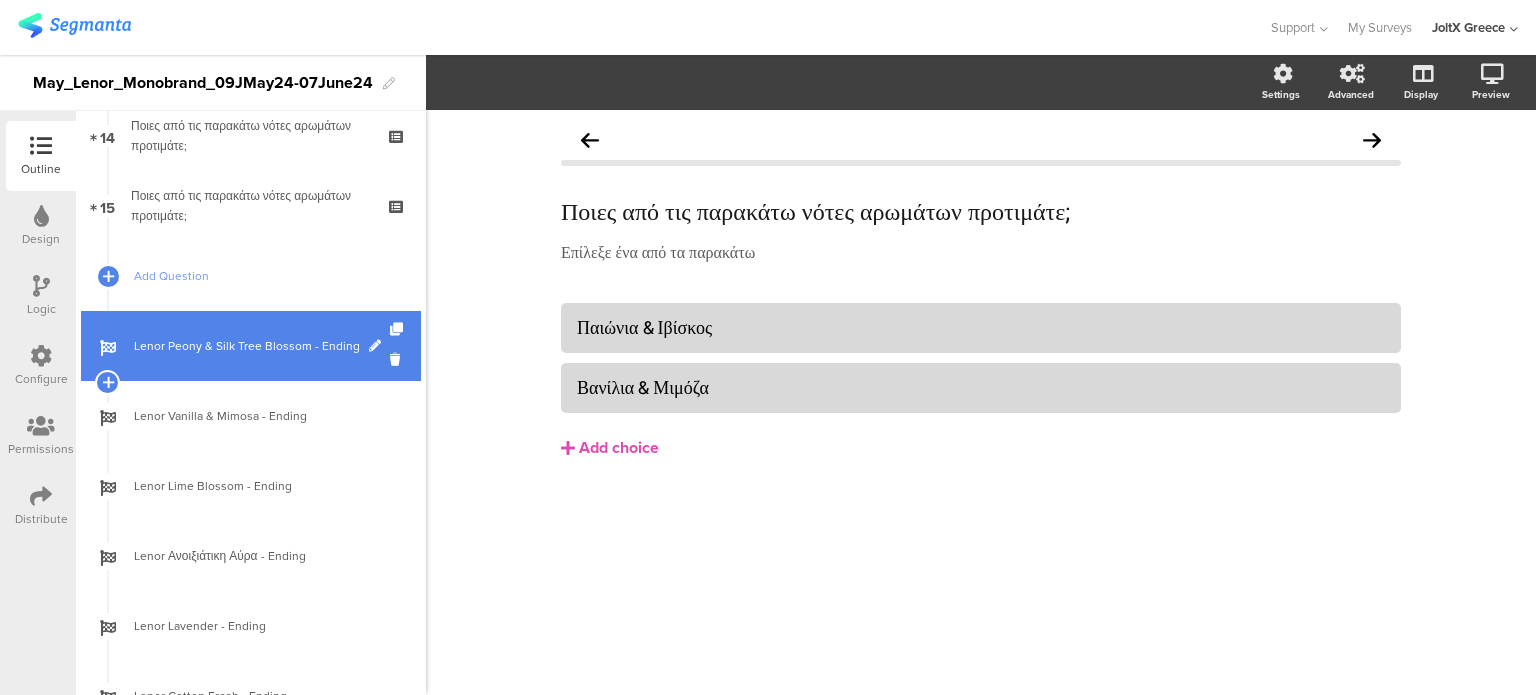 click on "Lenor Peony & Silk Tree Blossom - Ending" at bounding box center (251, 346) 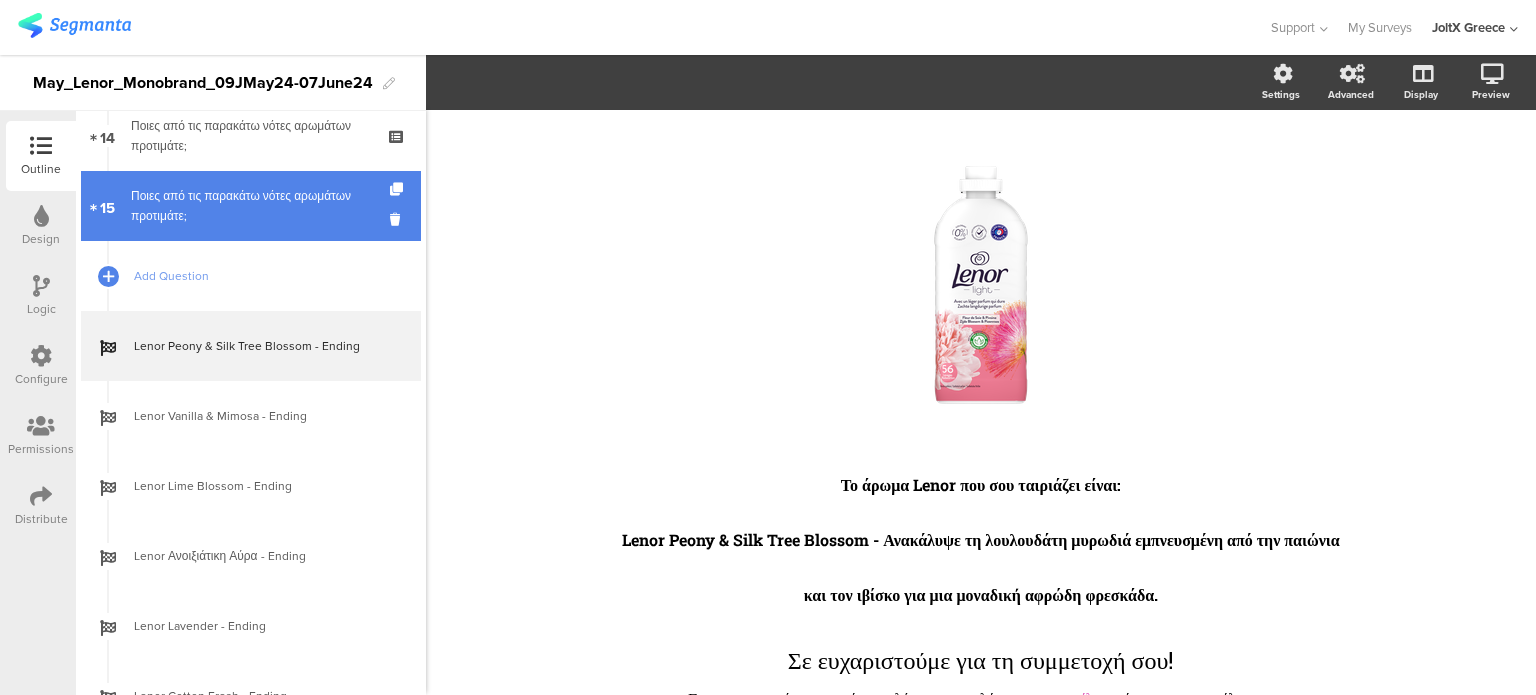 click on "Ποιες από τις παρακάτω νότες αρωμάτων προτιμάτε;" at bounding box center (250, 206) 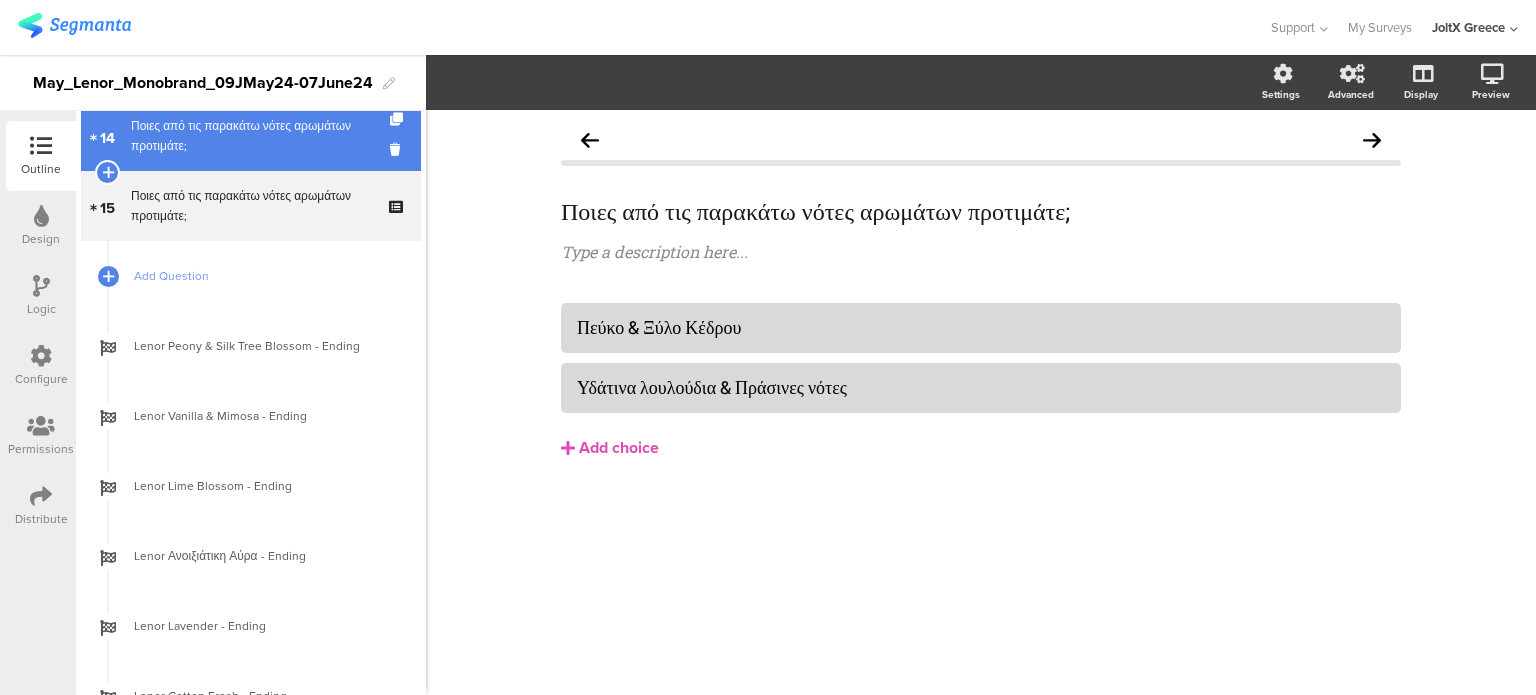 click on "14
Ποιες από τις παρακάτω νότες αρωμάτων προτιμάτε;" at bounding box center [251, 136] 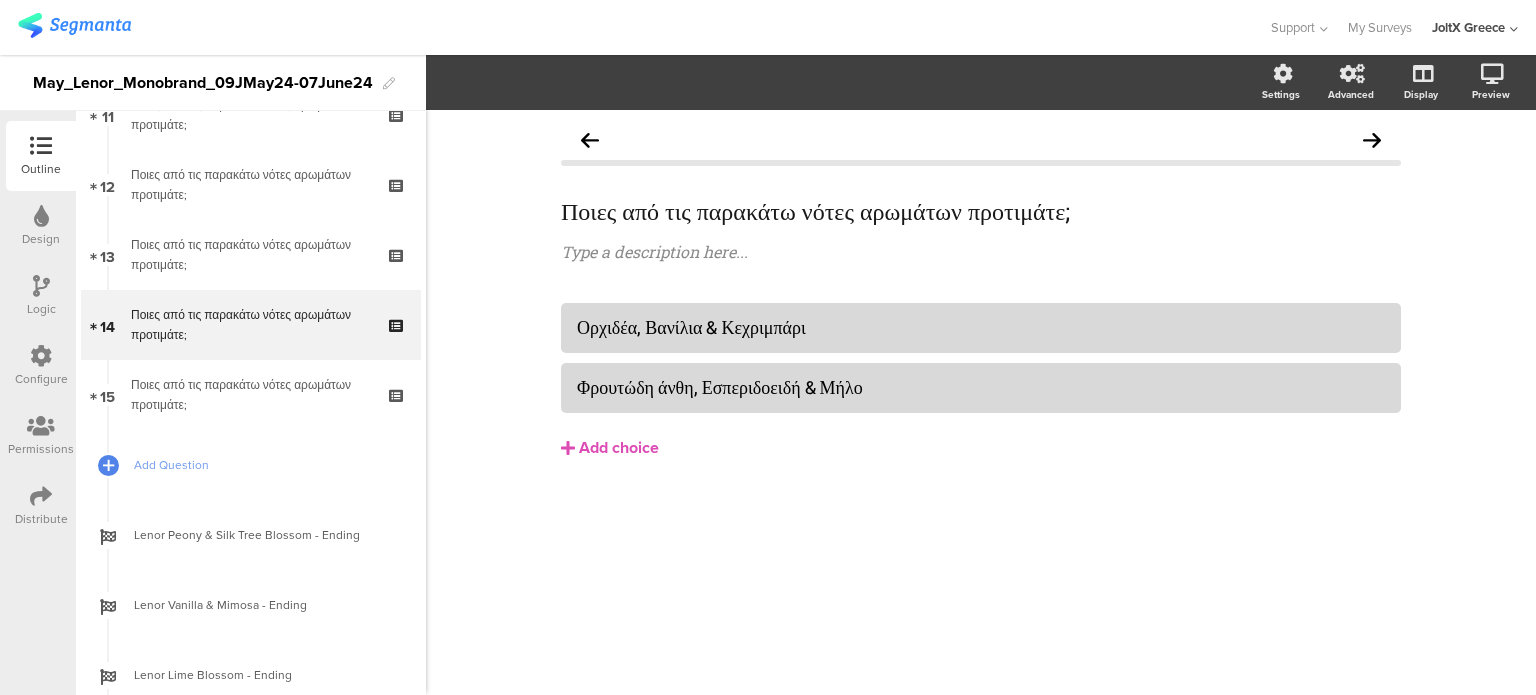 scroll, scrollTop: 311, scrollLeft: 0, axis: vertical 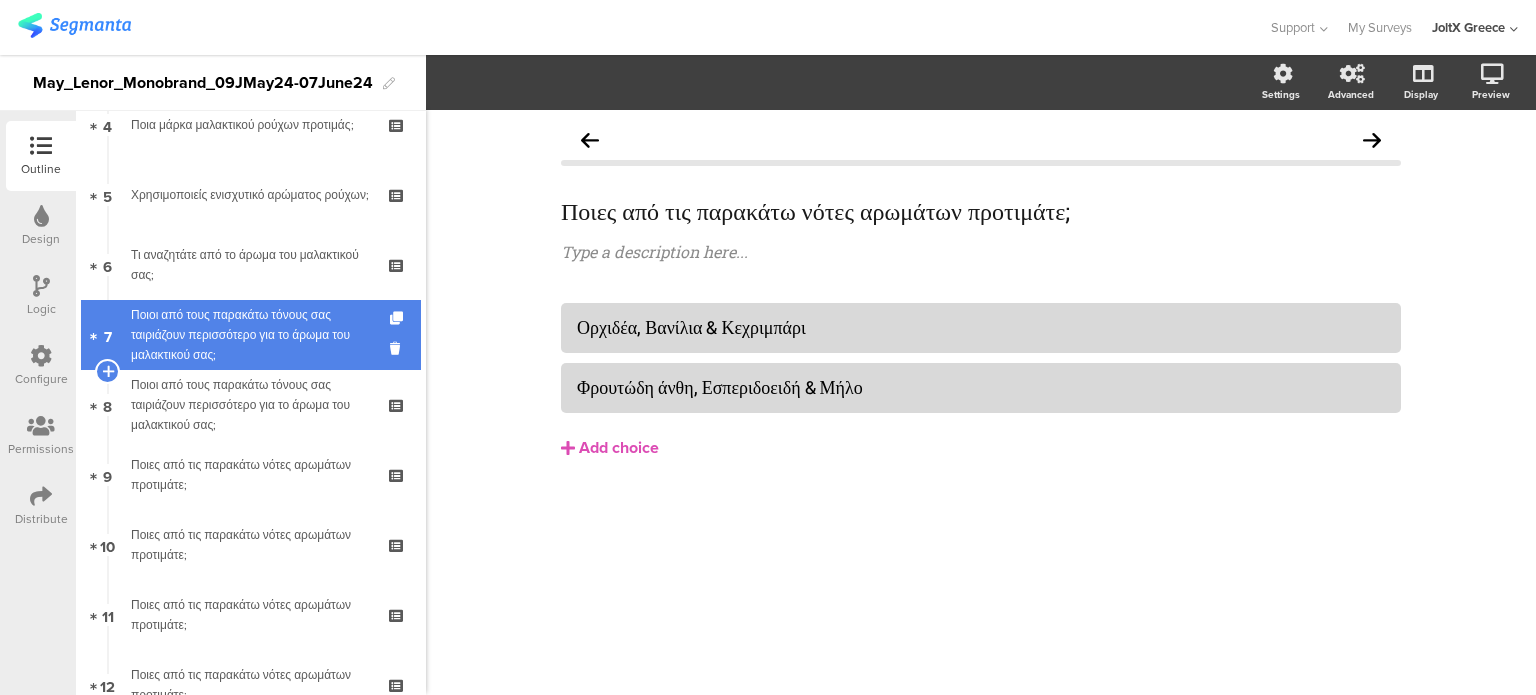 click on "Ποιοι από τους παρακάτω τόνους σας ταιριάζουν περισσότερο για το άρωμα του μαλακτικού σας;" at bounding box center [250, 335] 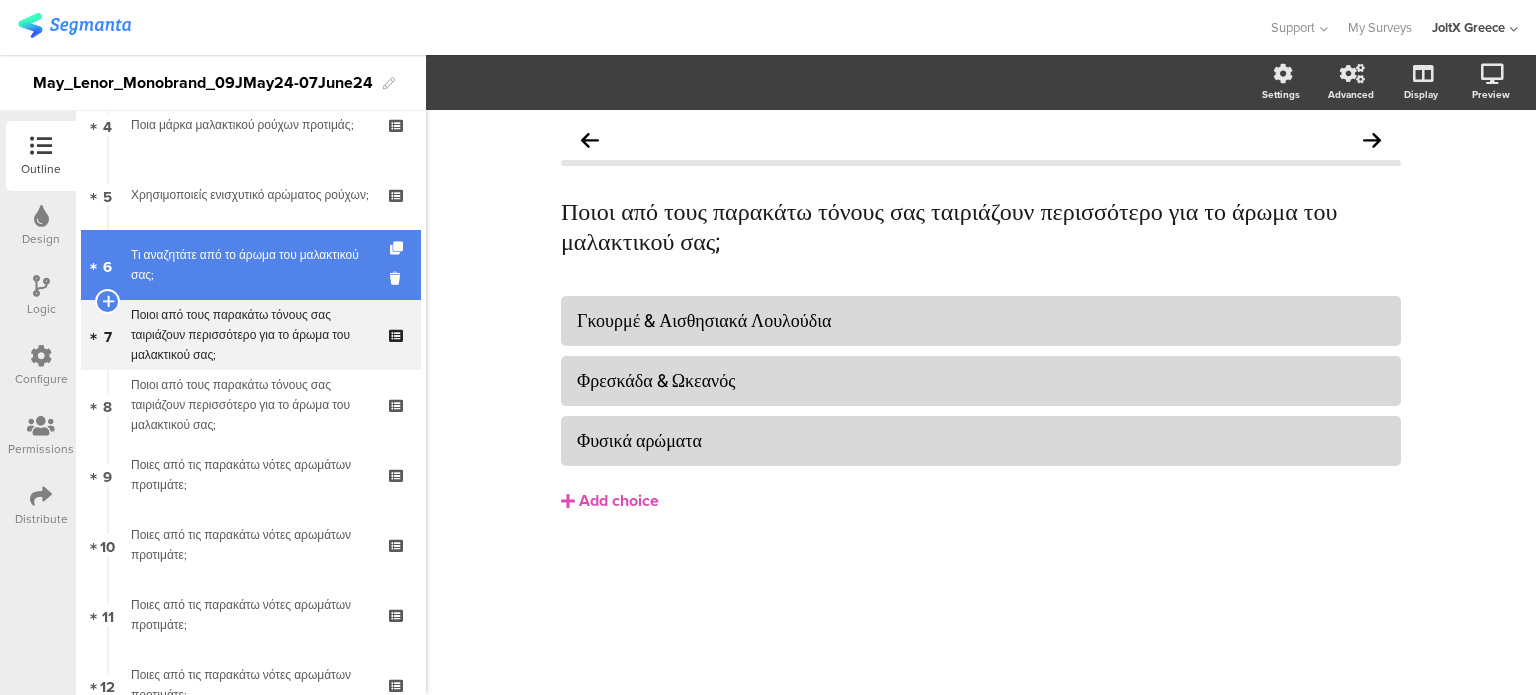 click on "Τι αναζητάτε από το άρωμα του μαλακτικού σας;" at bounding box center [250, 265] 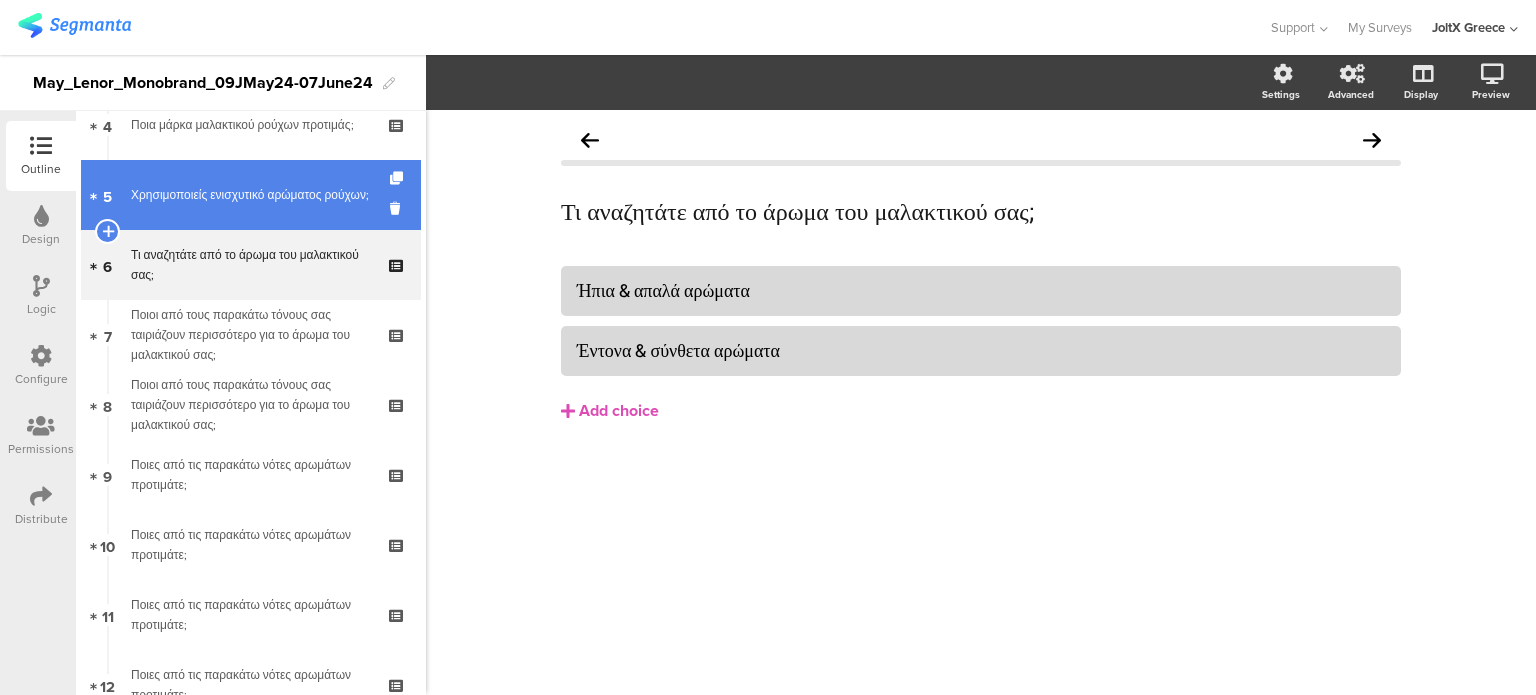 click on "Χρησιμοποιείς ενισχυτικό αρώματος ρούχων;" at bounding box center [250, 195] 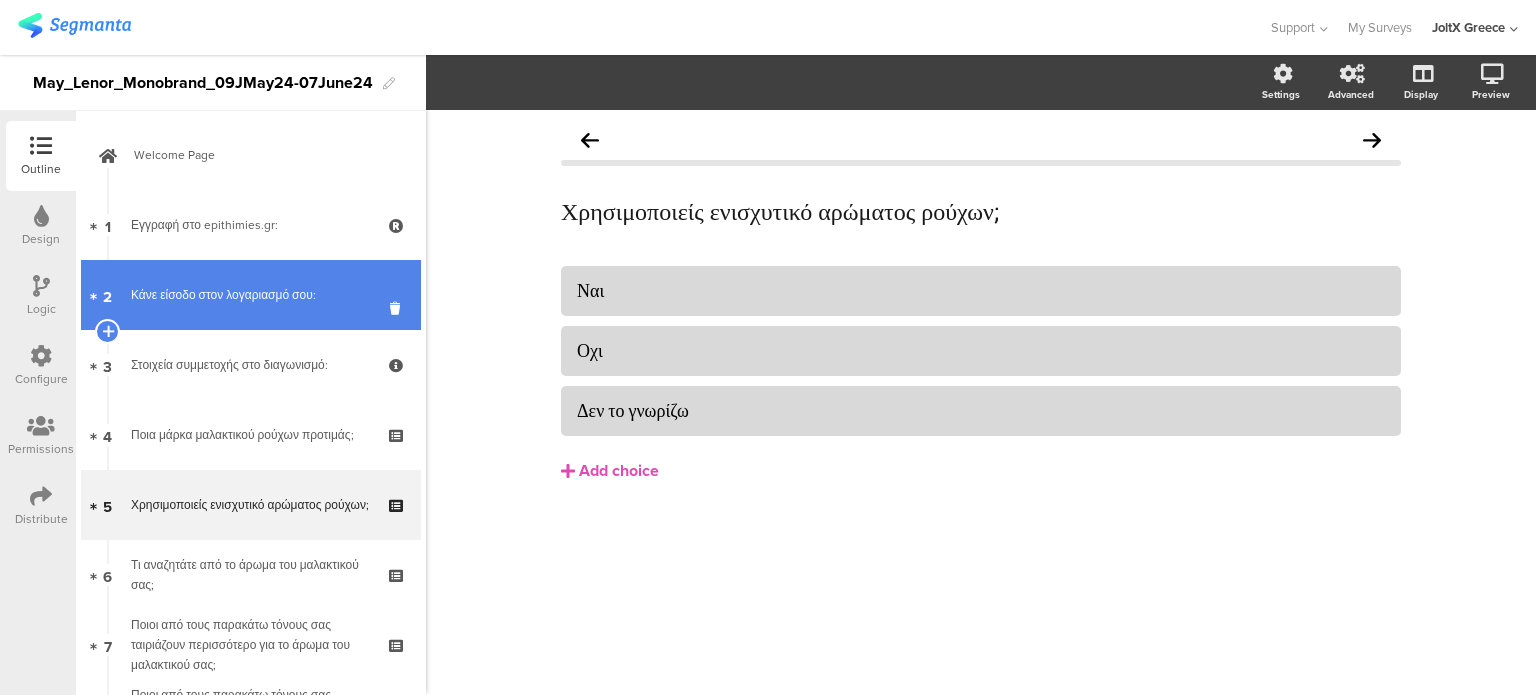 scroll, scrollTop: 0, scrollLeft: 0, axis: both 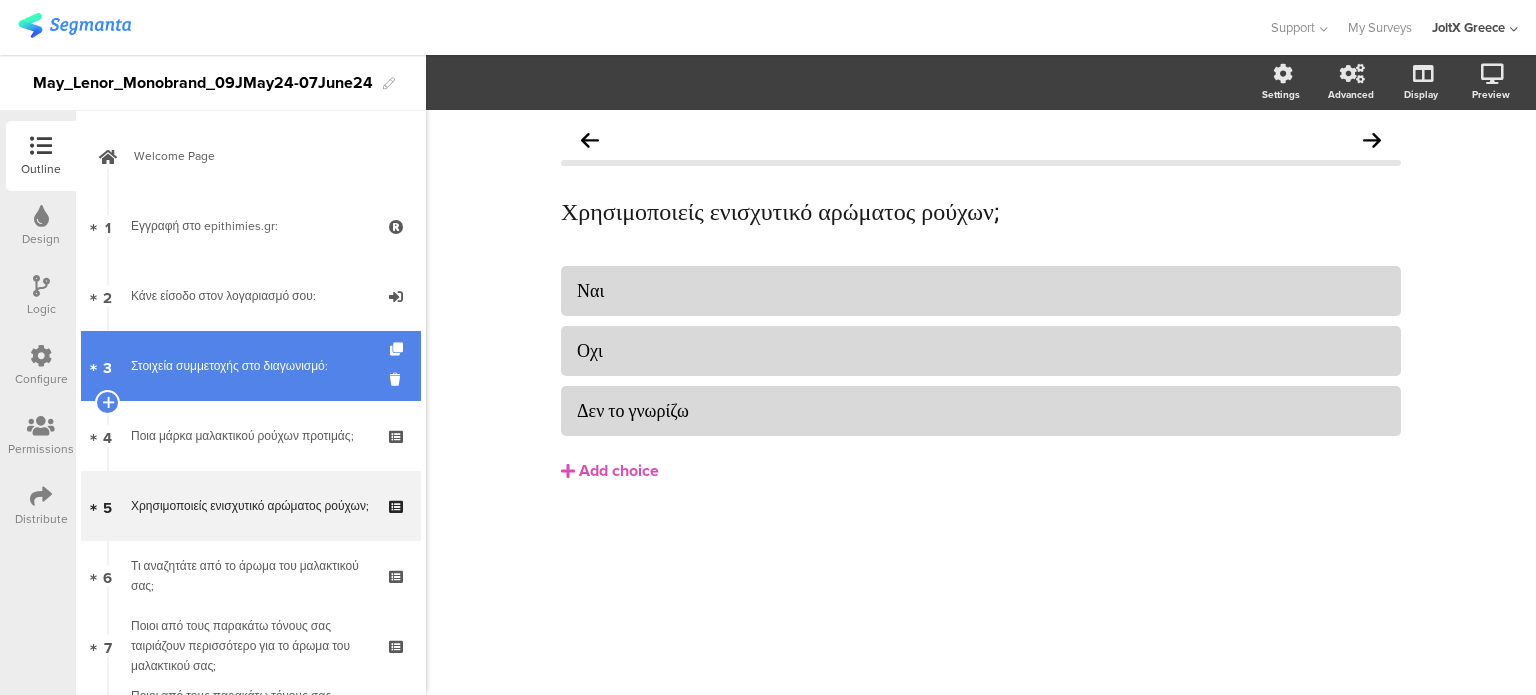 click on "3
Στοιχεία συμμετοχής στο διαγωνισμό:" at bounding box center (251, 366) 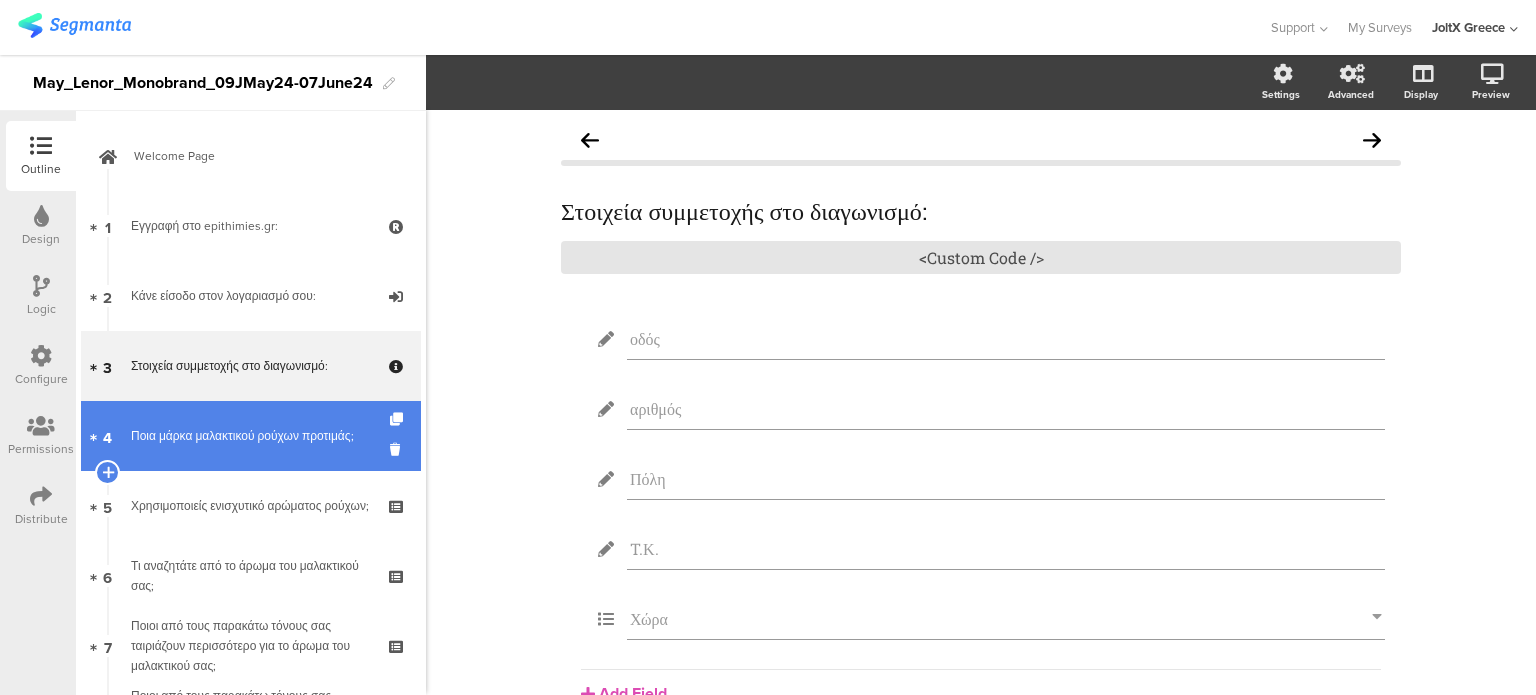click on "Ποια μάρκα μαλακτικού ρούχων προτιμάς;" at bounding box center [250, 436] 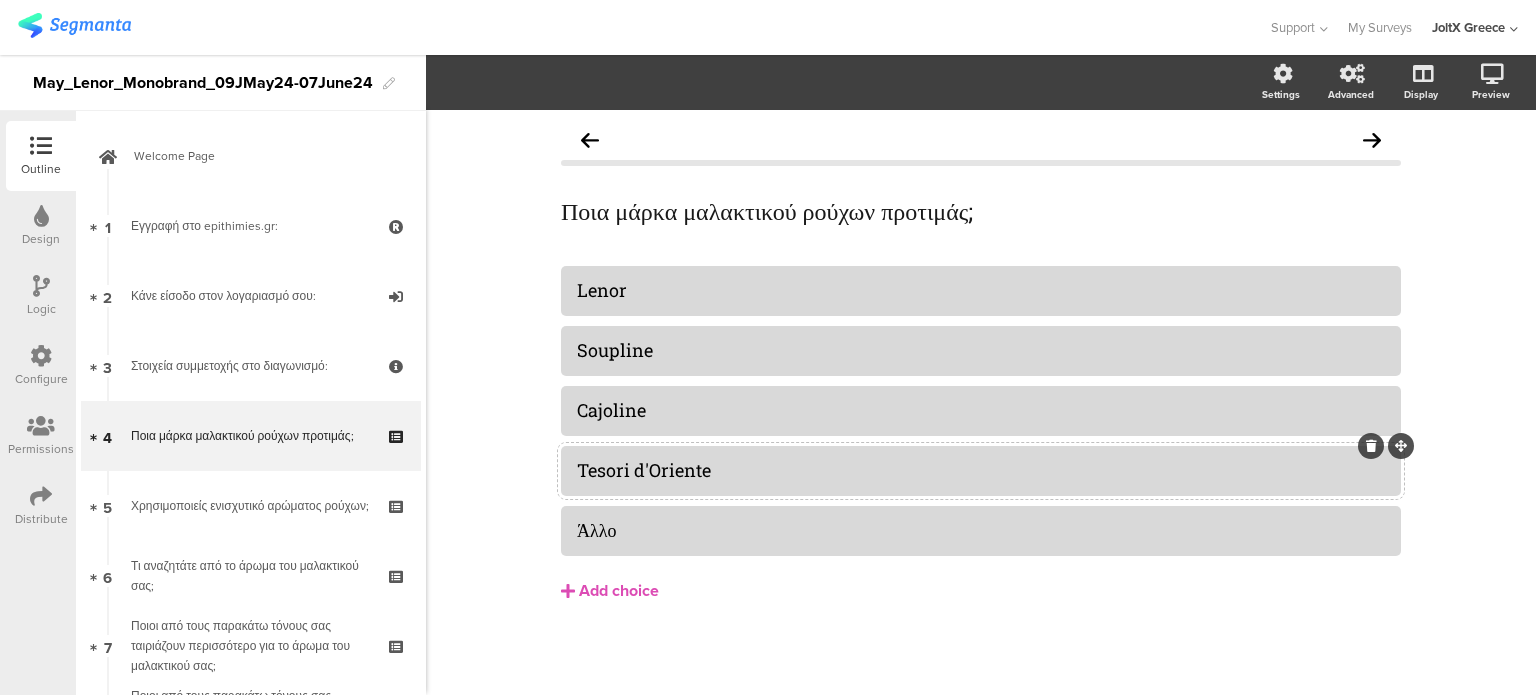 click on "Tesori d'Oriente" 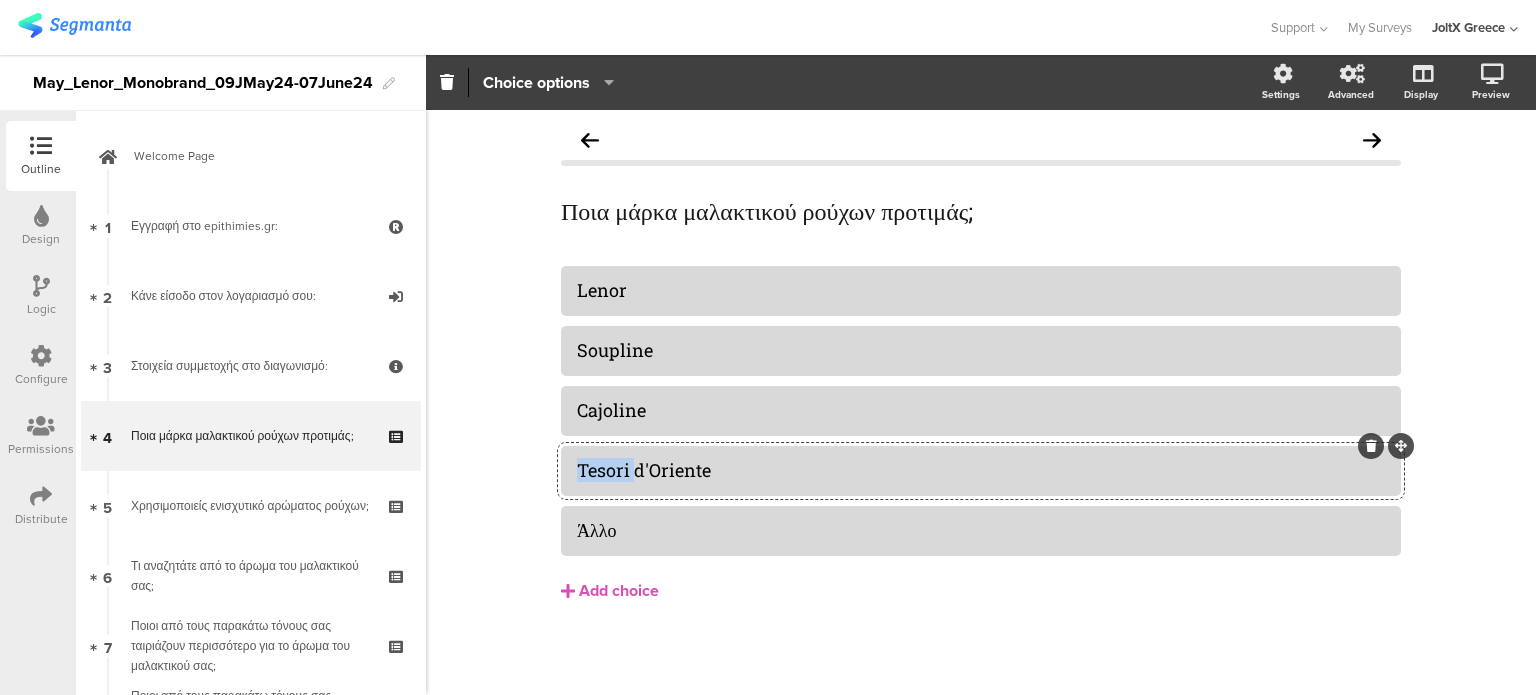 click on "Tesori d'Oriente" 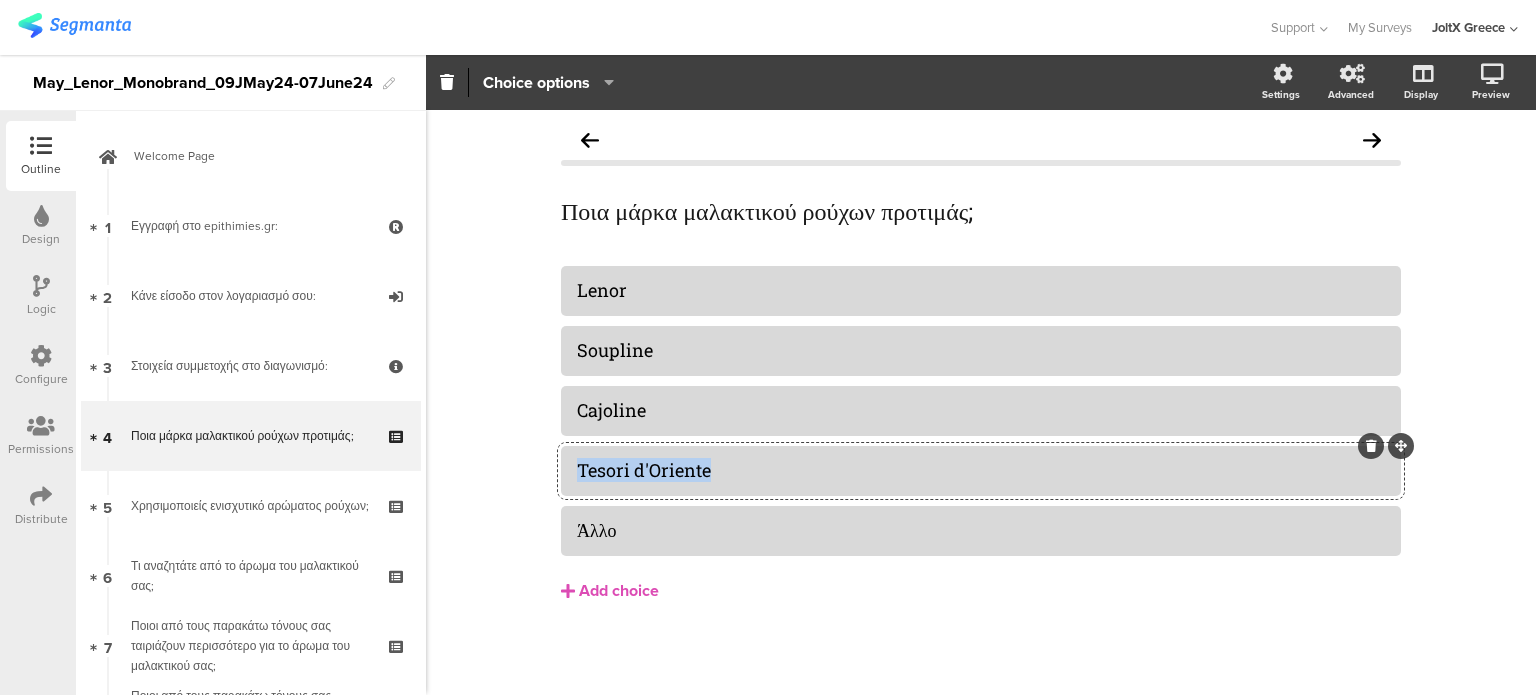 click on "Tesori d'Oriente" 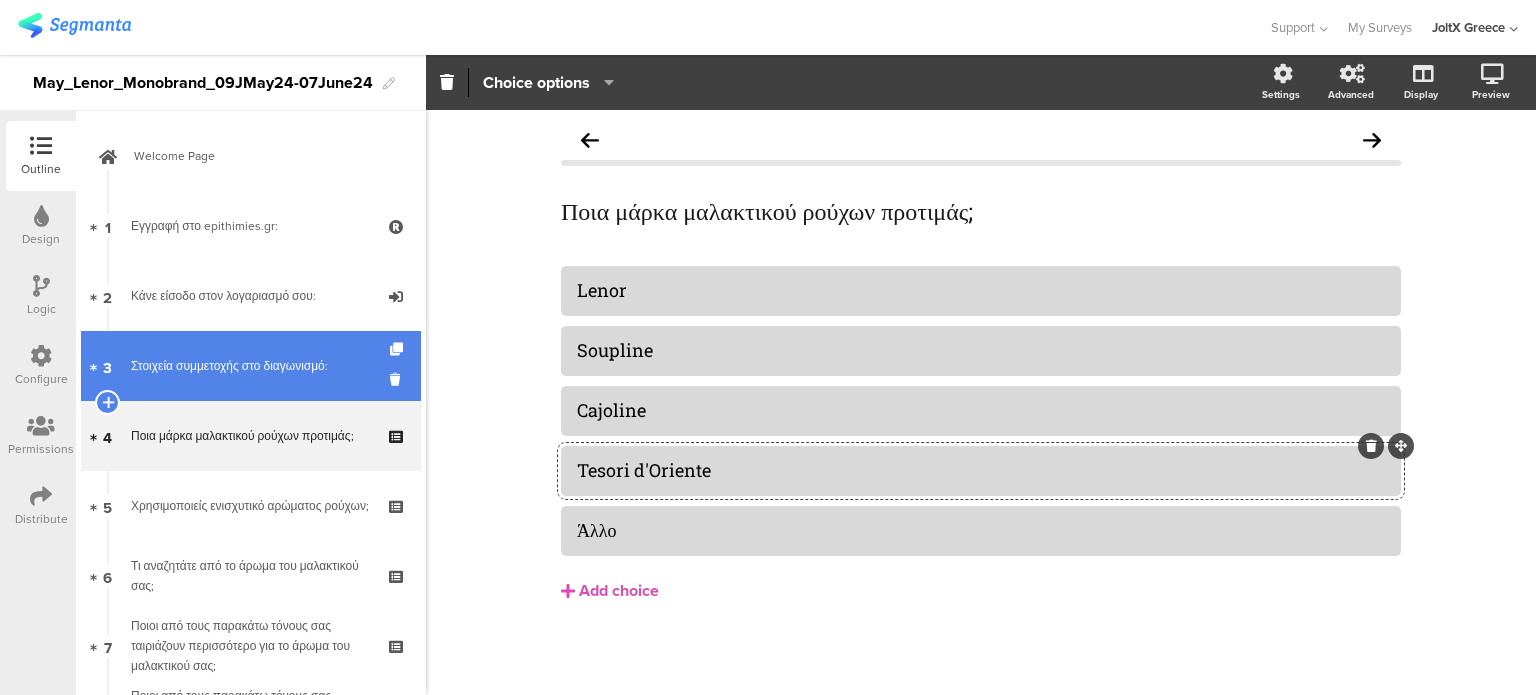 drag, startPoint x: 272, startPoint y: 371, endPoint x: 268, endPoint y: 381, distance: 10.770329 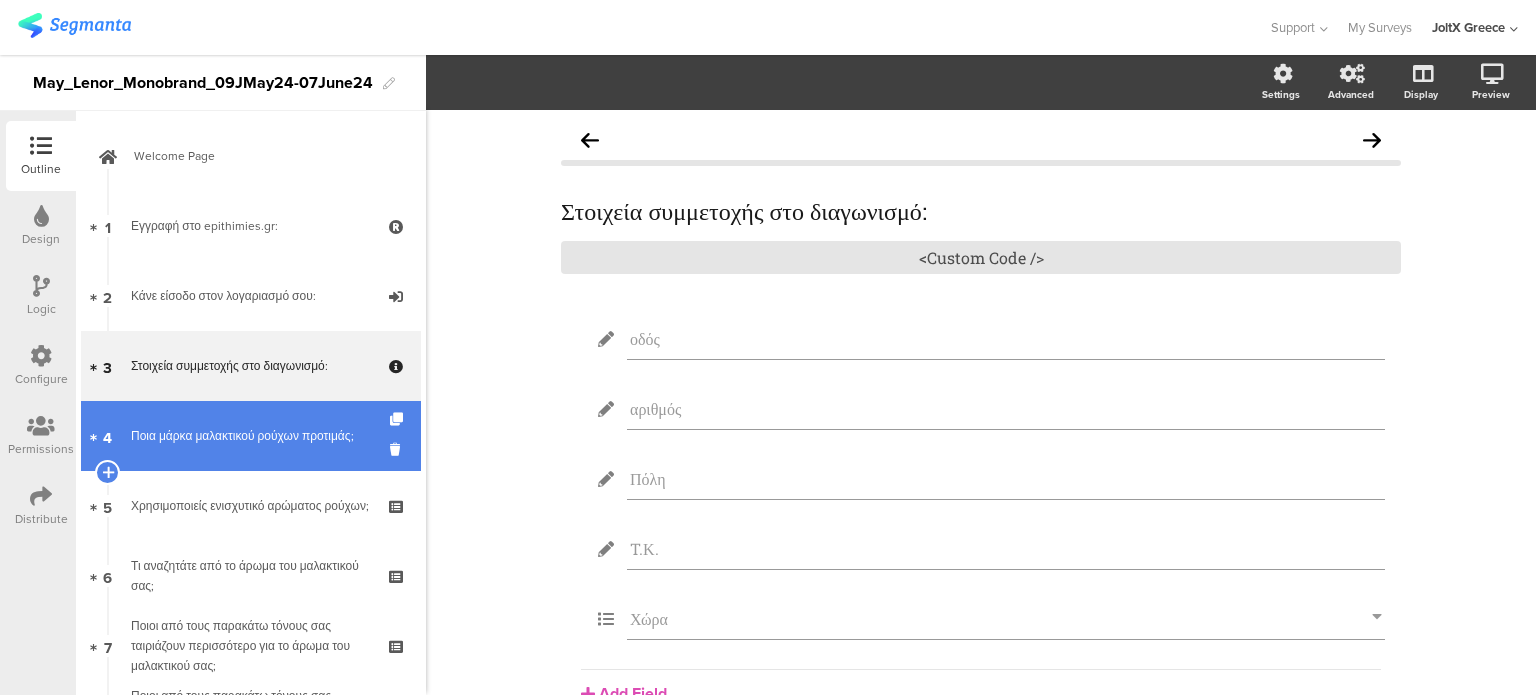 click on "4
Ποια μάρκα μαλακτικού ρούχων προτιμάς;" at bounding box center (251, 436) 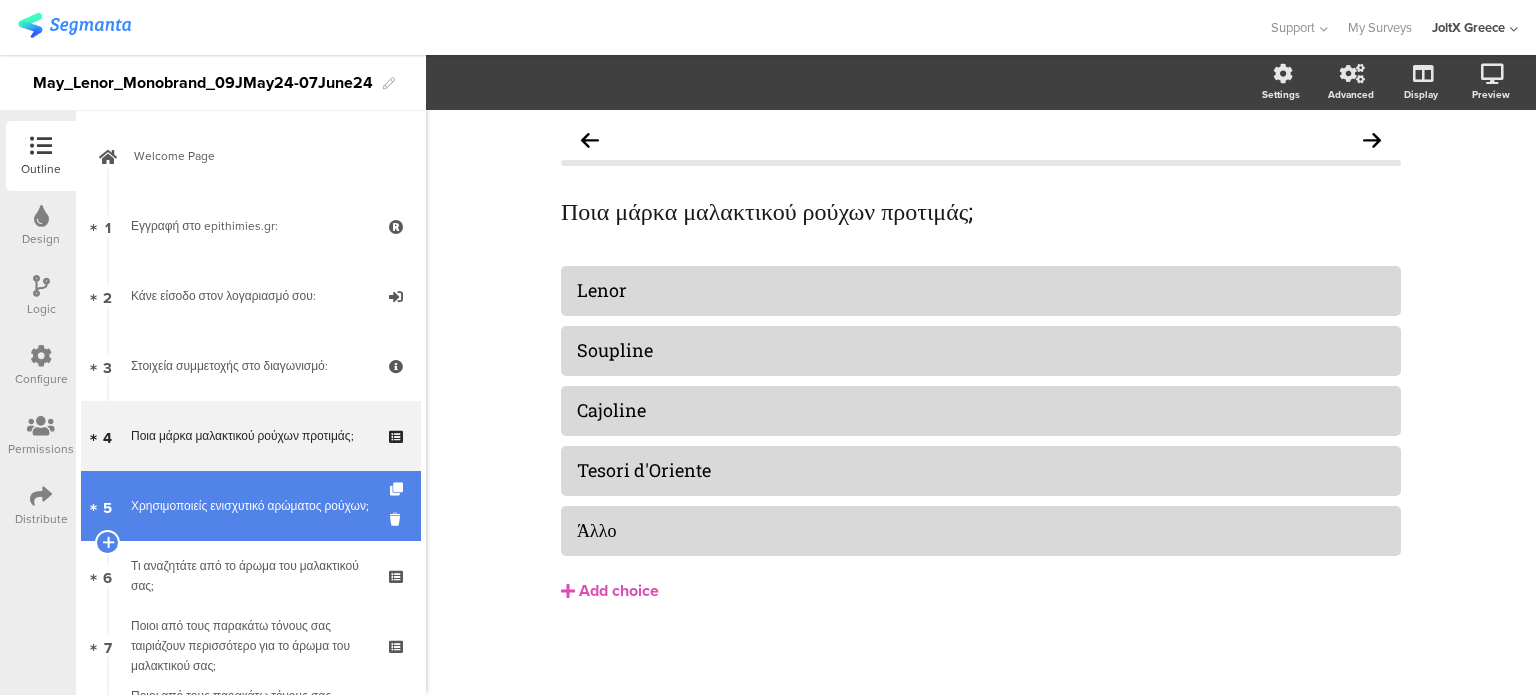 click on "5
Χρησιμοποιείς ενισχυτικό αρώματος ρούχων;" at bounding box center [251, 506] 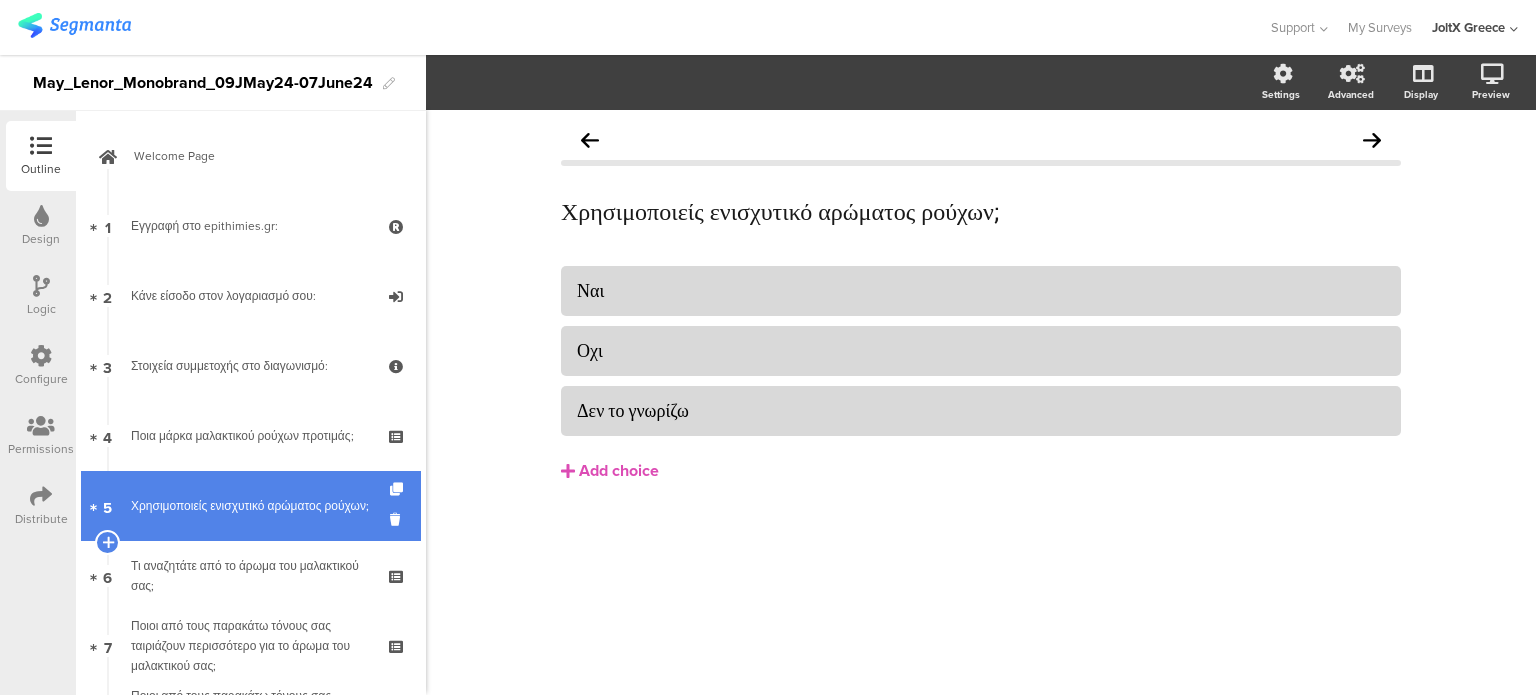 click on "Χρησιμοποιείς ενισχυτικό αρώματος ρούχων;" at bounding box center [250, 506] 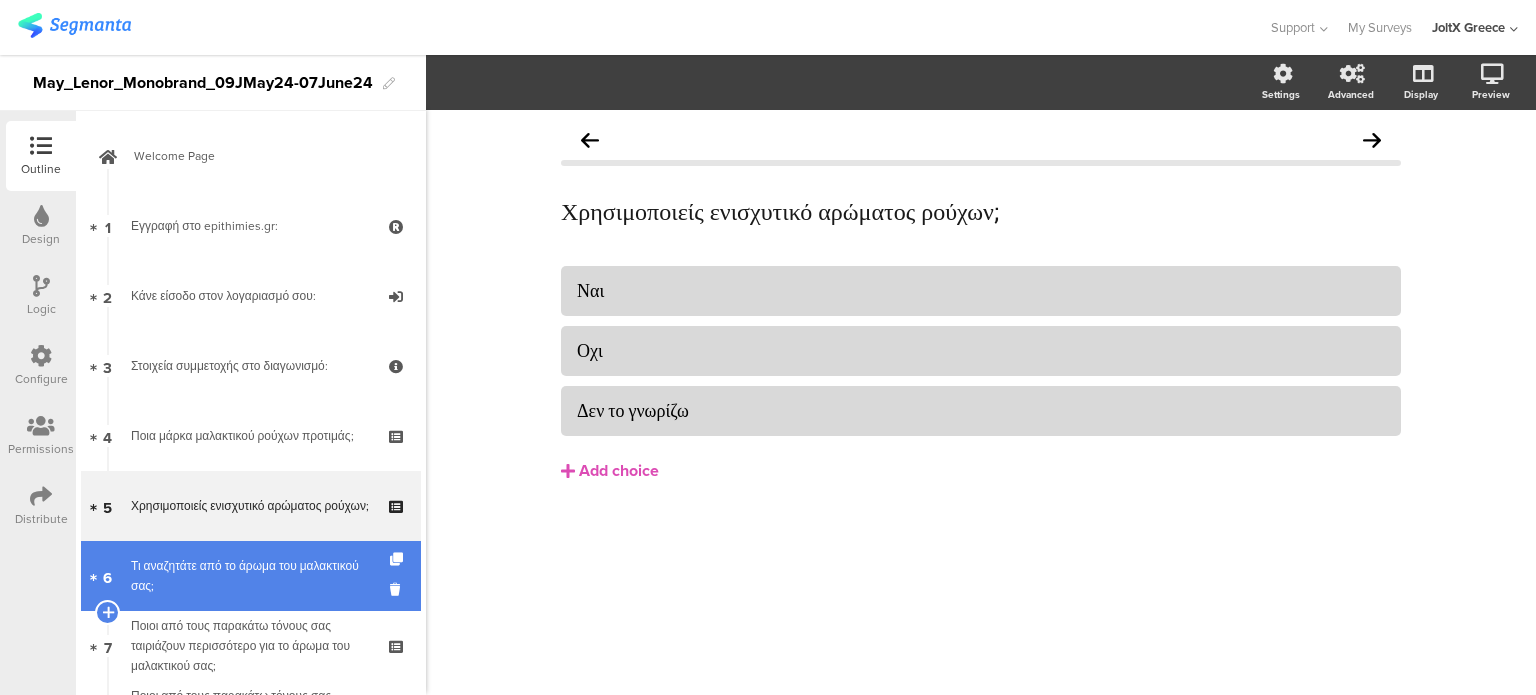 click on "Τι αναζητάτε από το άρωμα του μαλακτικού σας;" at bounding box center (250, 576) 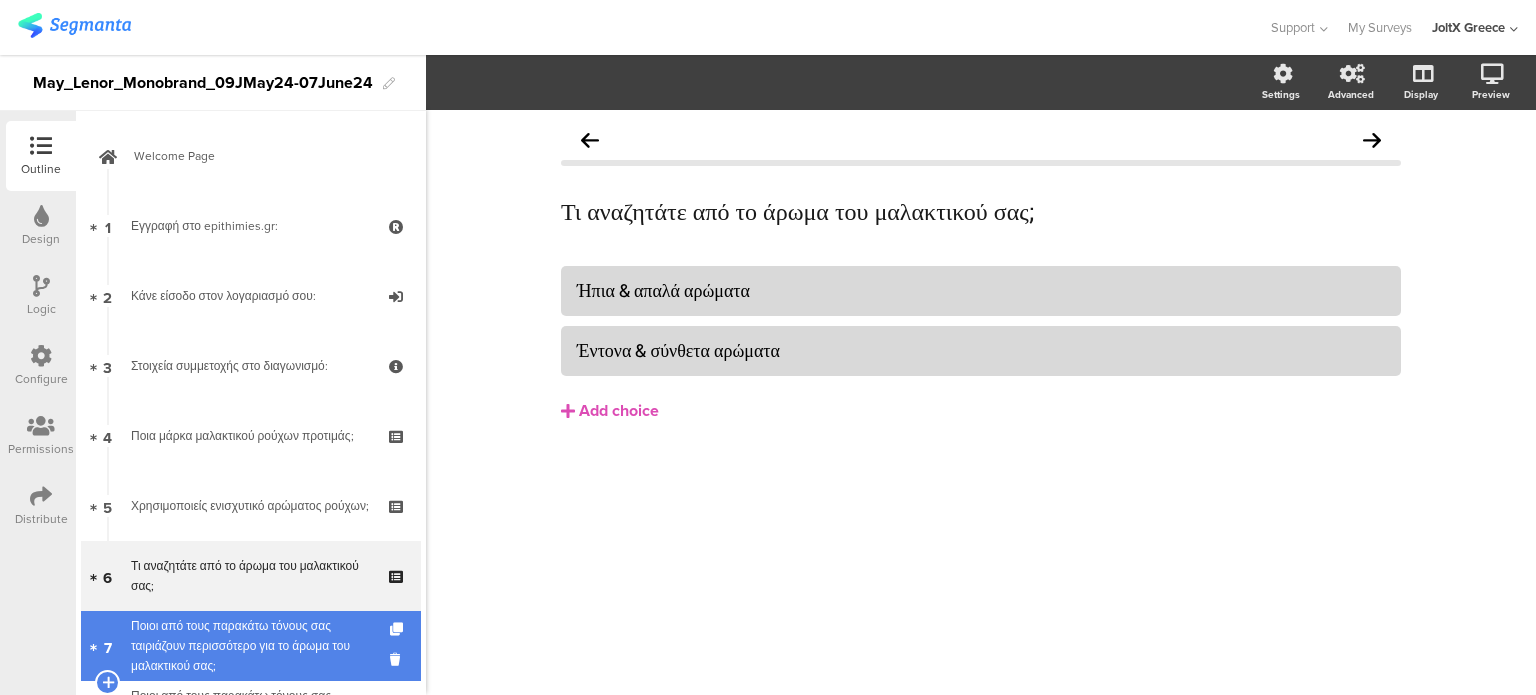 click on "Ποιοι από τους παρακάτω τόνους σας ταιριάζουν περισσότερο για το άρωμα του μαλακτικού σας;" at bounding box center [250, 646] 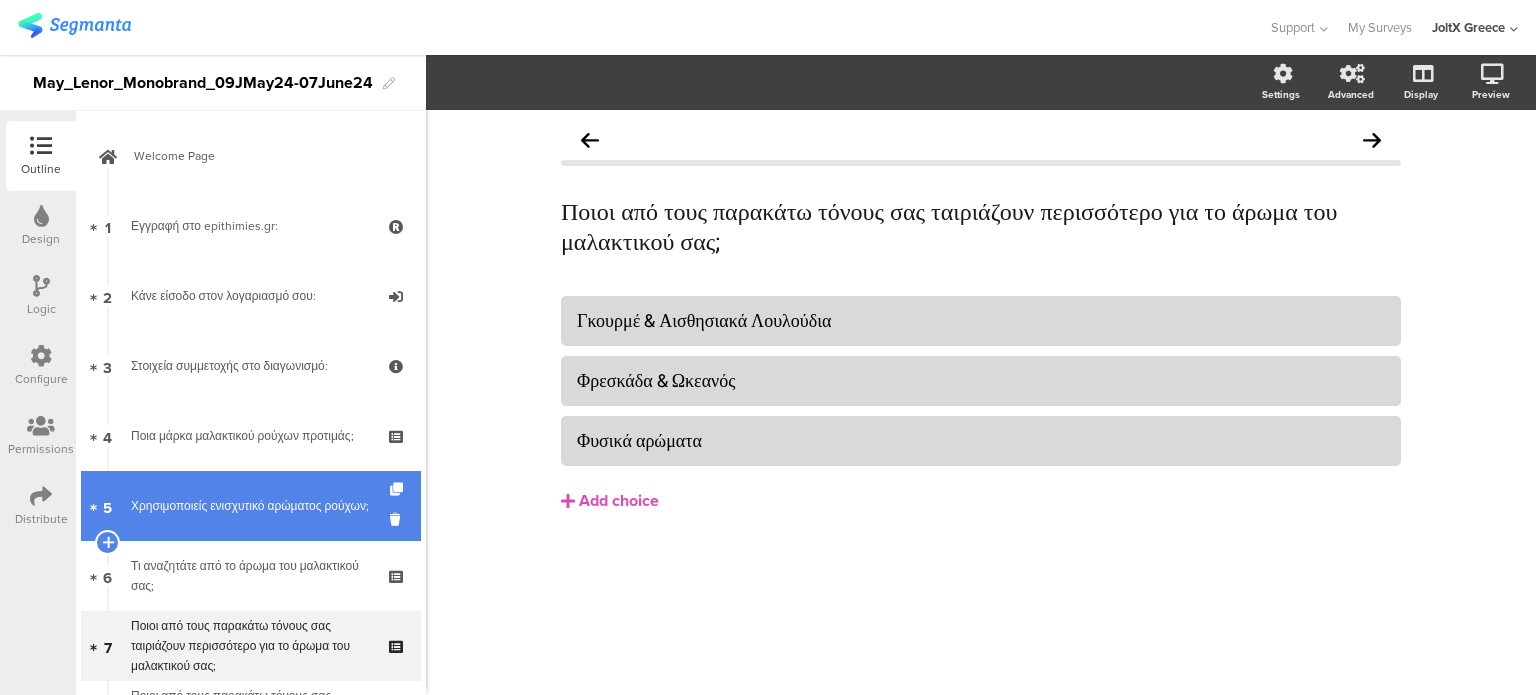 click on "5
Χρησιμοποιείς ενισχυτικό αρώματος ρούχων;" at bounding box center [251, 506] 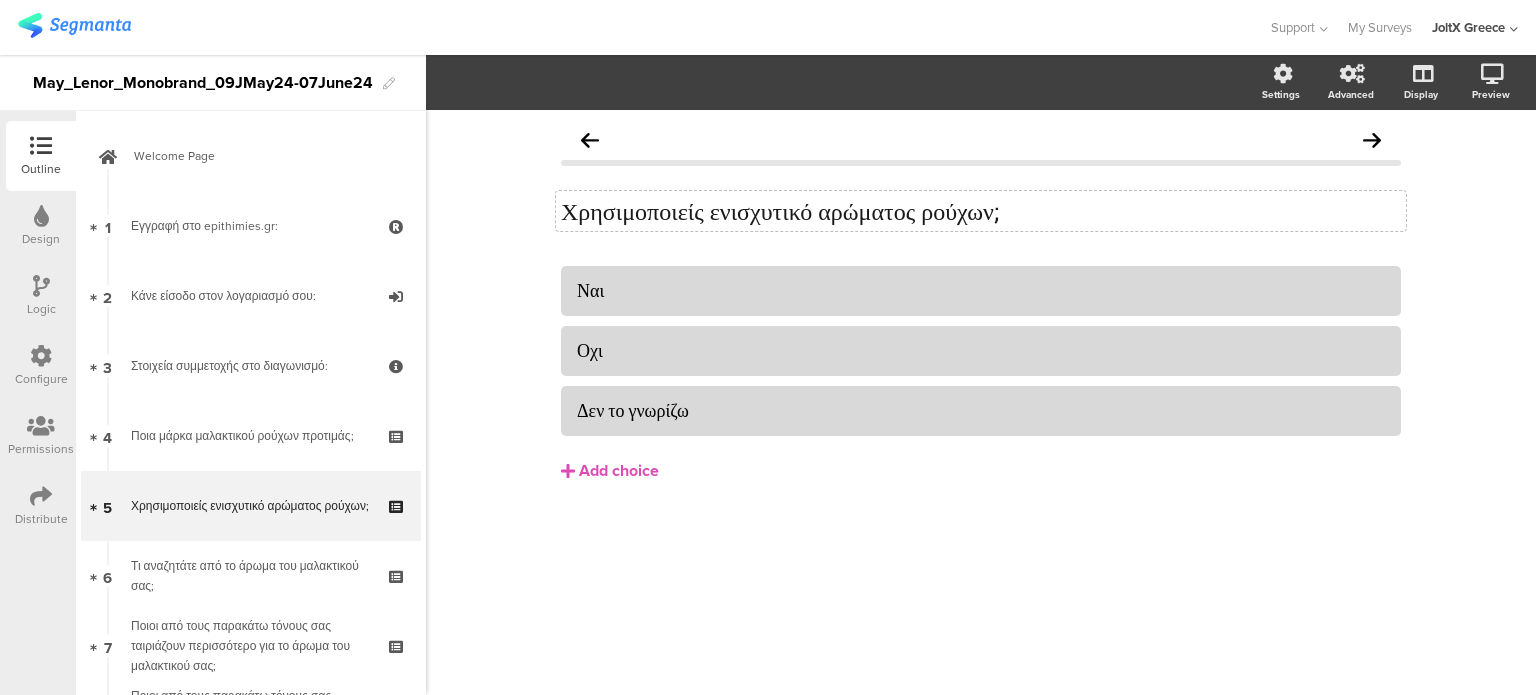 click on "Χρησιμοποιείς ενισχυτικό αρώματος ρούχων;" 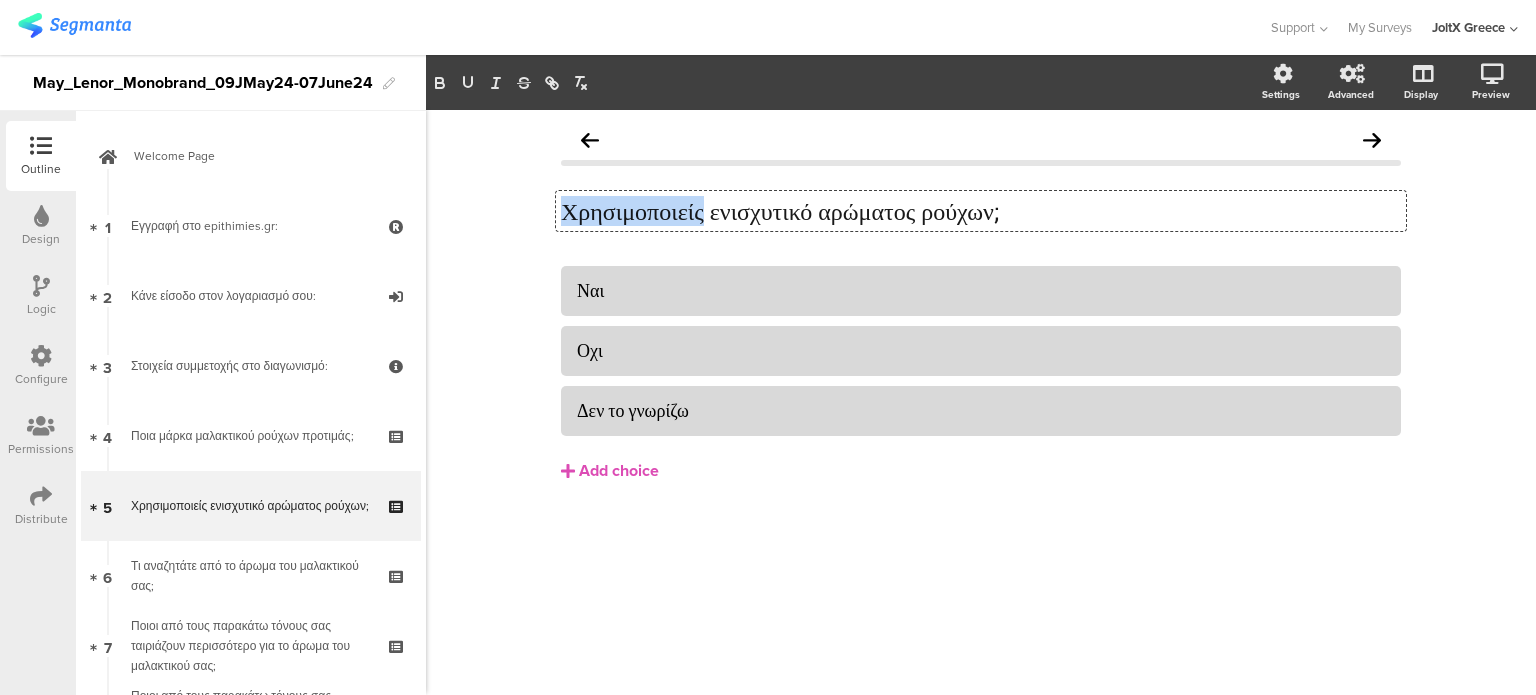 click on "Χρησιμοποιείς ενισχυτικό αρώματος ρούχων;" 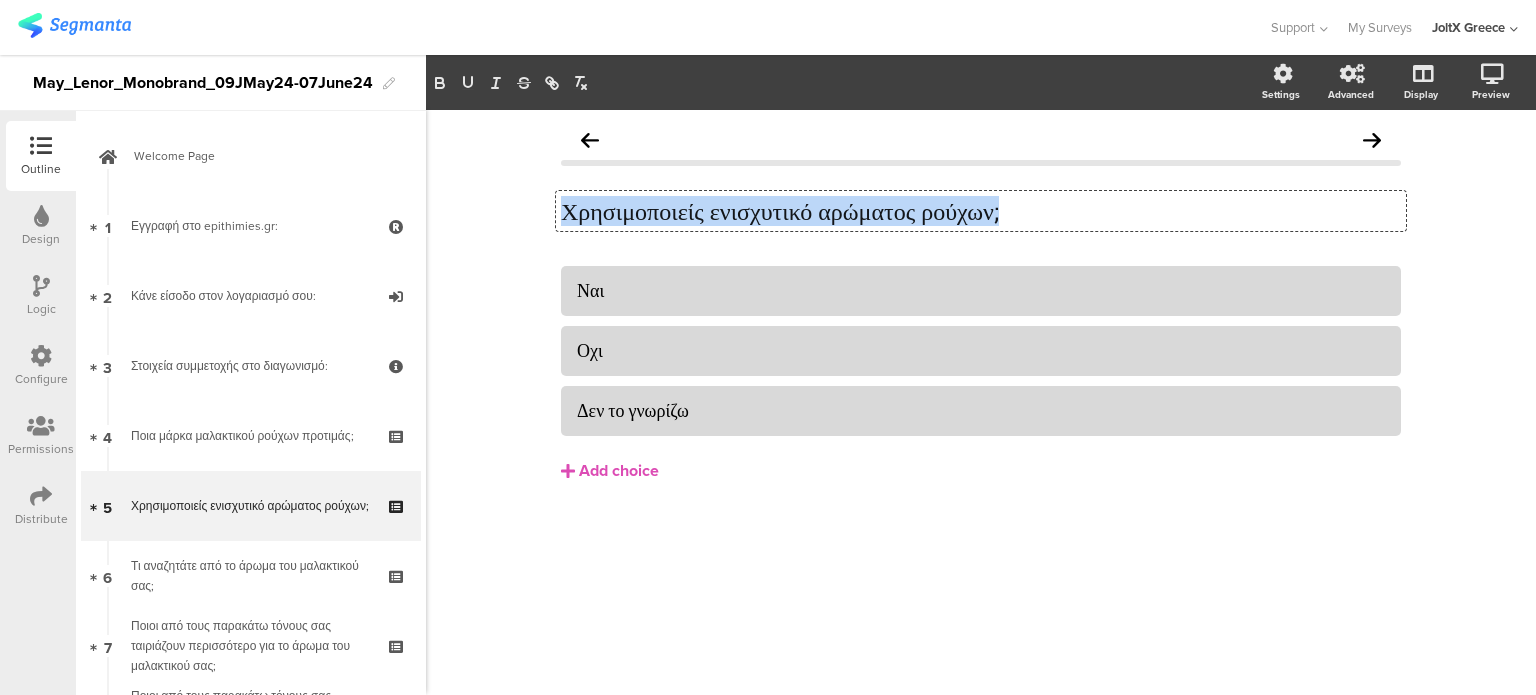 click on "Χρησιμοποιείς ενισχυτικό αρώματος ρούχων;" 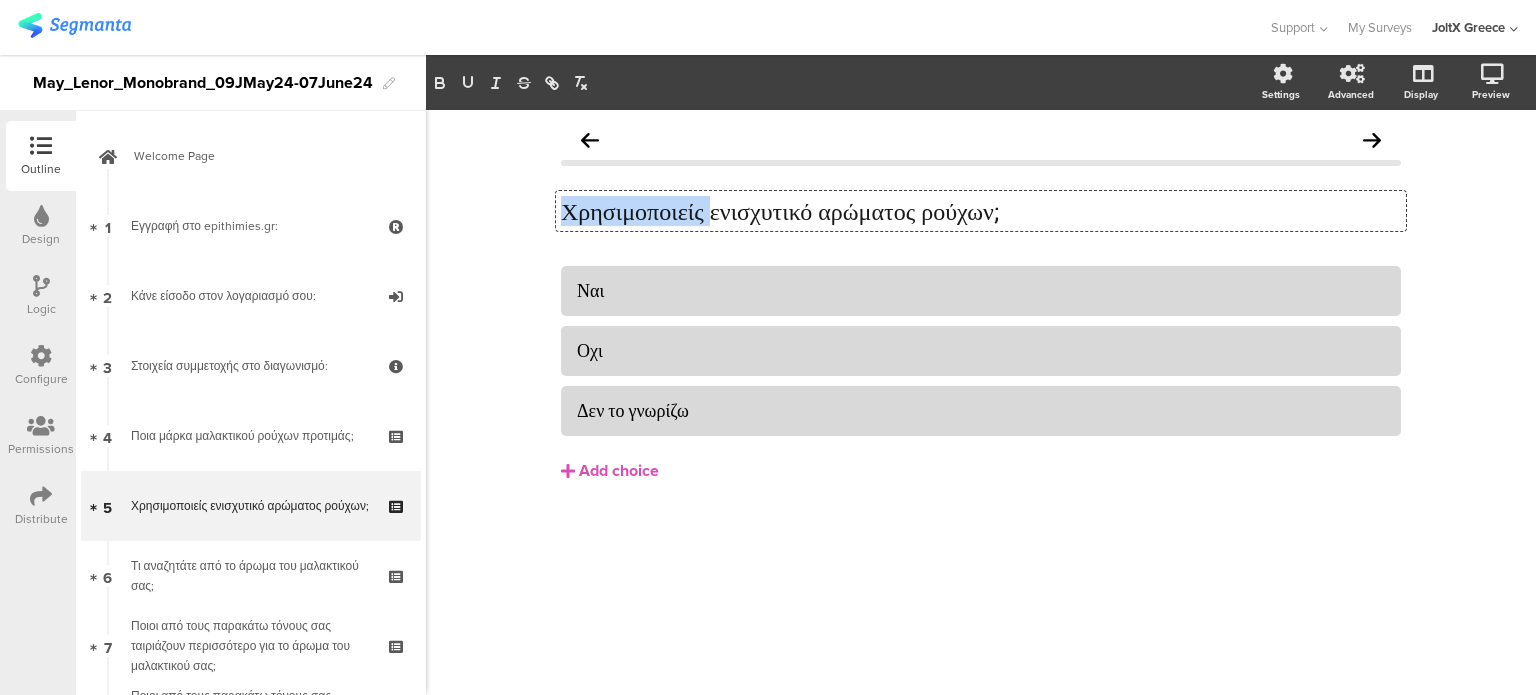 click on "Χρησιμοποιείς ενισχυτικό αρώματος ρούχων;" 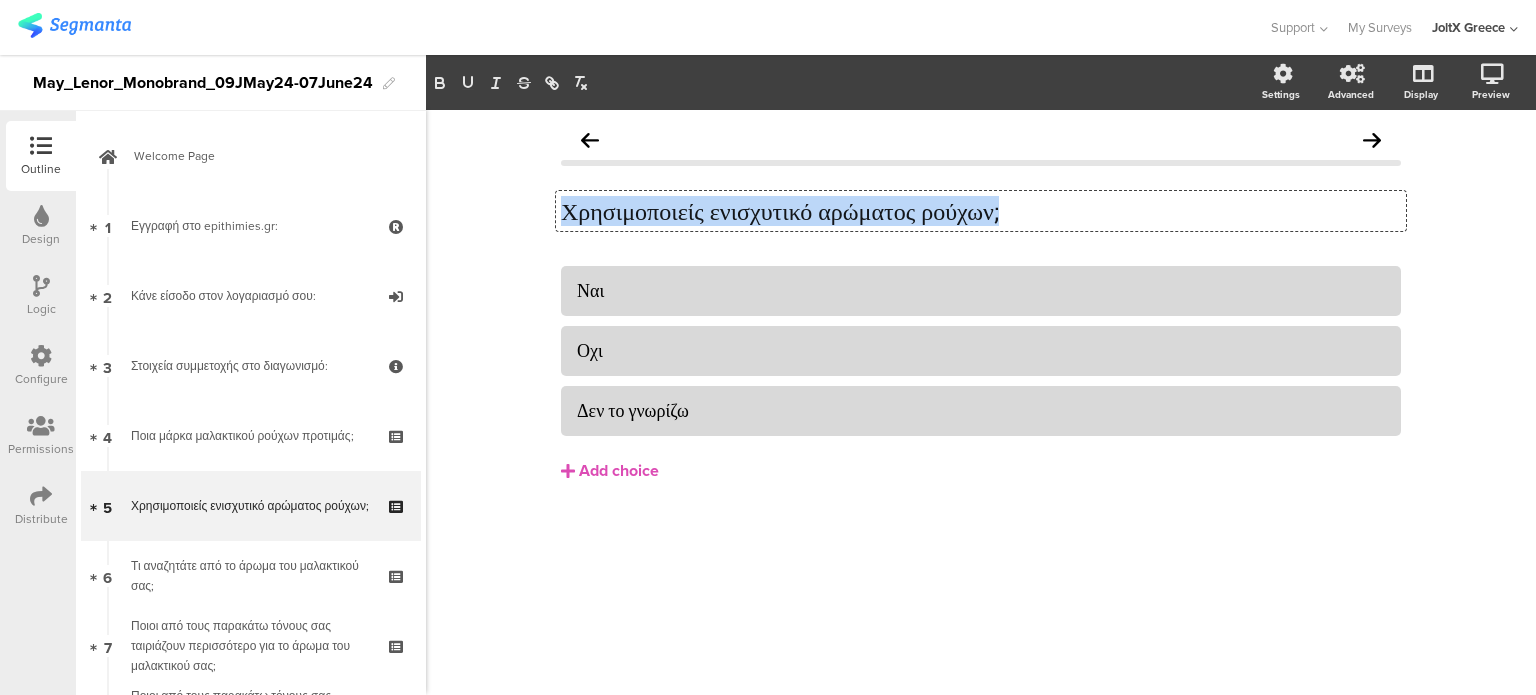 click on "Χρησιμοποιείς ενισχυτικό αρώματος ρούχων;" 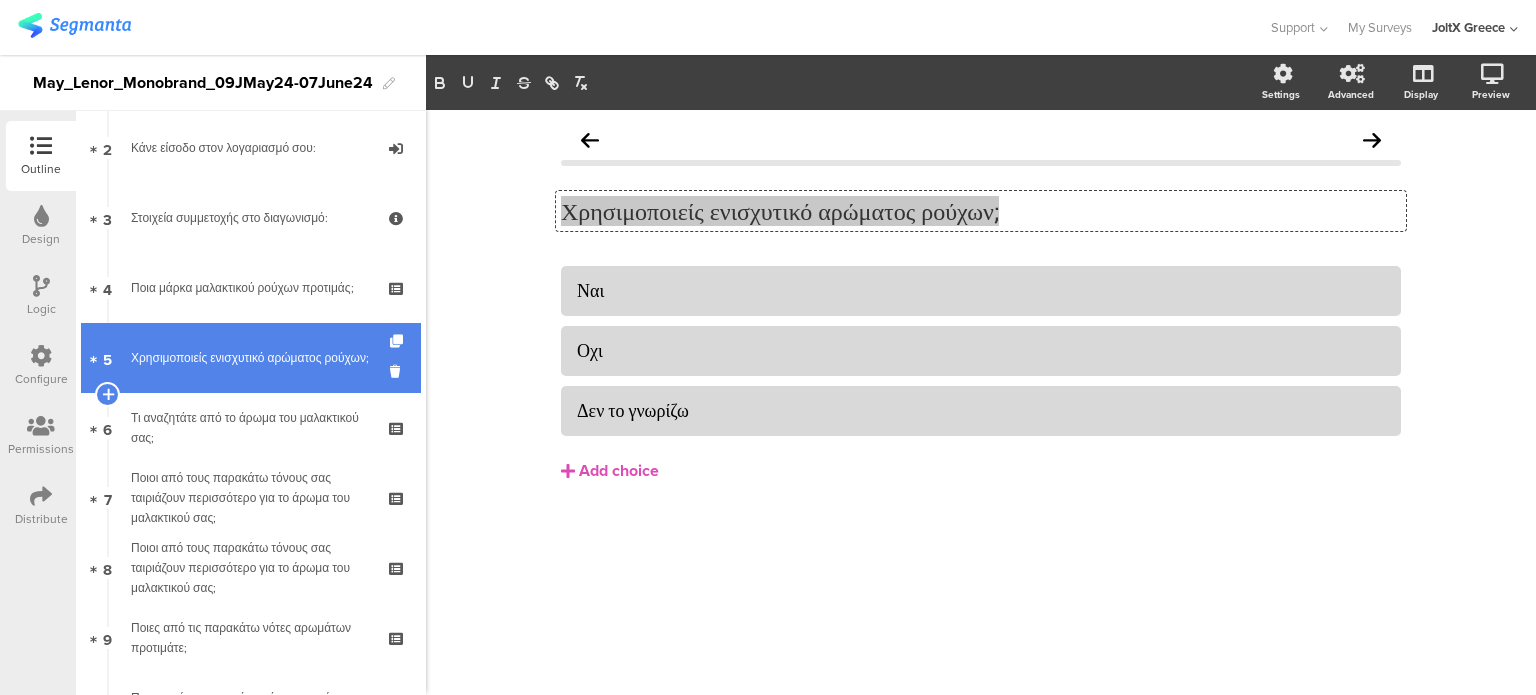 scroll, scrollTop: 200, scrollLeft: 0, axis: vertical 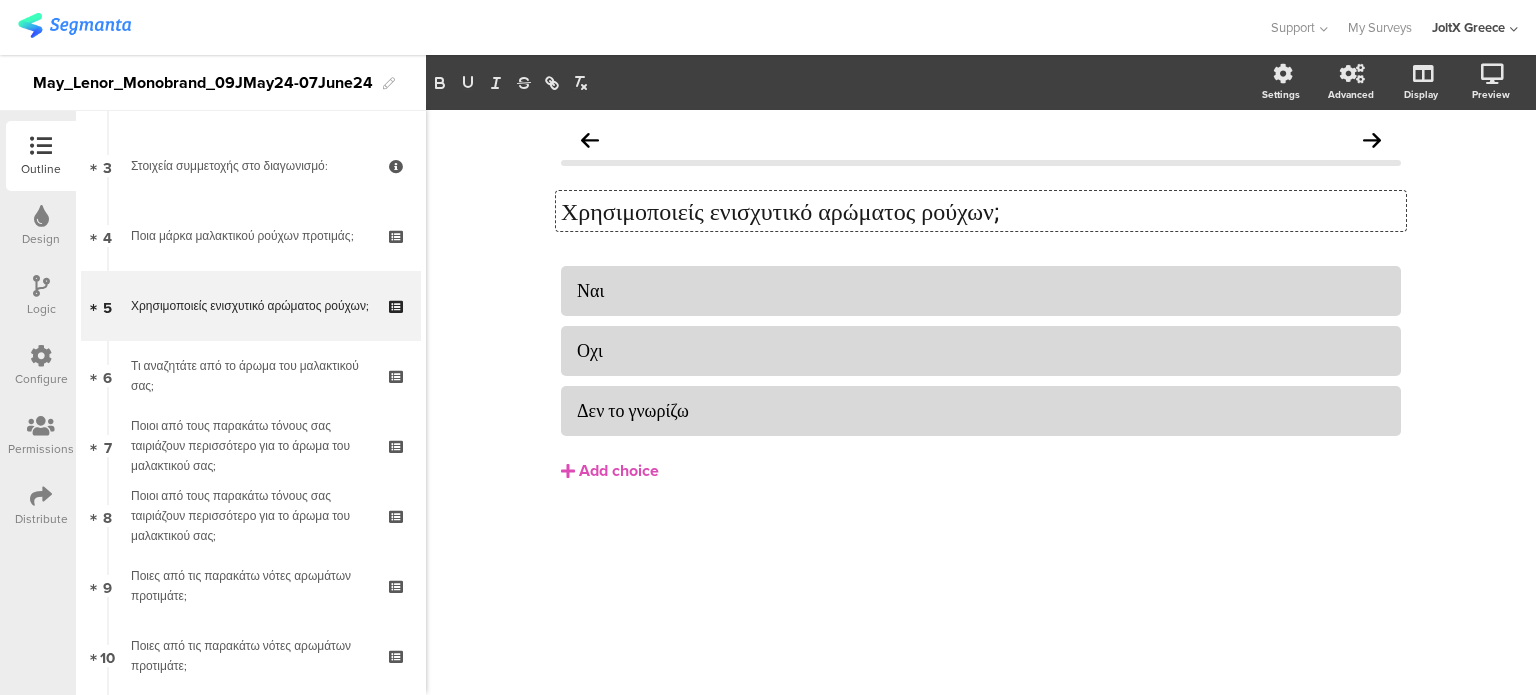 click on "Configure" at bounding box center (41, 366) 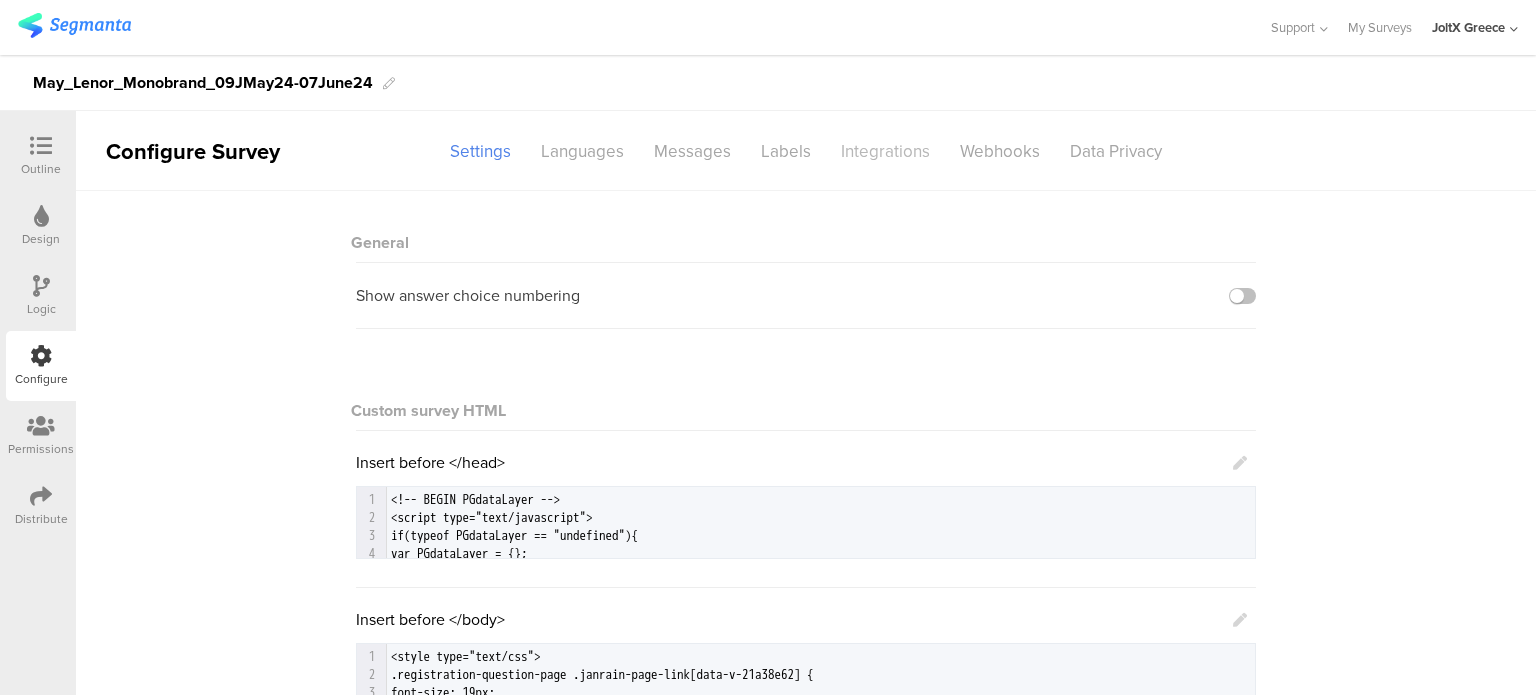 click on "Integrations" at bounding box center (885, 151) 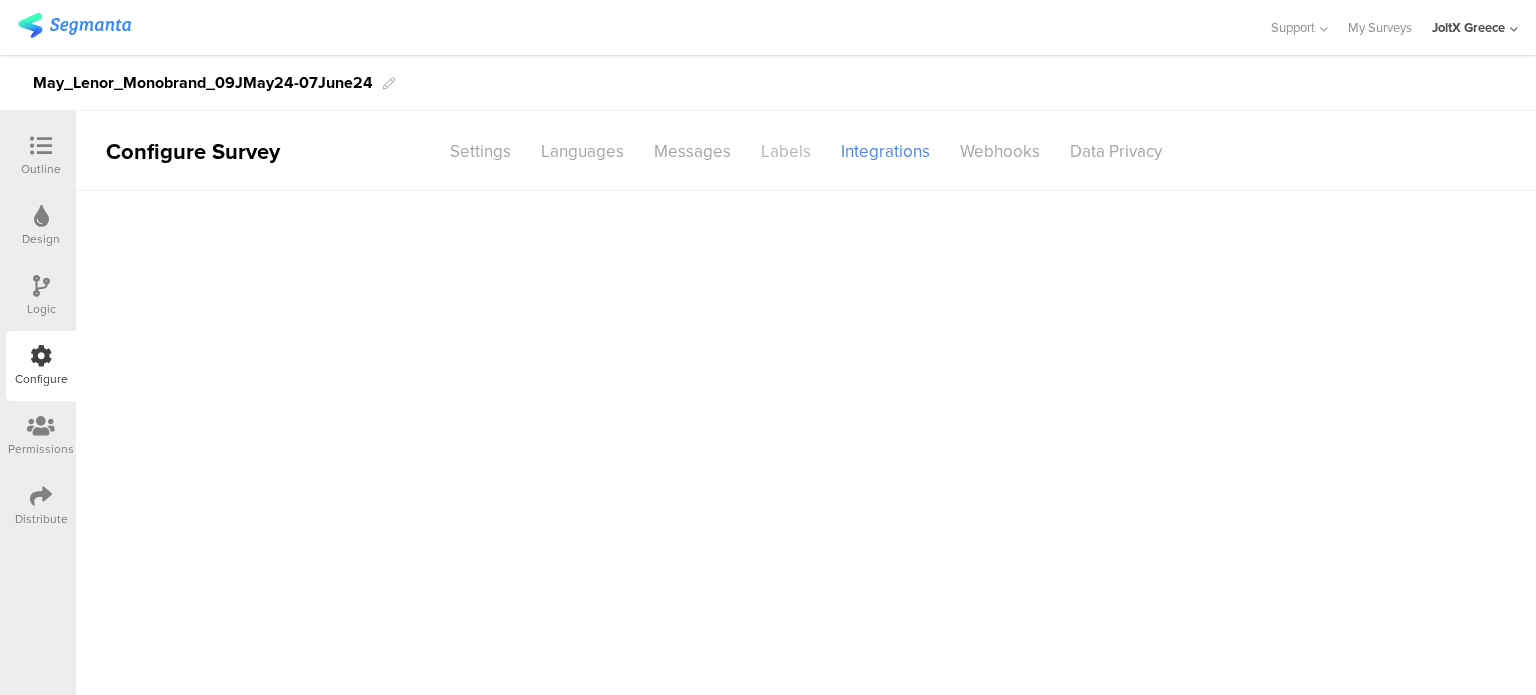 click on "Labels" at bounding box center [786, 151] 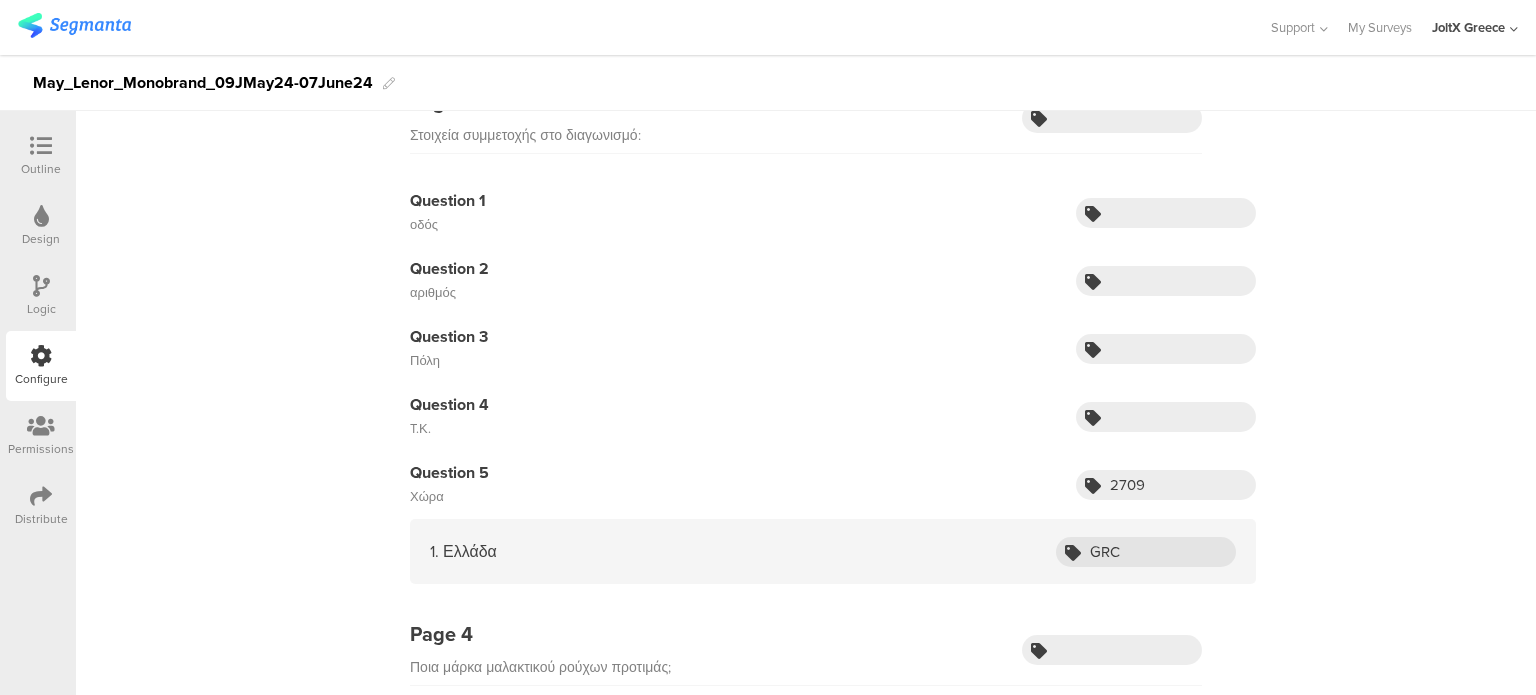 scroll, scrollTop: 0, scrollLeft: 0, axis: both 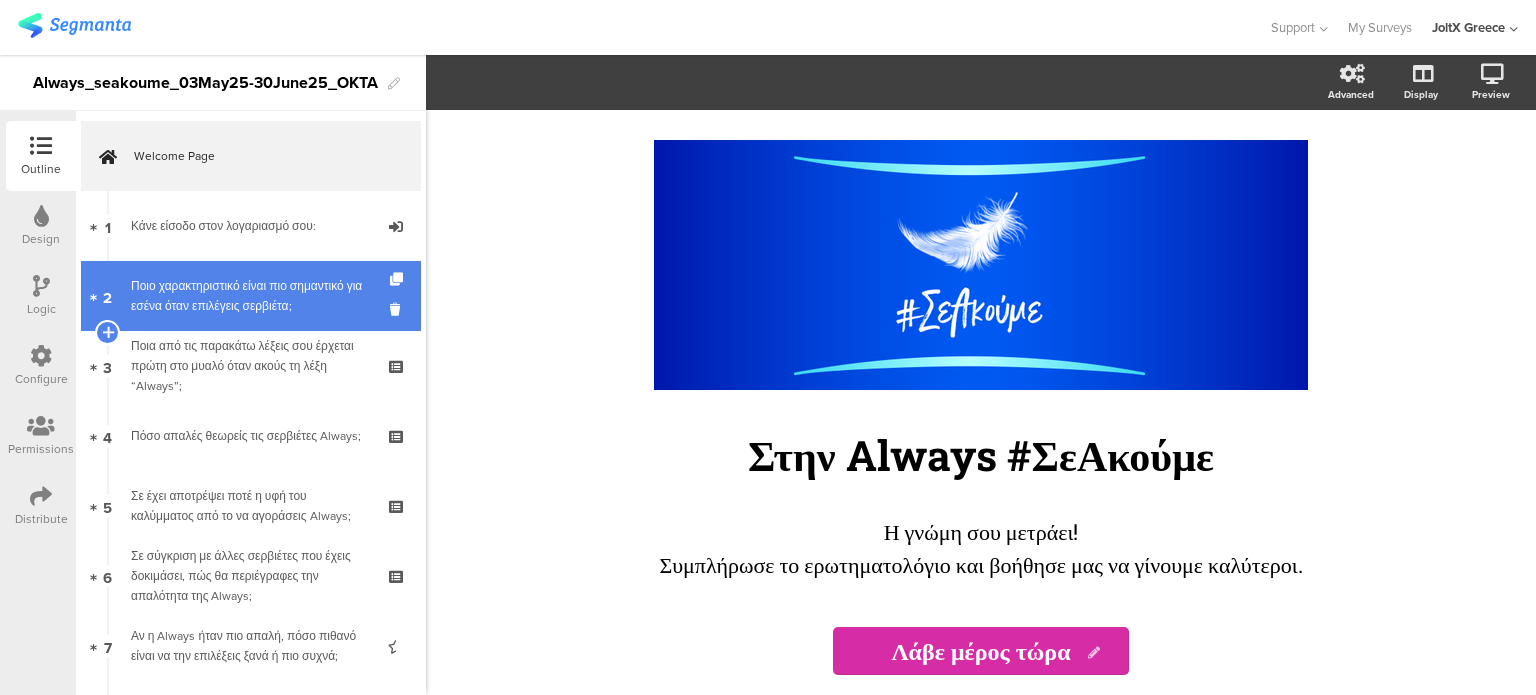 click on "Ποιο χαρακτηριστικό είναι πιο σημαντικό για εσένα όταν επιλέγεις σερβιέτα;" at bounding box center (250, 296) 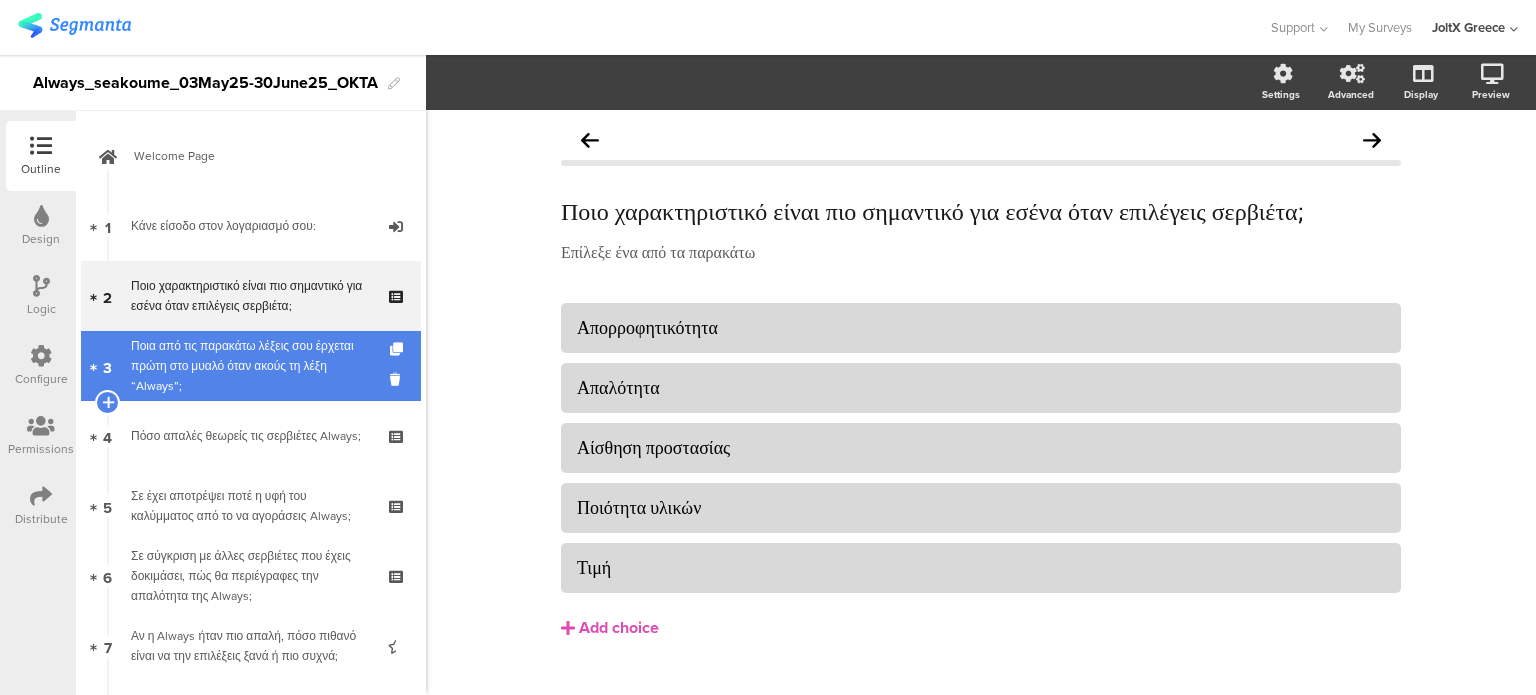 click on "Ποια από τις παρακάτω λέξεις σου έρχεται πρώτη στο μυαλό όταν ακούς τη λέξη “Always”;" at bounding box center (250, 366) 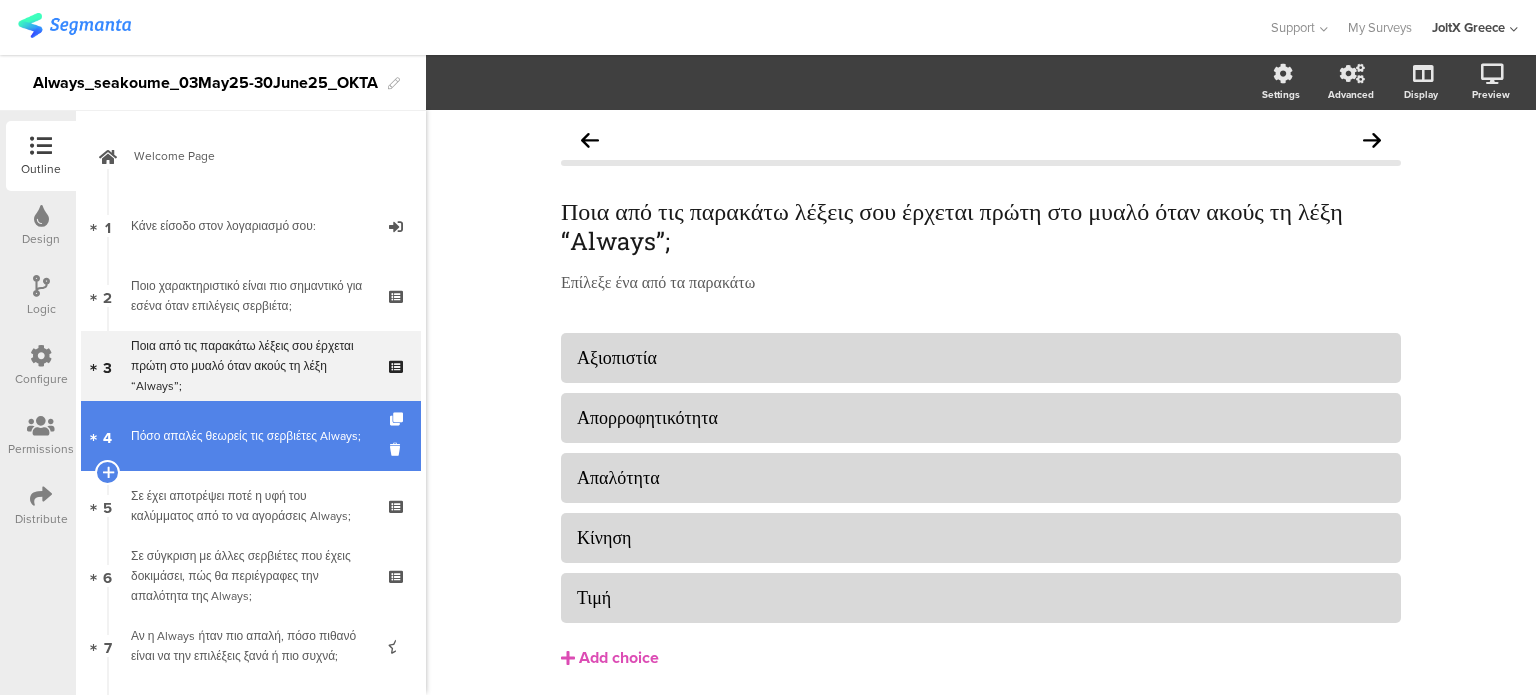 click on "4
Πόσο απαλές θεωρείς τις σερβιέτες Always;" at bounding box center [251, 436] 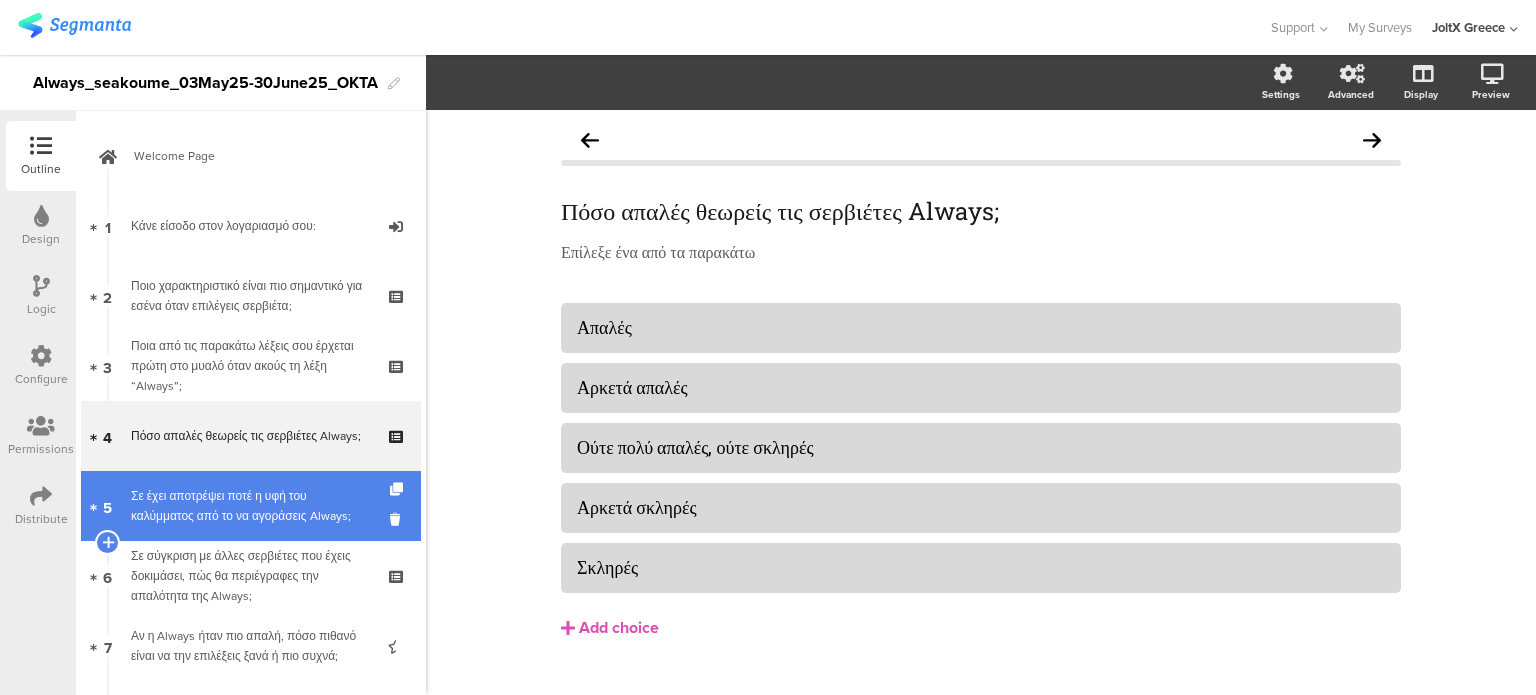 click on "Σε έχει αποτρέψει ποτέ η υφή του καλύμματος από το να αγοράσεις Always;" at bounding box center (250, 506) 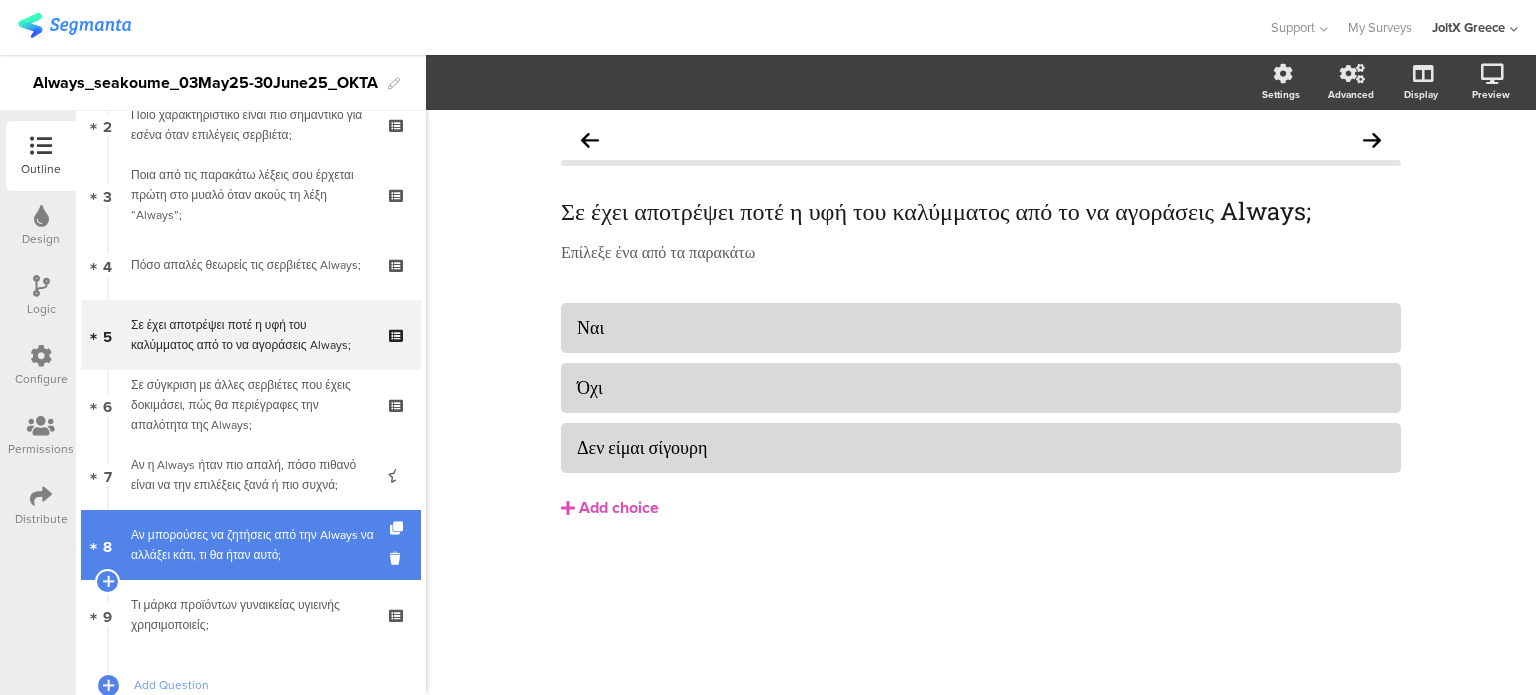 scroll, scrollTop: 300, scrollLeft: 0, axis: vertical 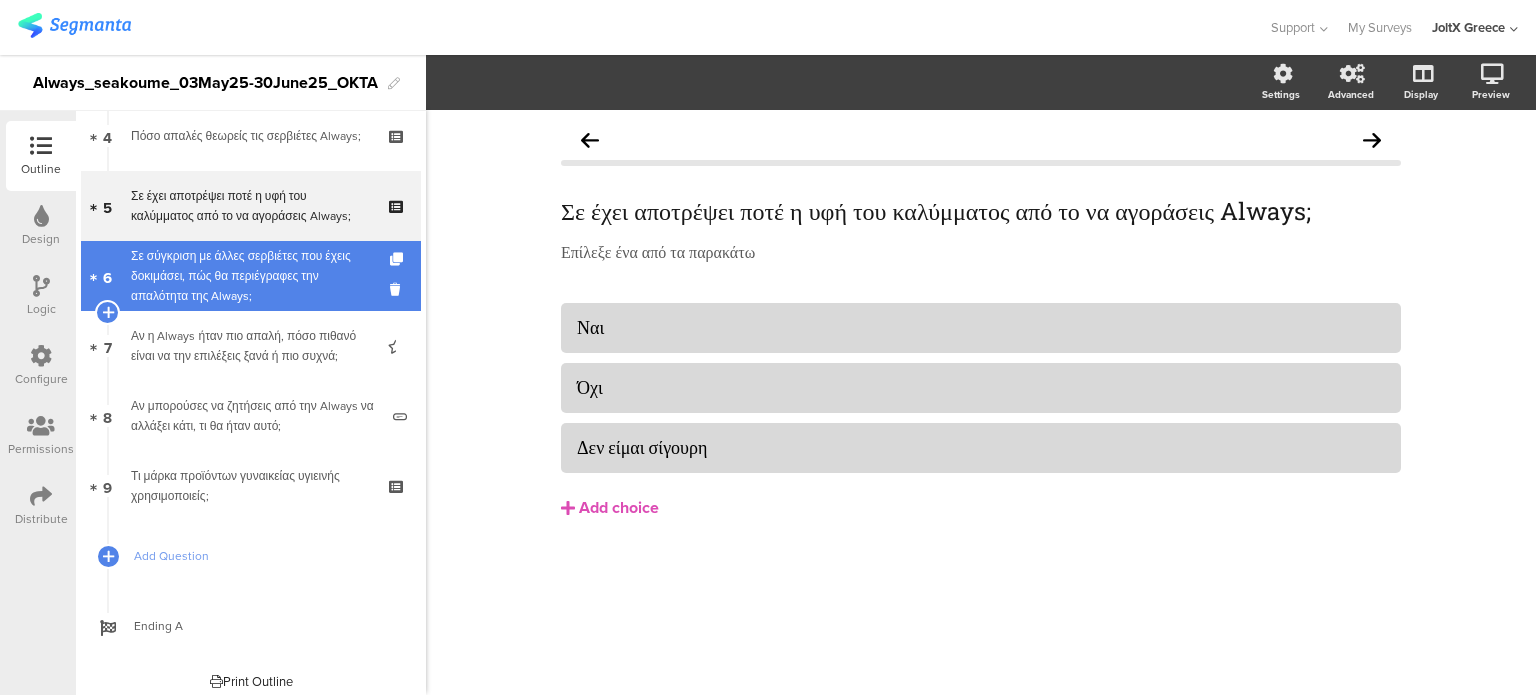 click on "Σε σύγκριση με άλλες σερβιέτες που έχεις δοκιμάσει, πώς θα περιέγραφες την απαλότητα της Always;" at bounding box center (250, 276) 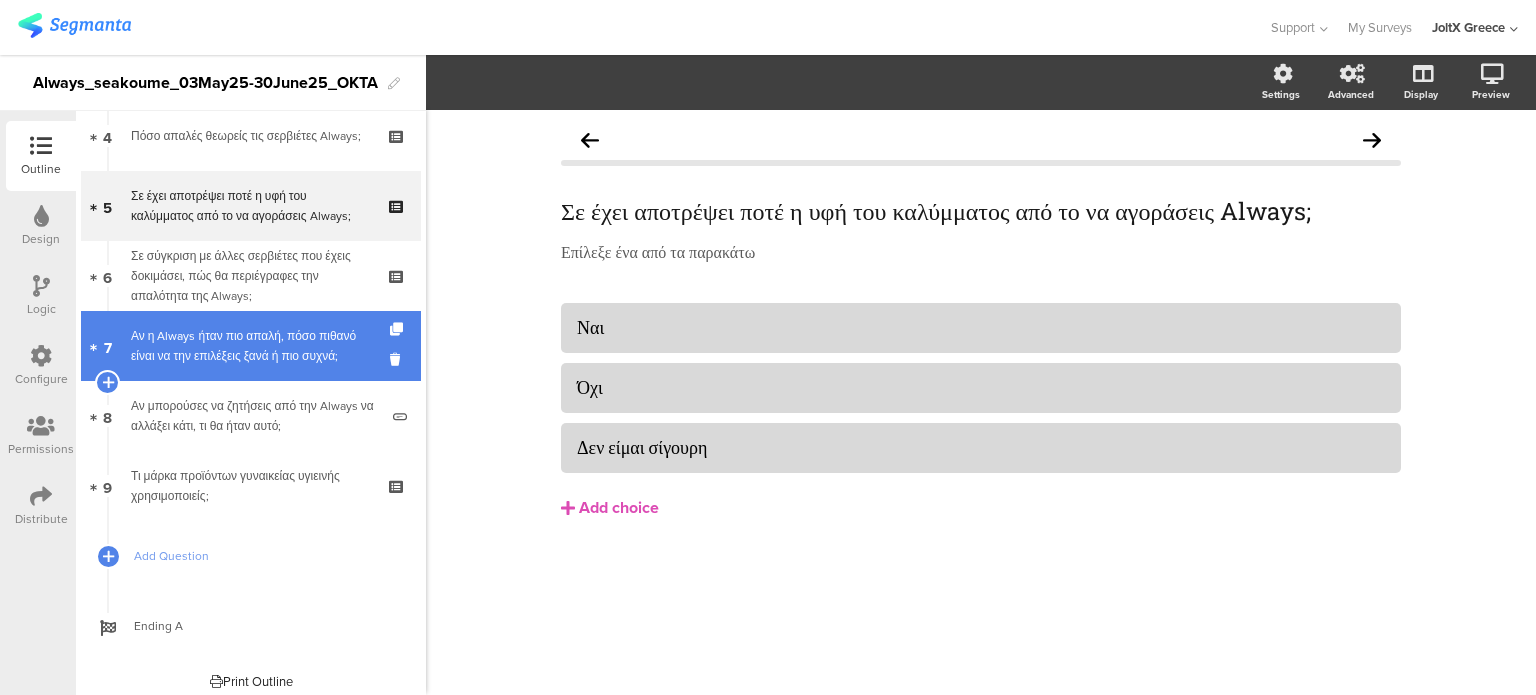 click on "Αν η Always ήταν πιο απαλή, πόσο πιθανό είναι να την επιλέξεις ξανά ή πιο συχνά;" at bounding box center [250, 346] 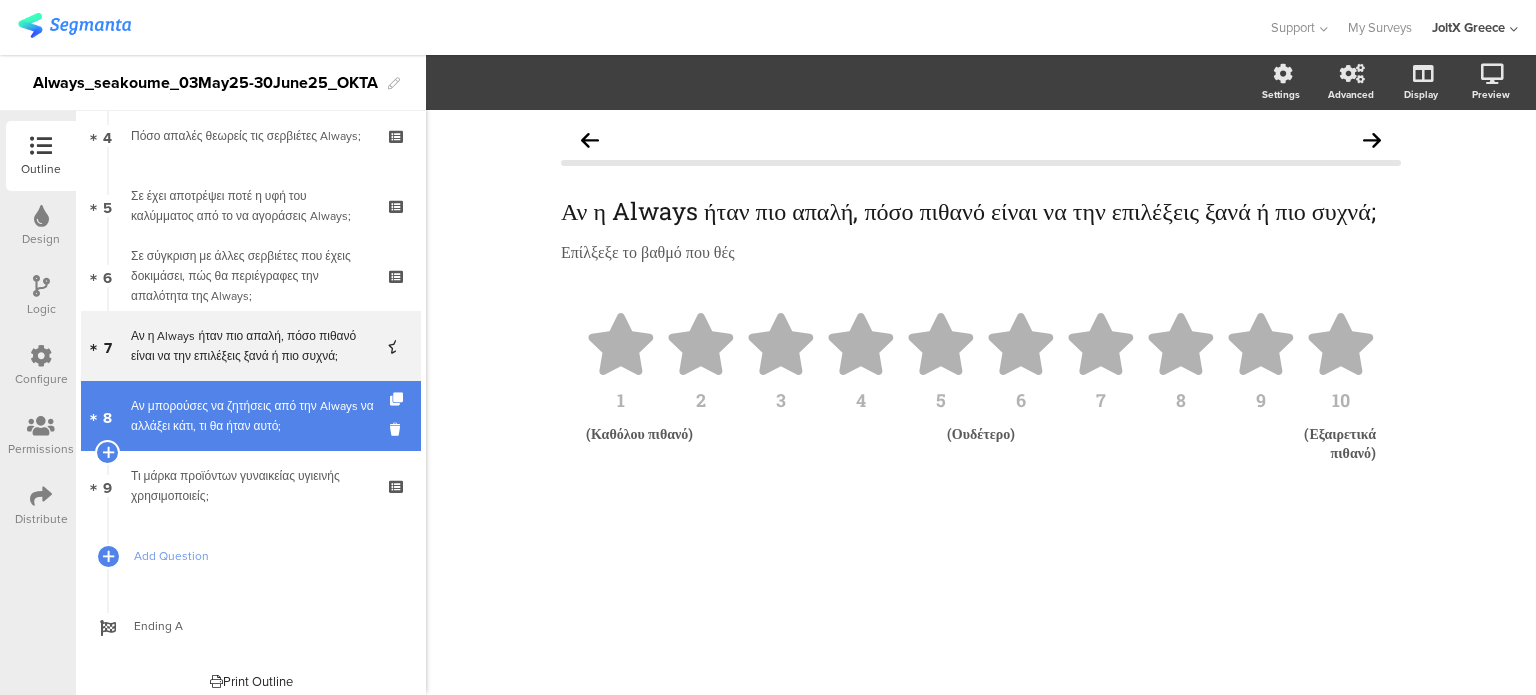 click on "Αν μπορούσες να ζητήσεις από την Always να αλλάξει κάτι, τι θα ήταν αυτό;" at bounding box center (254, 416) 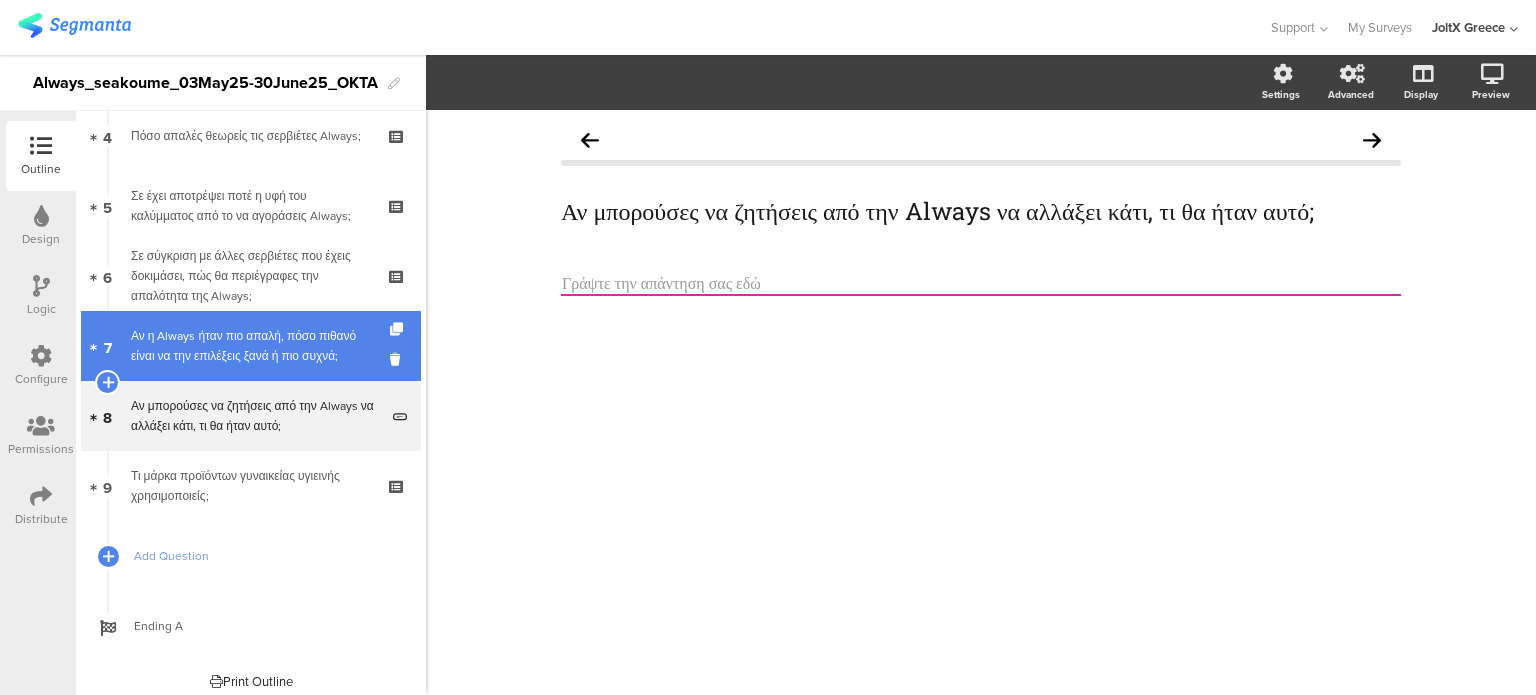 click on "Αν η Always ήταν πιο απαλή, πόσο πιθανό είναι να την επιλέξεις ξανά ή πιο συχνά;" at bounding box center (250, 346) 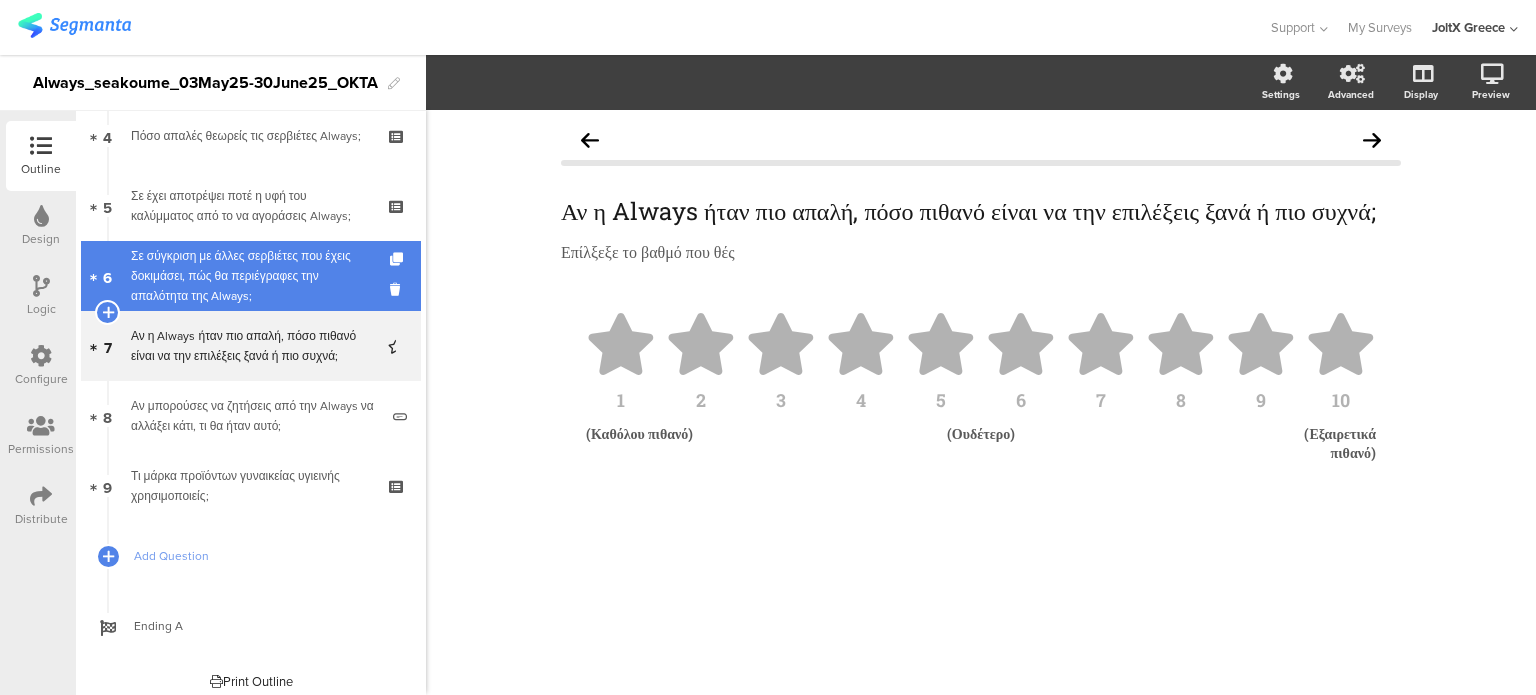 click on "Σε σύγκριση με άλλες σερβιέτες που έχεις δοκιμάσει, πώς θα περιέγραφες την απαλότητα της Always;" at bounding box center [250, 276] 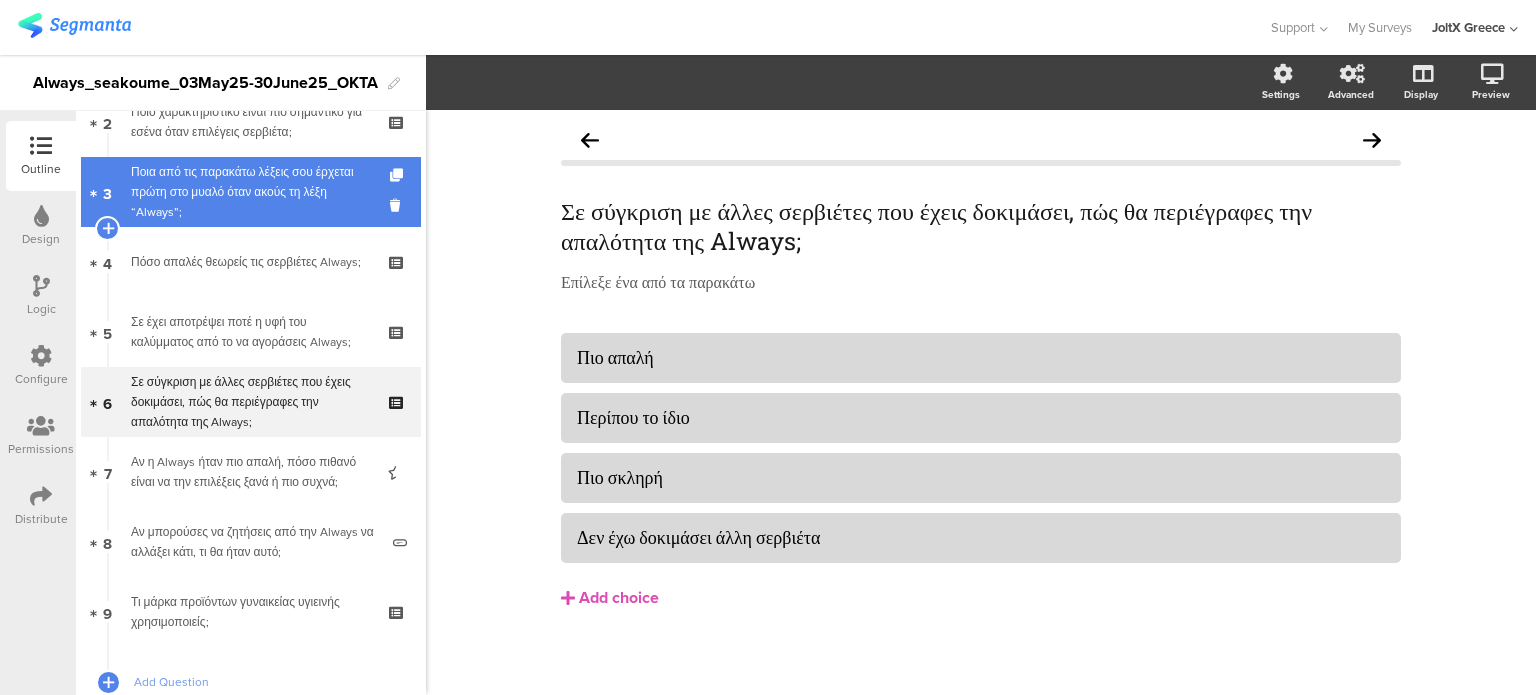 scroll, scrollTop: 0, scrollLeft: 0, axis: both 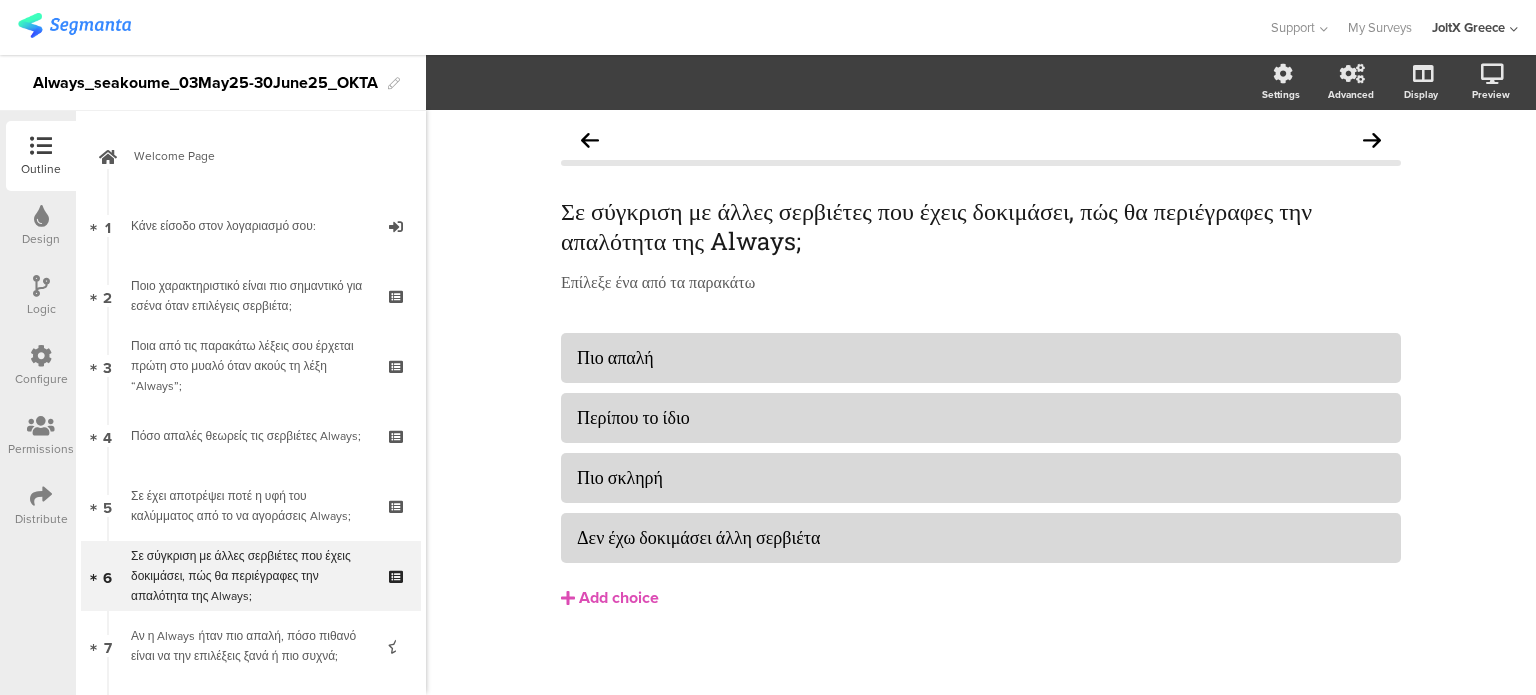 click on "Configure" at bounding box center [41, 366] 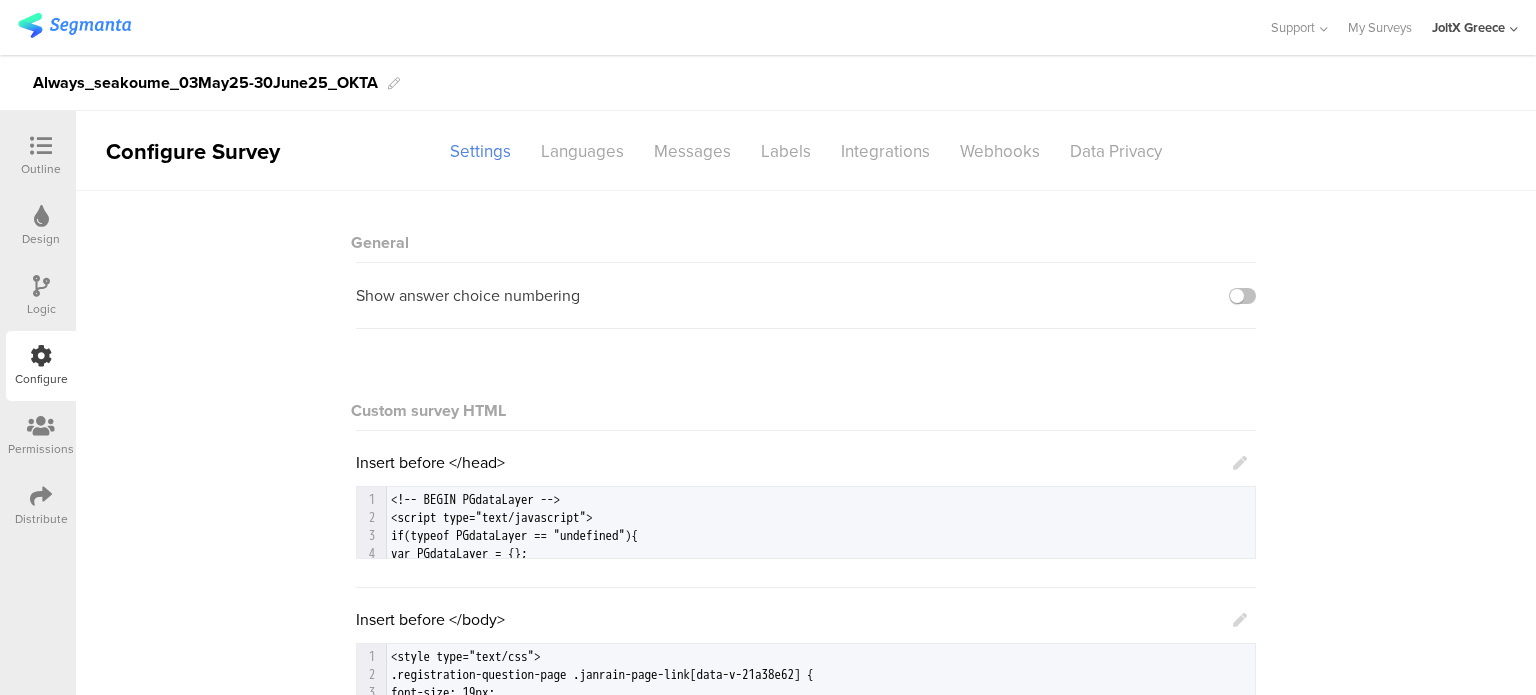 click on "Configure Survey
Settings
Languages
Messages
Labels
Integrations
Webhooks
Data Privacy" at bounding box center [806, 151] 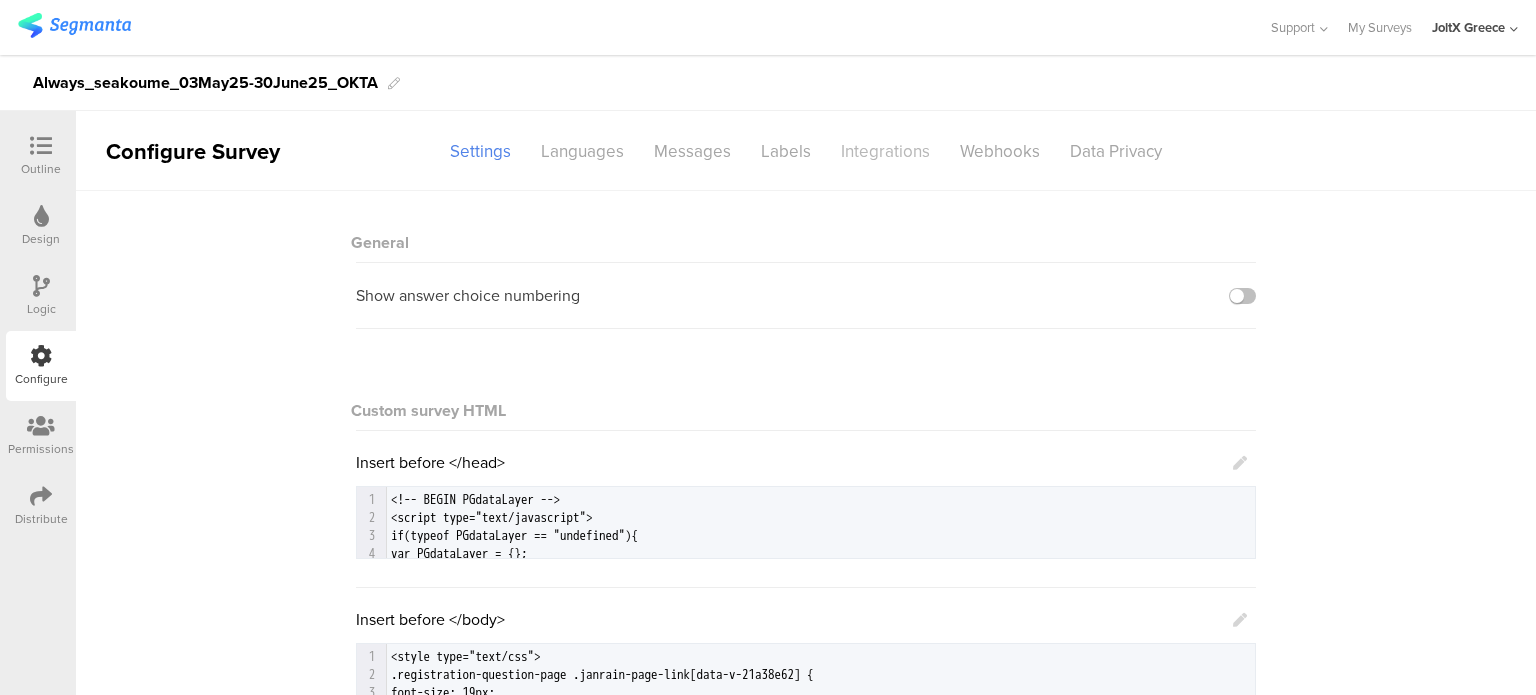 click on "Integrations" at bounding box center (885, 151) 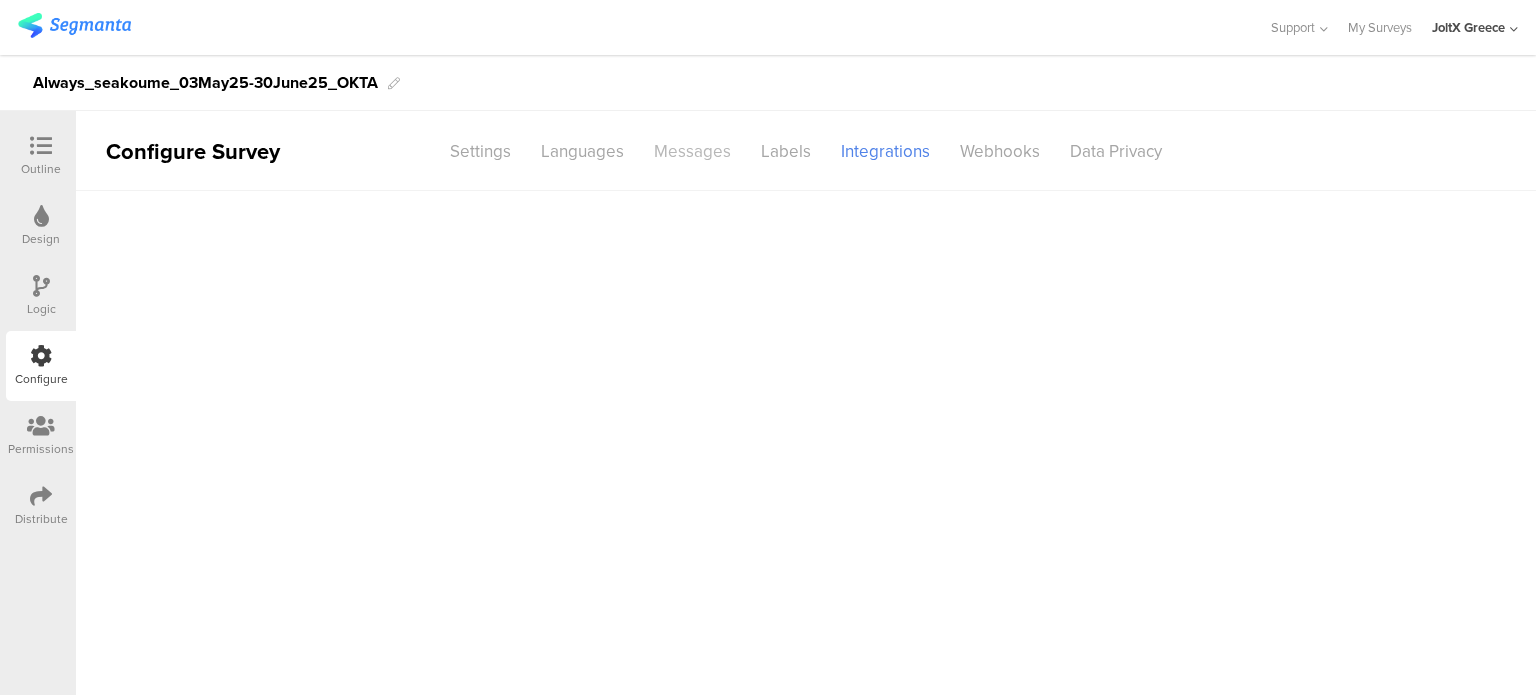 click on "Messages" at bounding box center (692, 151) 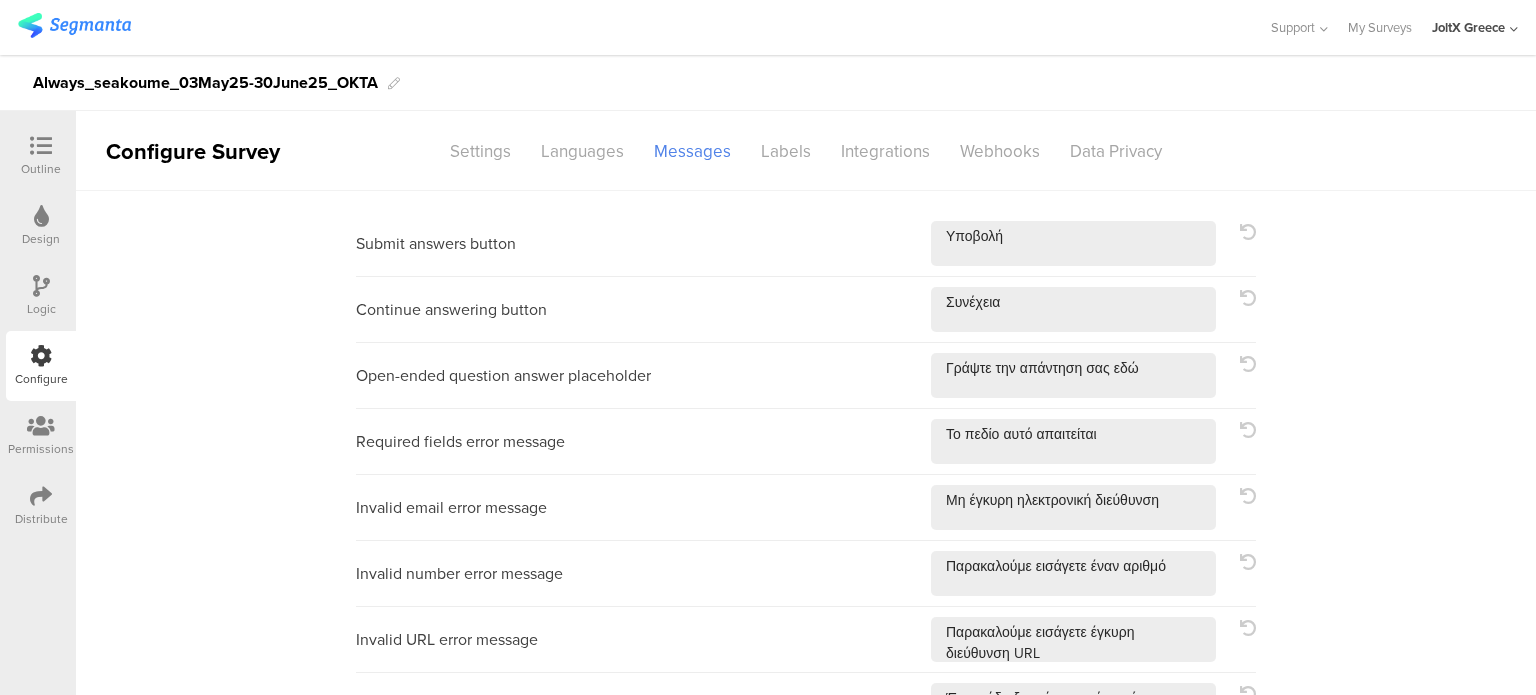 click on "Labels" at bounding box center (786, 151) 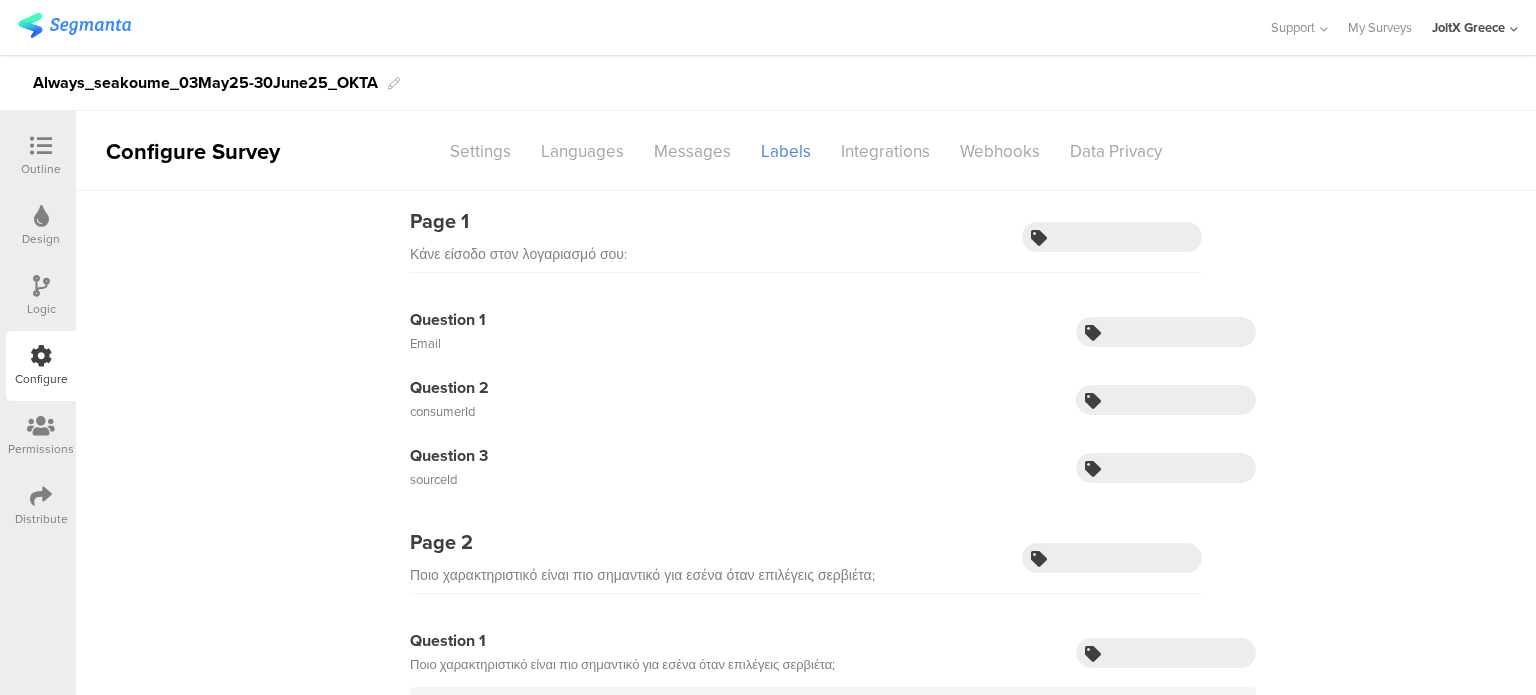 click on "Labels" at bounding box center [786, 151] 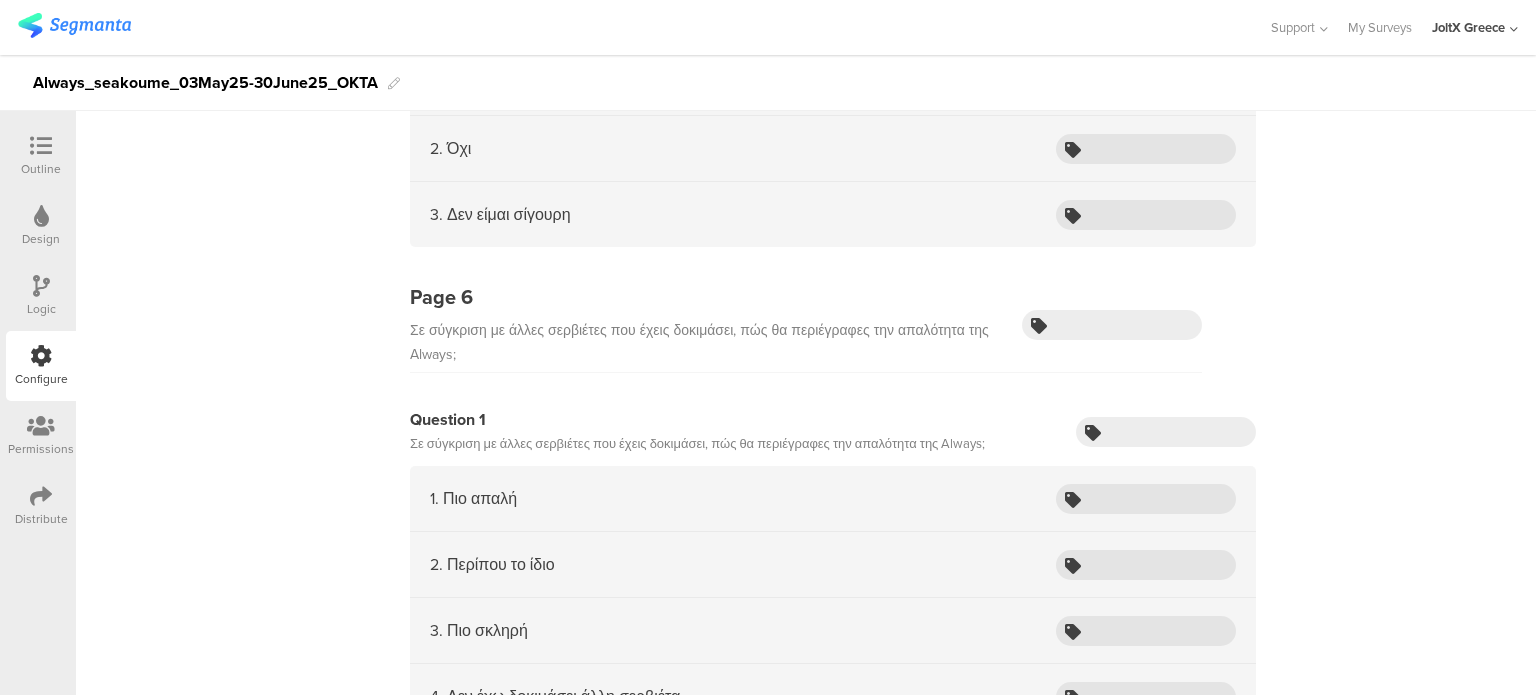 scroll, scrollTop: 0, scrollLeft: 0, axis: both 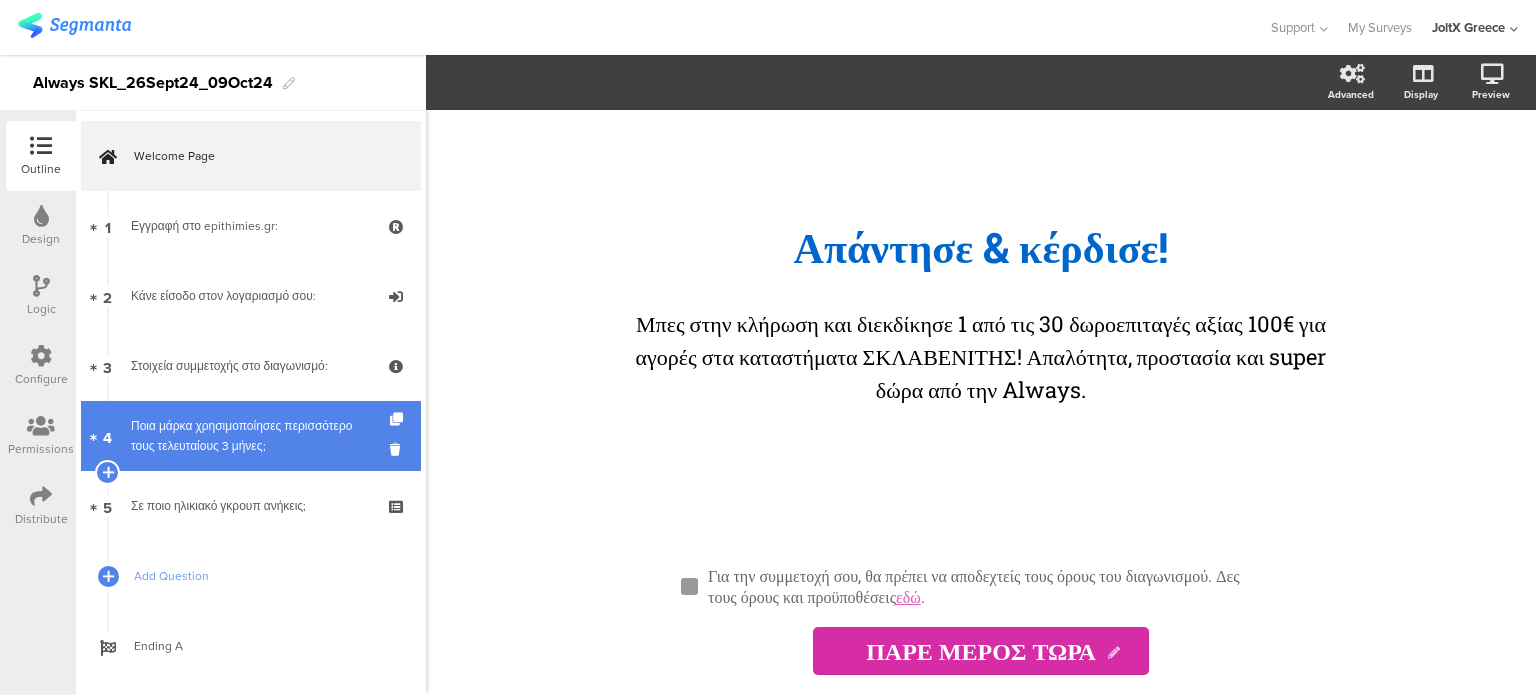click on "Ποια μάρκα χρησιμοποίησες περισσότερο τους τελευταίους 3 μήνες;" at bounding box center (250, 436) 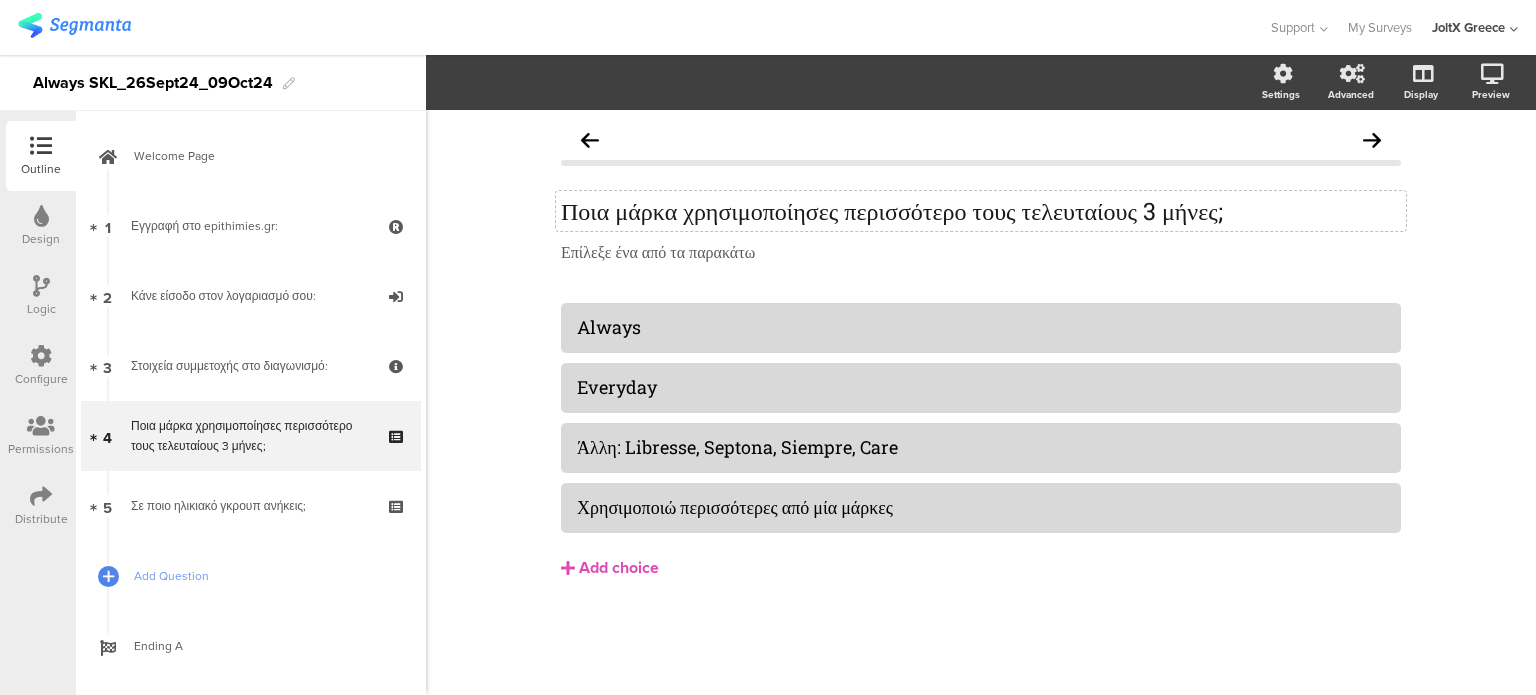 click on "Ποια μάρκα χρησιμοποίησες περισσότερο τους τελευταίους 3 μήνες;" 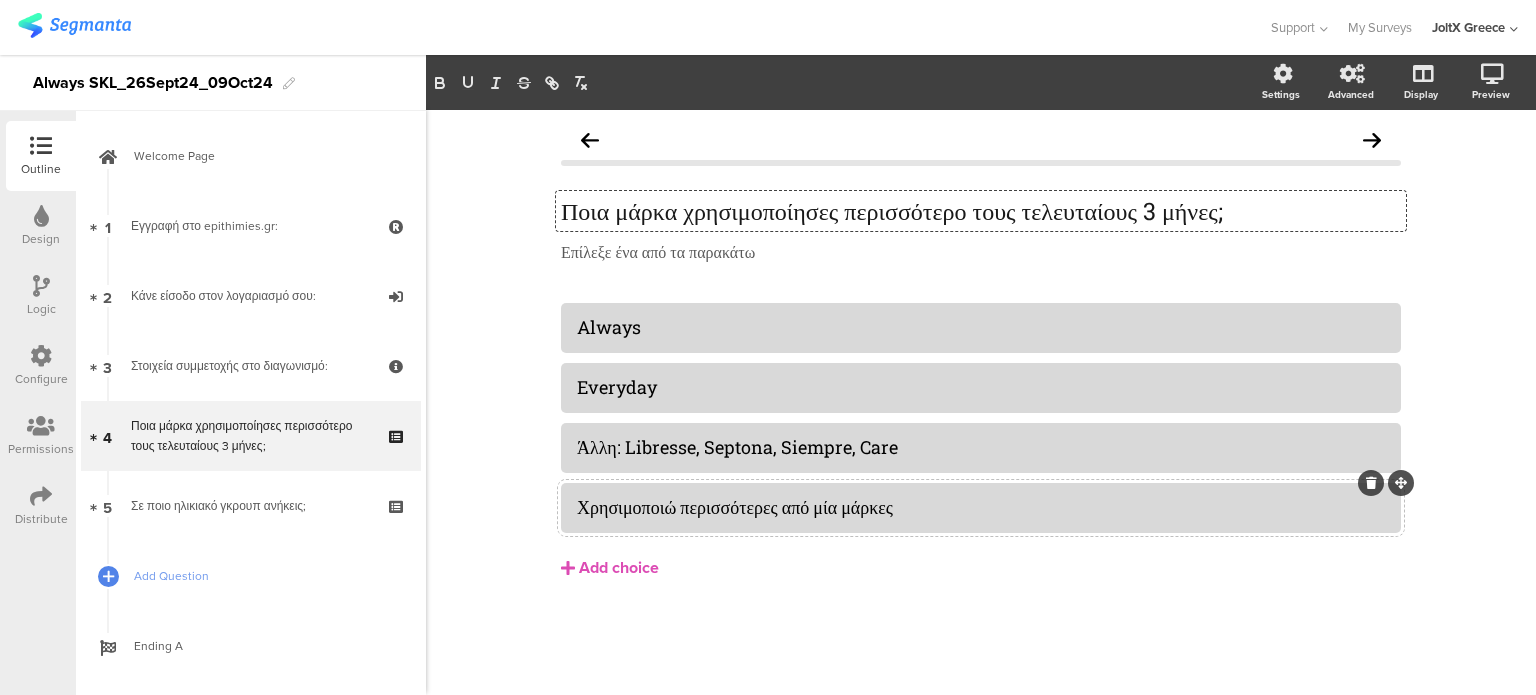 click on "Χρησιμοποιώ περισσότερες από μία μάρκες" 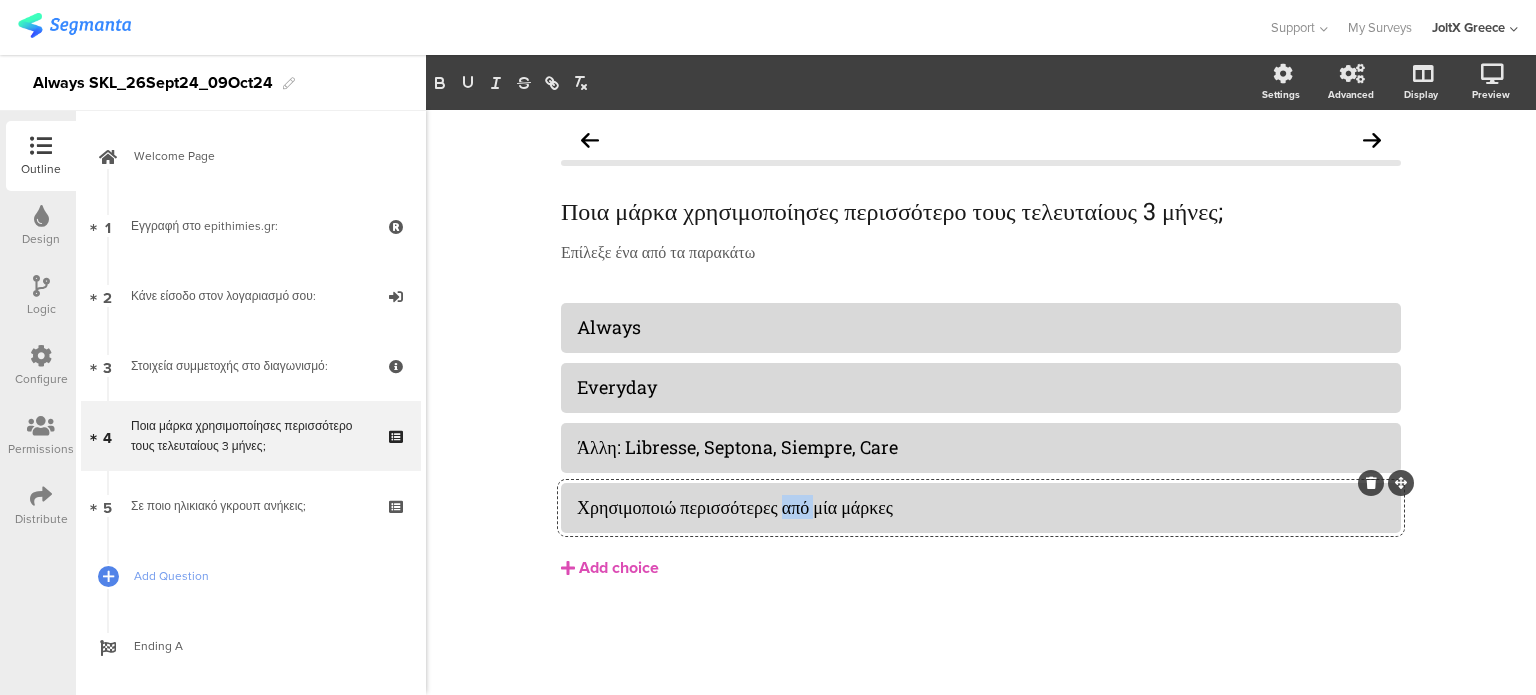 click on "Χρησιμοποιώ περισσότερες από μία μάρκες" 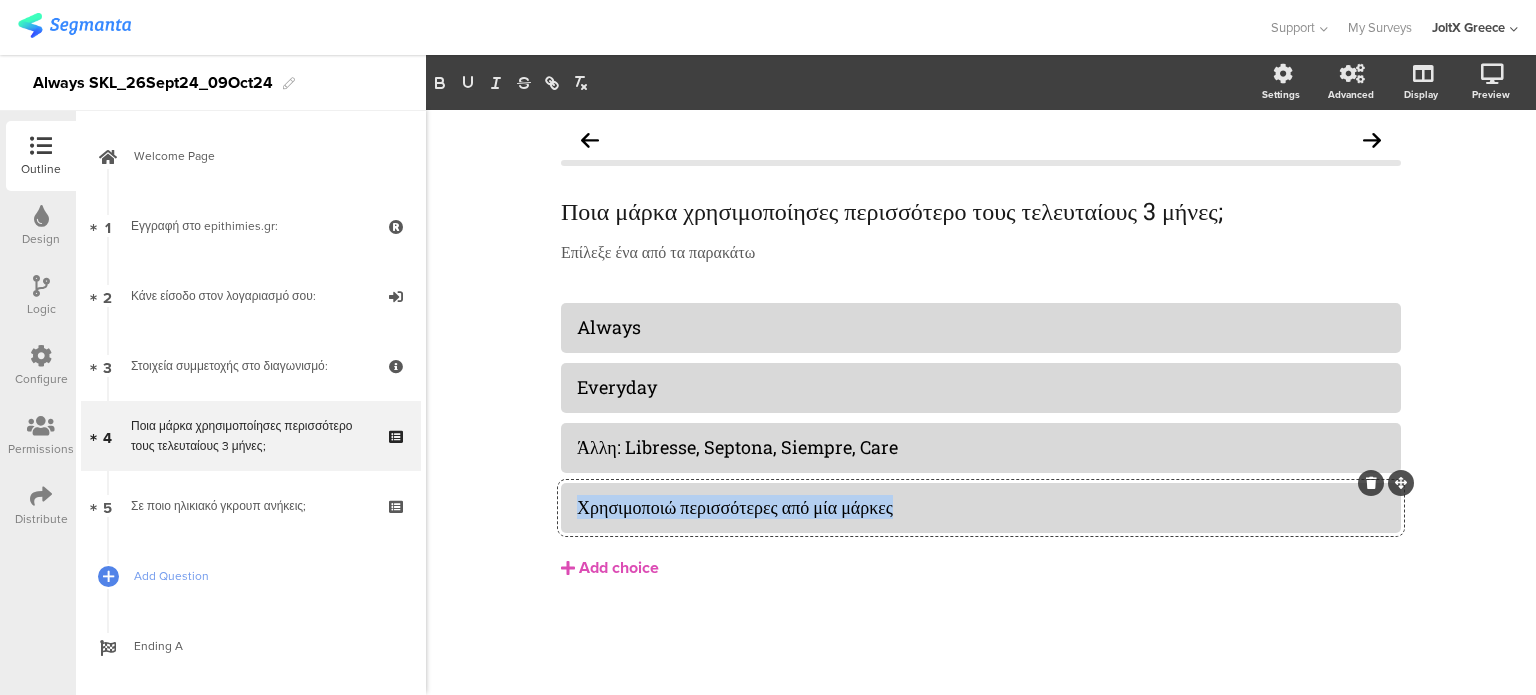 click on "Χρησιμοποιώ περισσότερες από μία μάρκες" 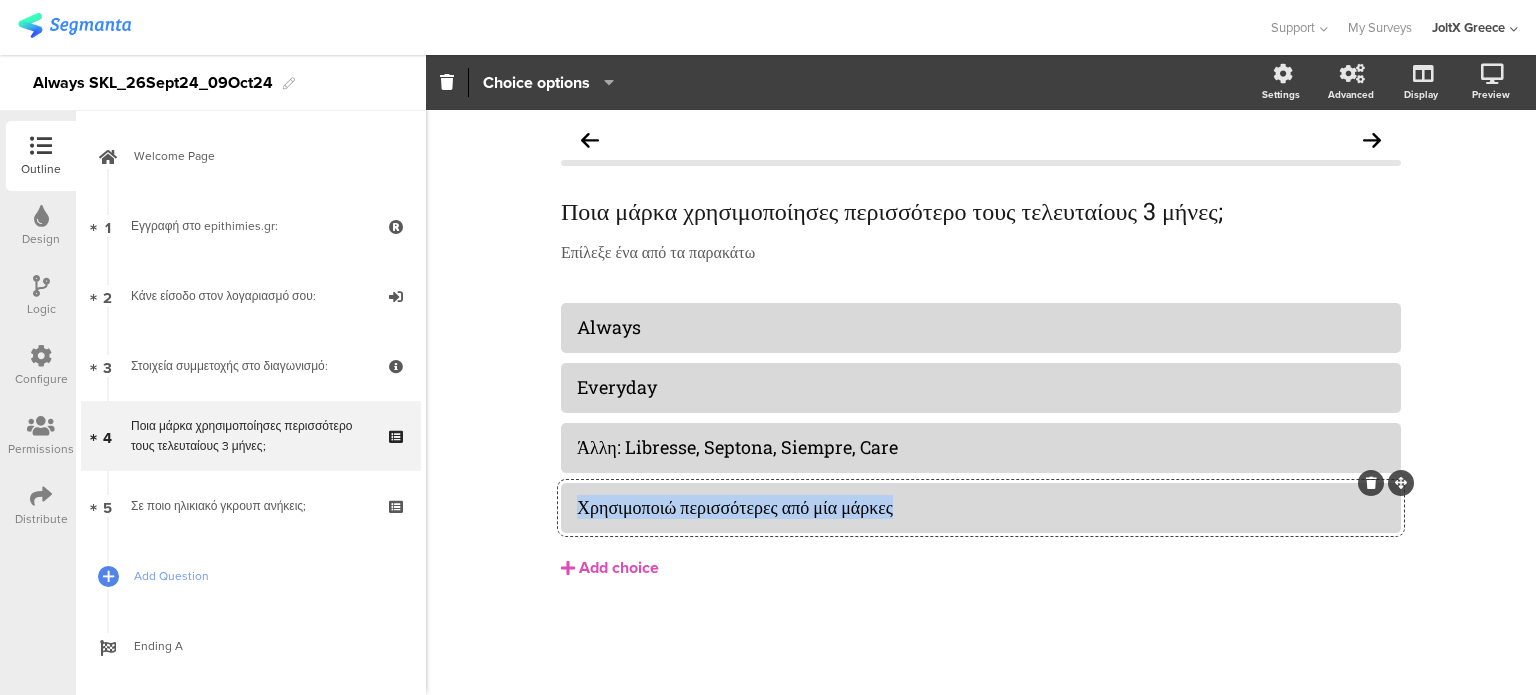 copy on "Χρησιμοποιώ περισσότερες από μία μάρκες" 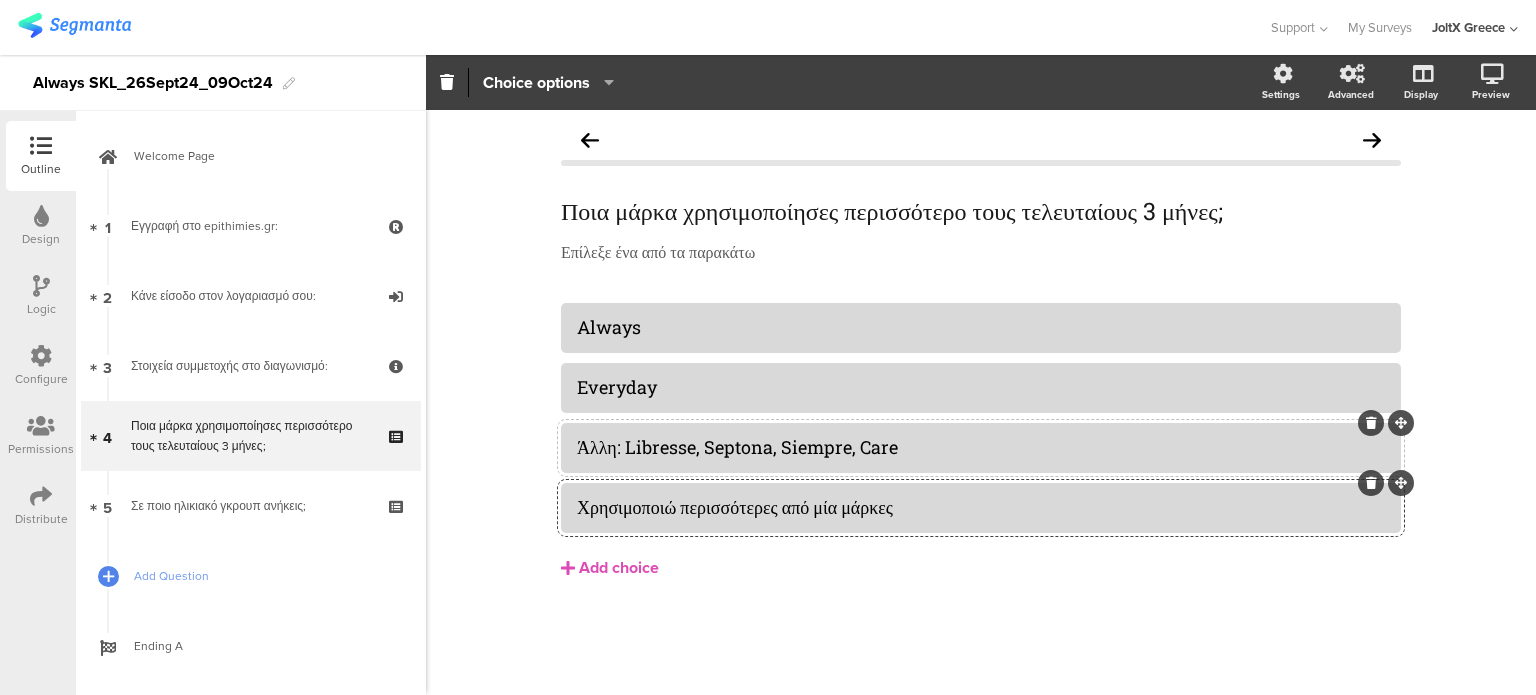 click on "Άλλη: Libresse, Septona, Siempre, Care" 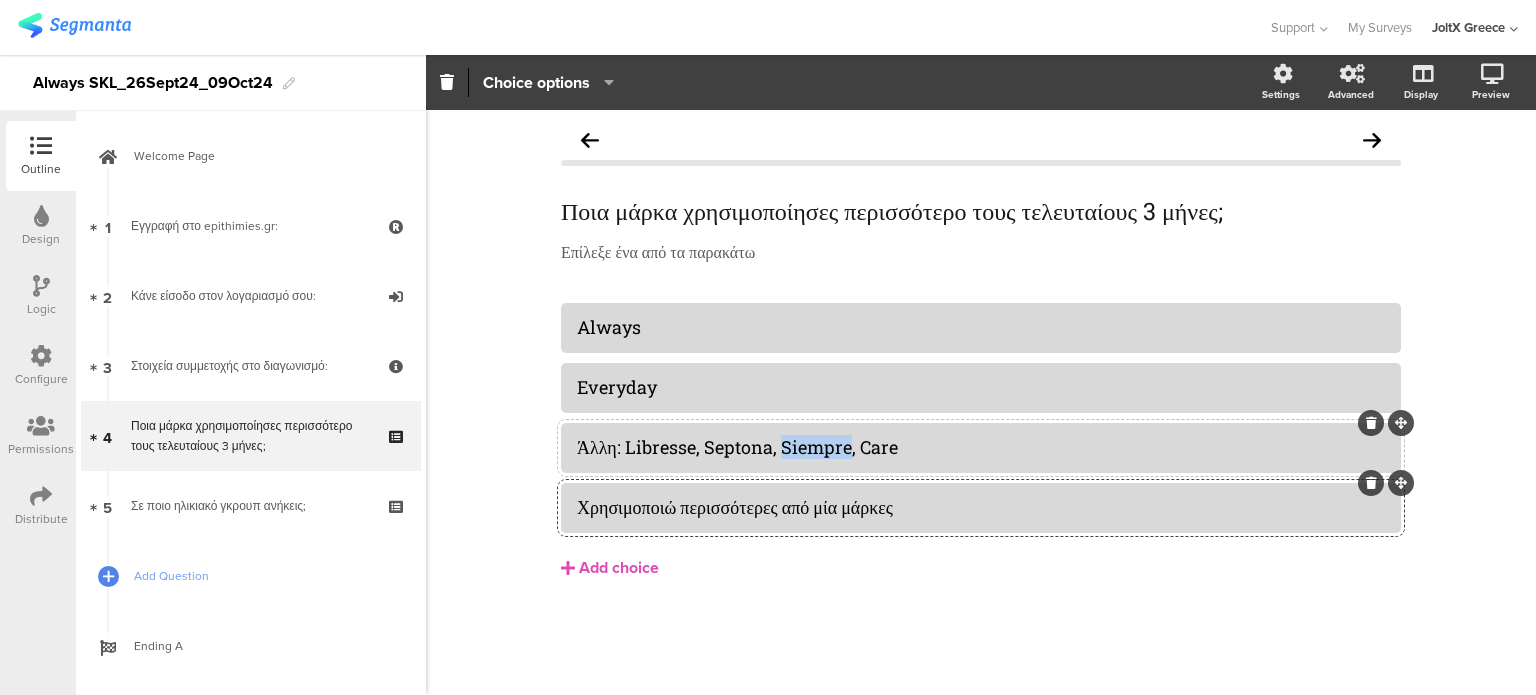 click on "Άλλη: Libresse, Septona, Siempre, Care" 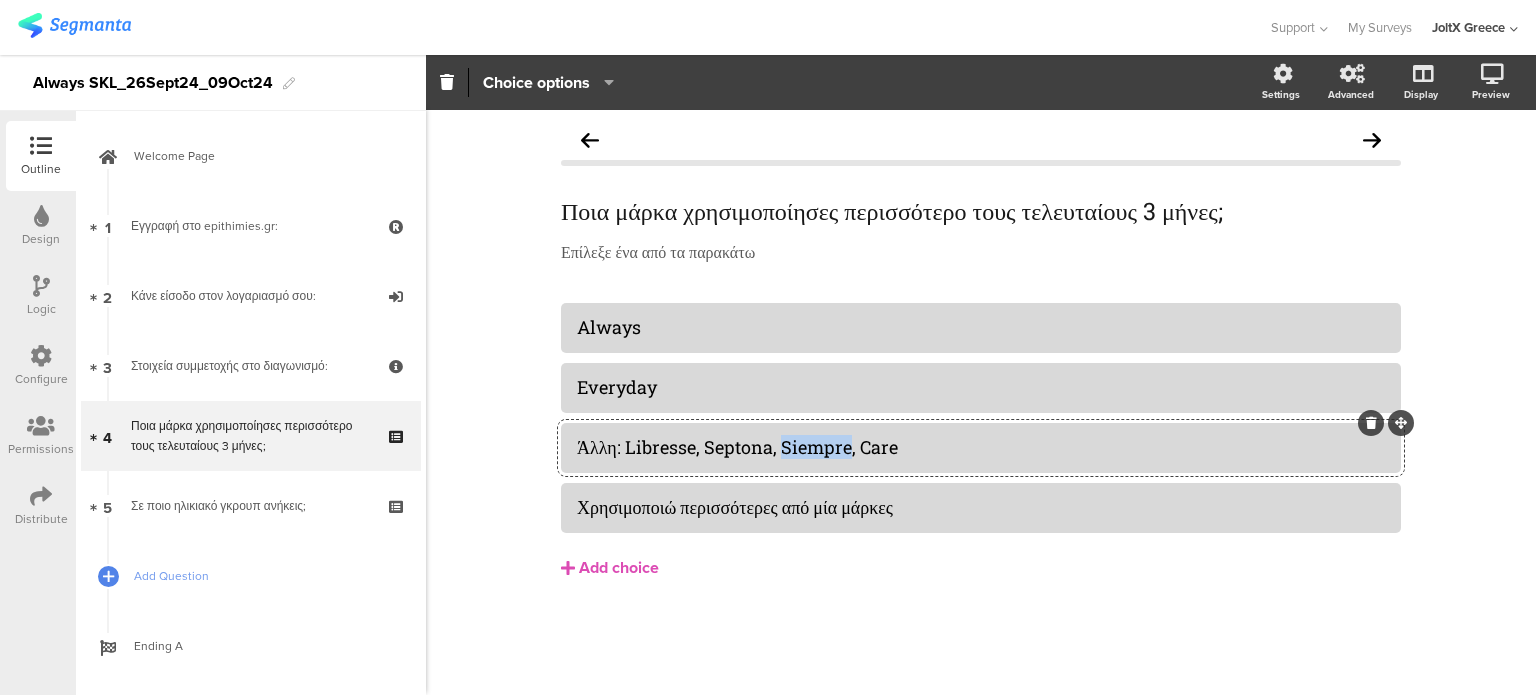 click on "Άλλη: Libresse, Septona, Siempre, Care" 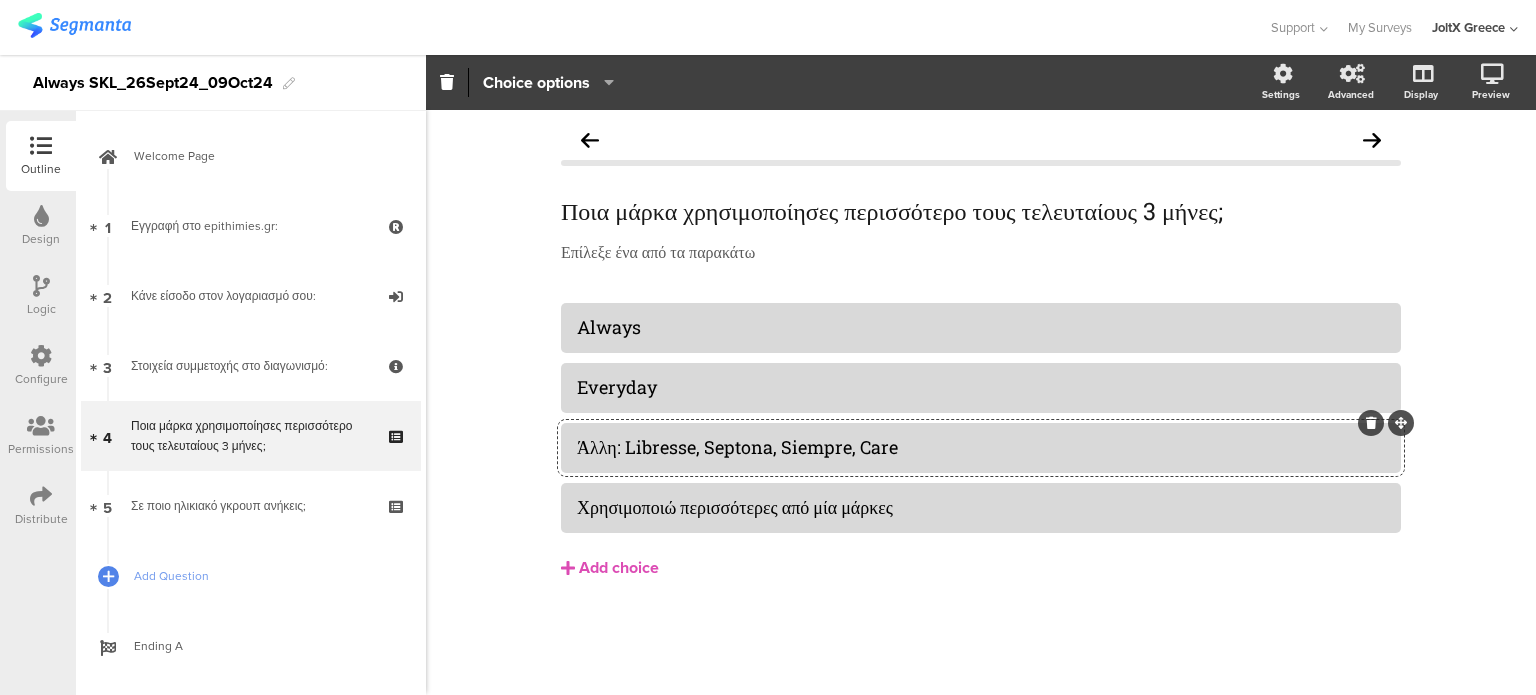 click on "Άλλη: Libresse, Septona, Siempre, Care" 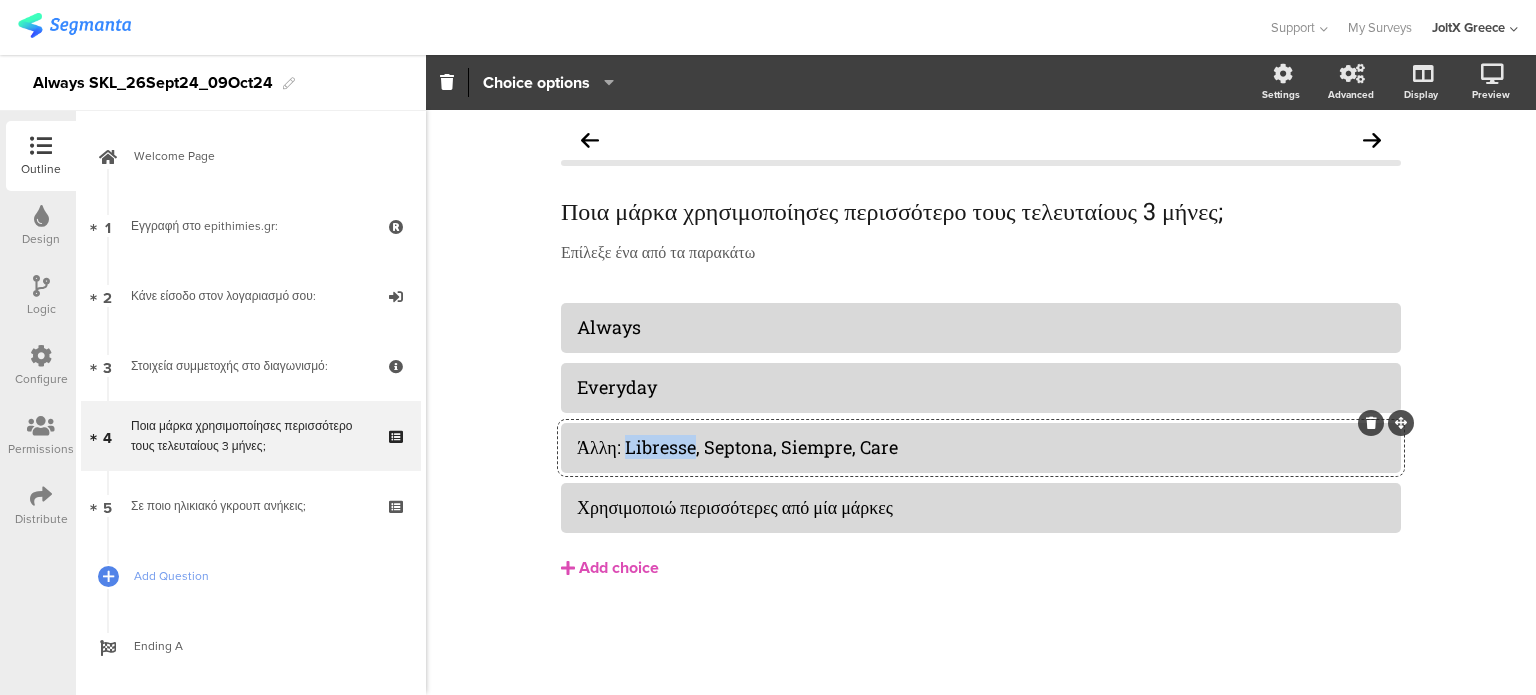 click on "Άλλη: Libresse, Septona, Siempre, Care" 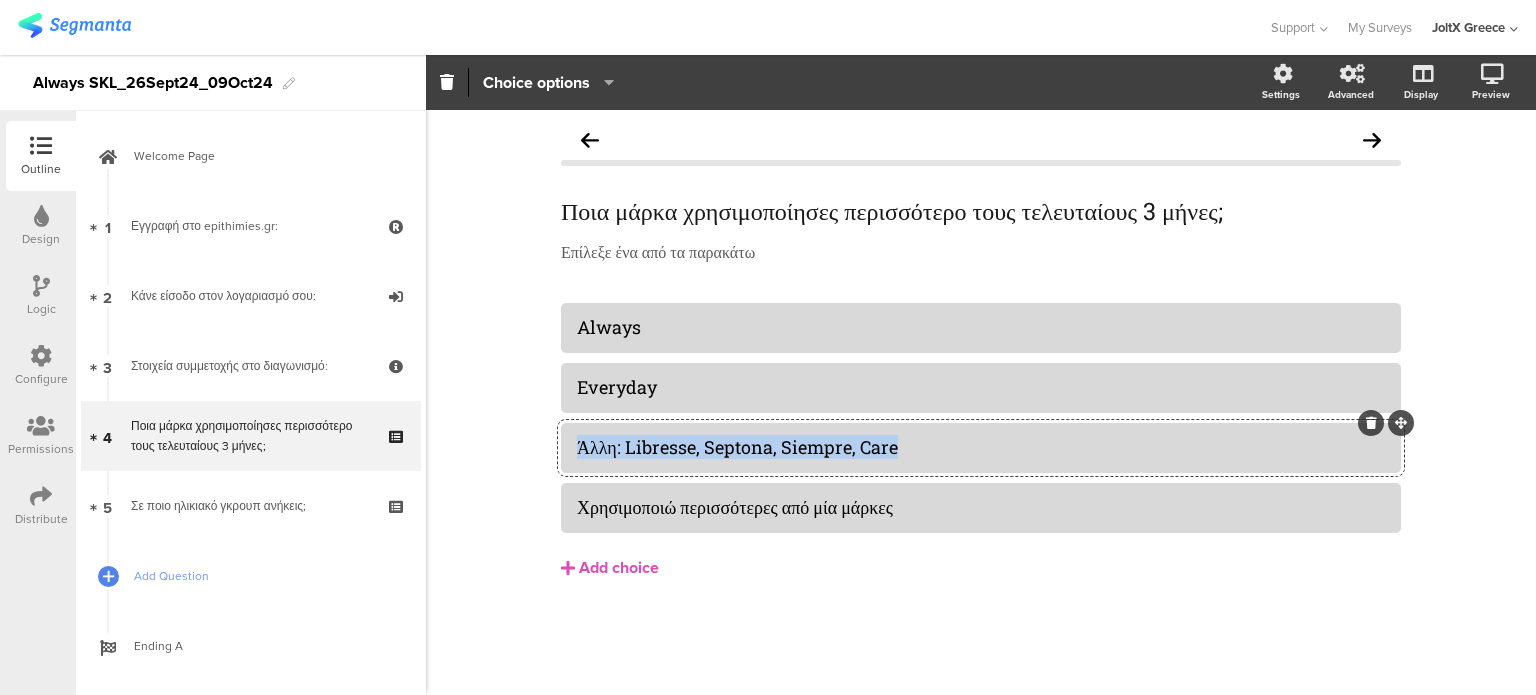 click on "Άλλη: Libresse, Septona, Siempre, Care" 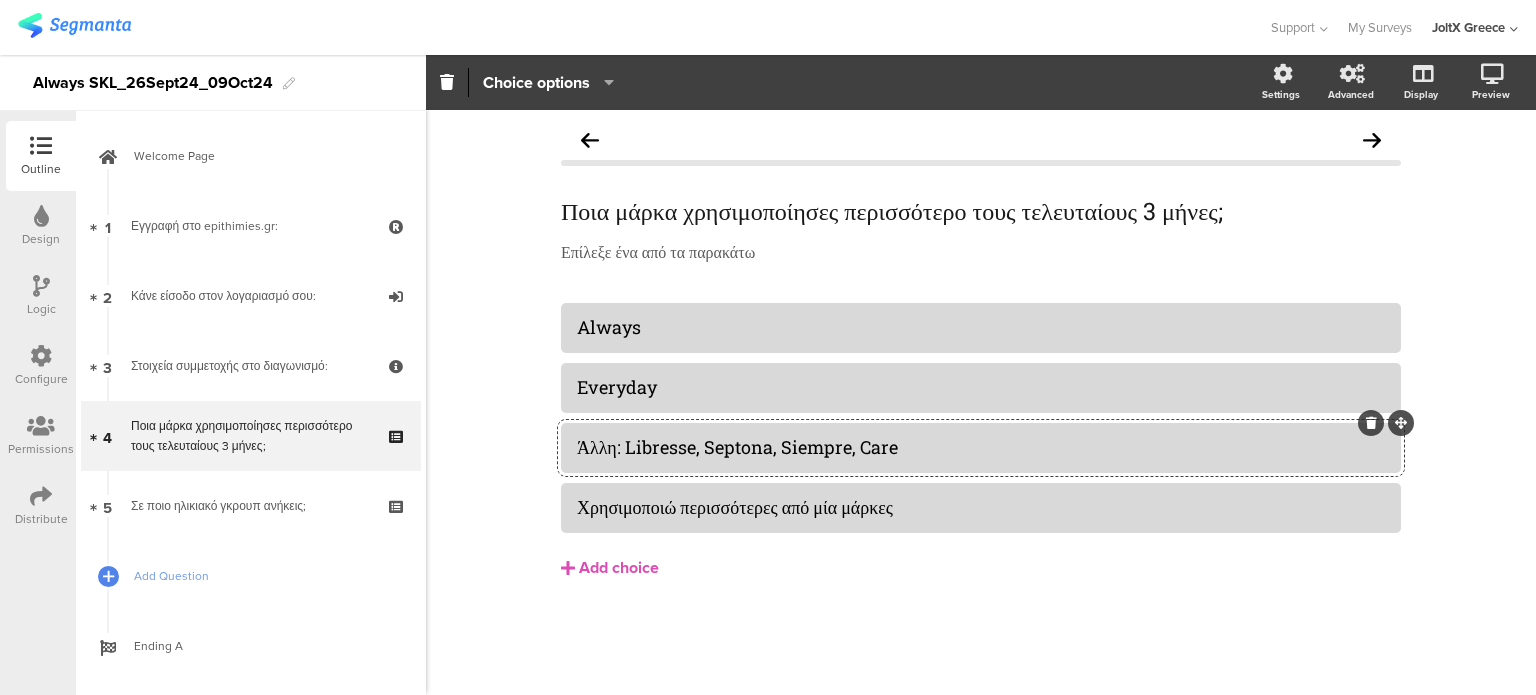 click on "Άλλη: Libresse, Septona, Siempre, Care" 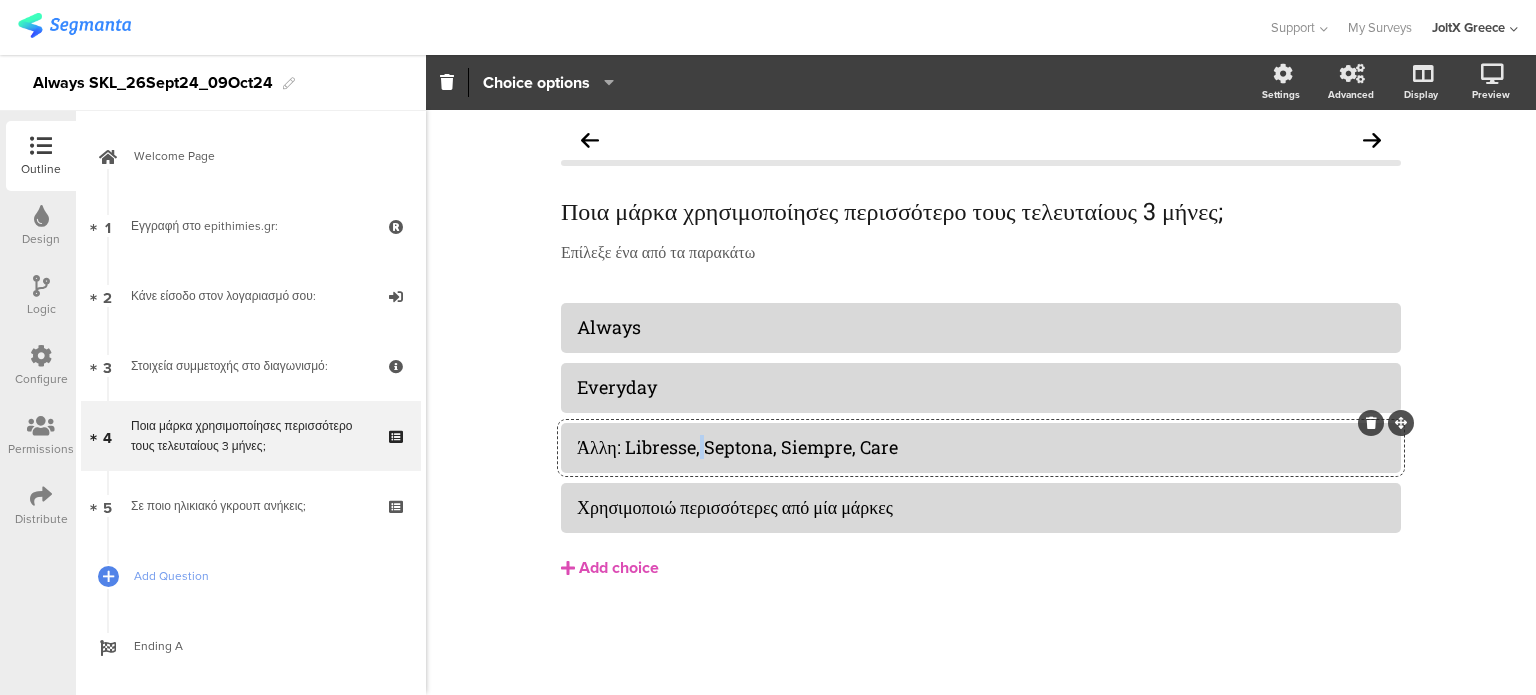 click on "Άλλη: Libresse, Septona, Siempre, Care" 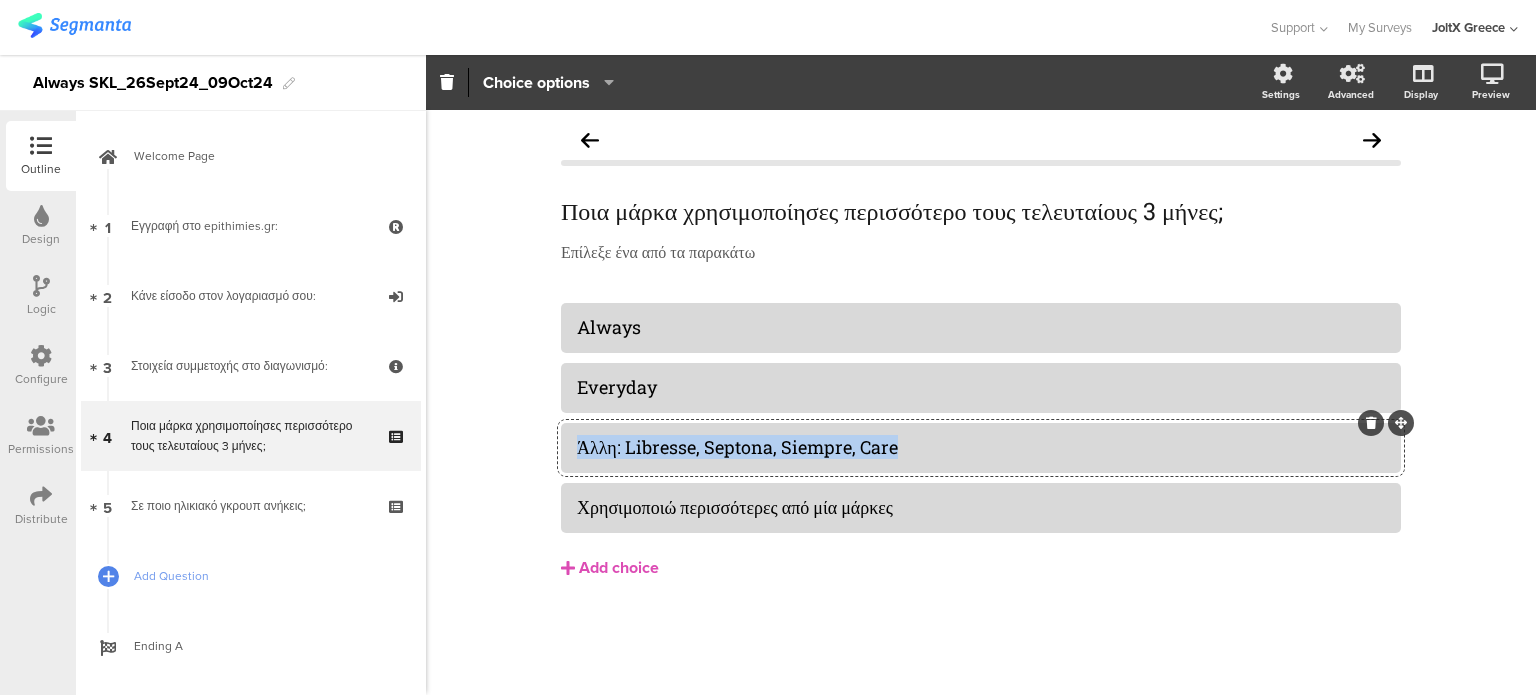 click on "Άλλη: Libresse, Septona, Siempre, Care" 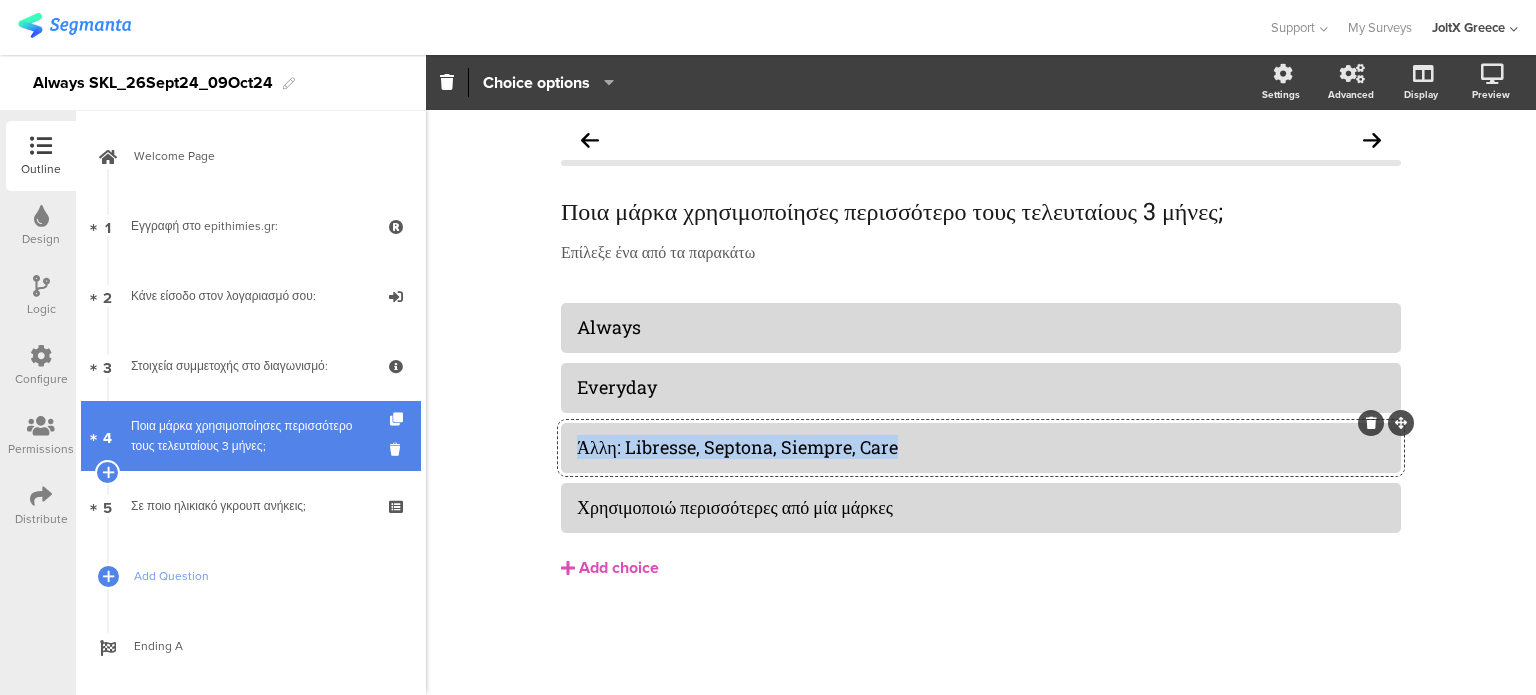 copy on "Άλλη: Libresse, Septona, Siempre, Care" 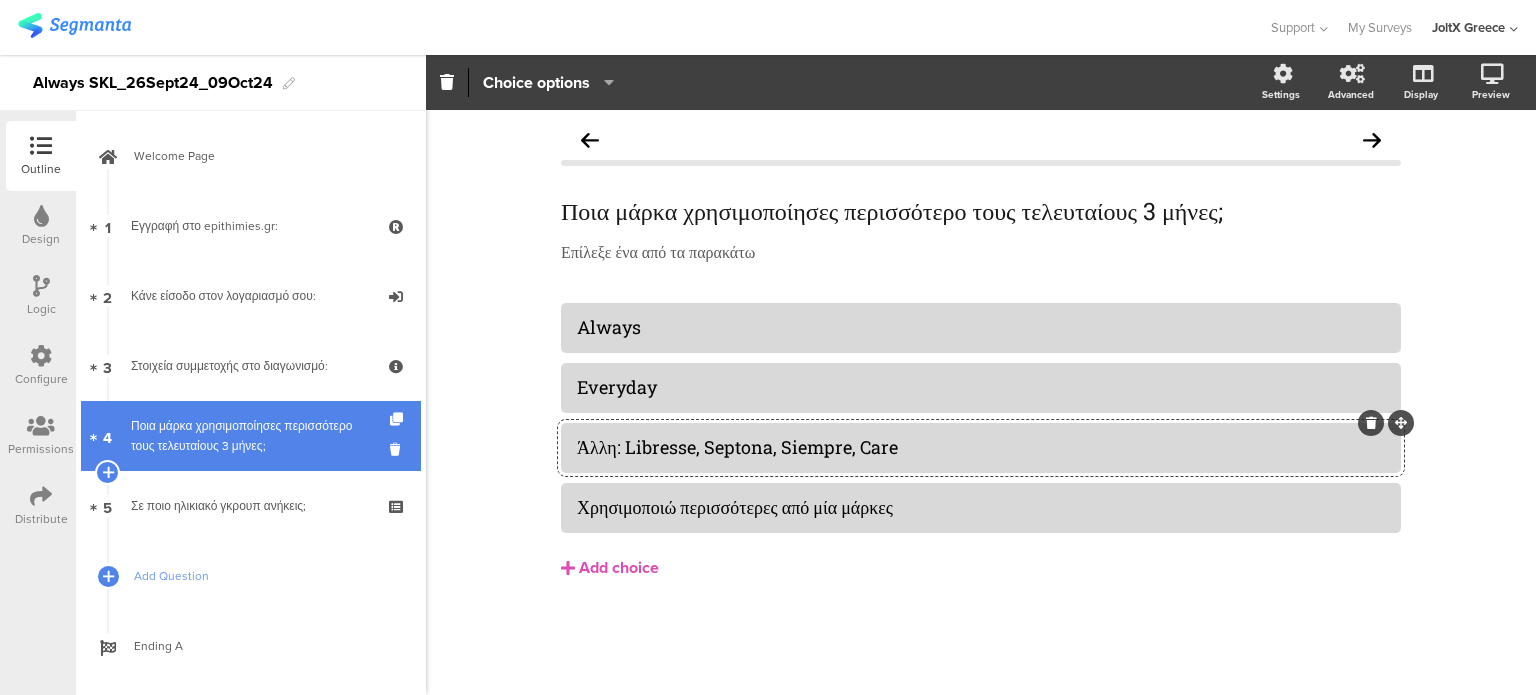 click on "Ποια μάρκα χρησιμοποίησες περισσότερο τους τελευταίους 3 μήνες;" at bounding box center (250, 436) 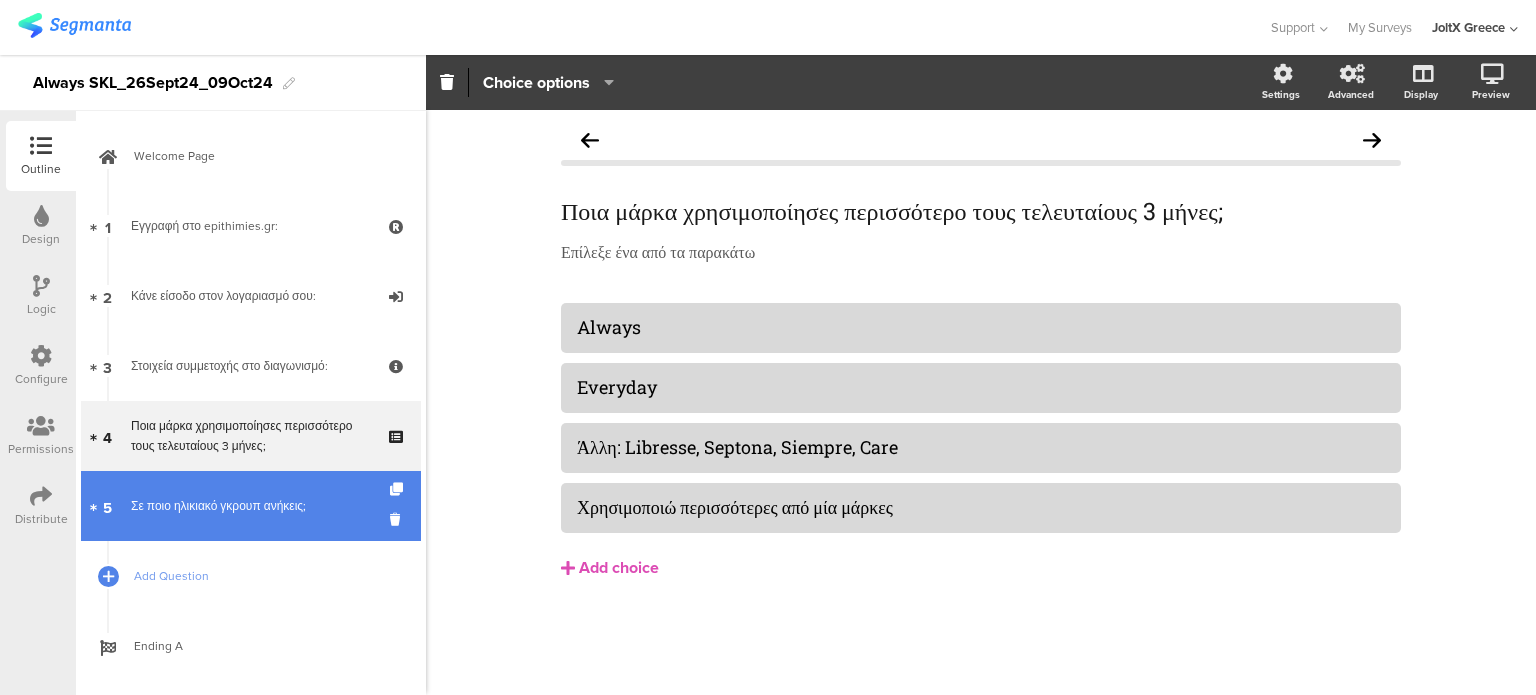 click on "Σε ποιο ηλικιακό γκρουπ ανήκεις;" at bounding box center [250, 506] 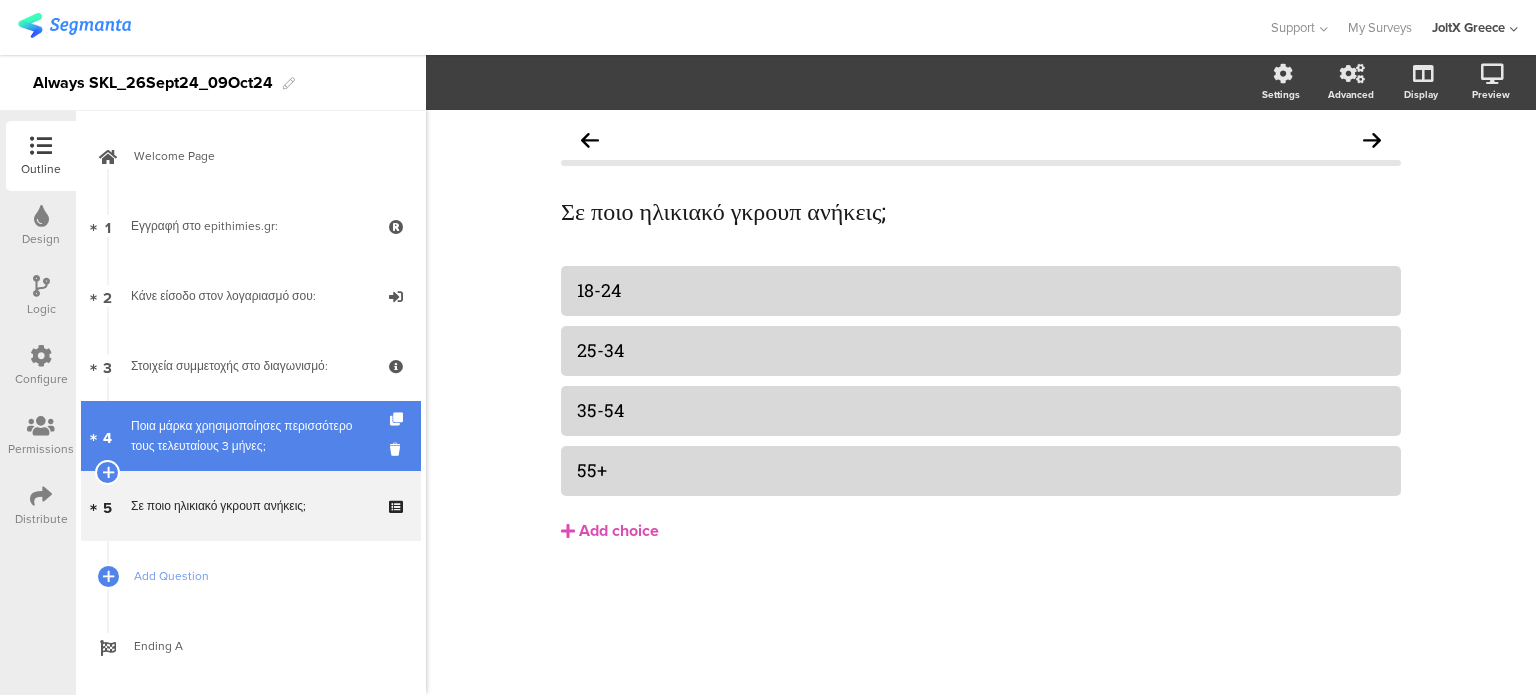 click on "Ποια μάρκα χρησιμοποίησες περισσότερο τους τελευταίους 3 μήνες;" at bounding box center (250, 436) 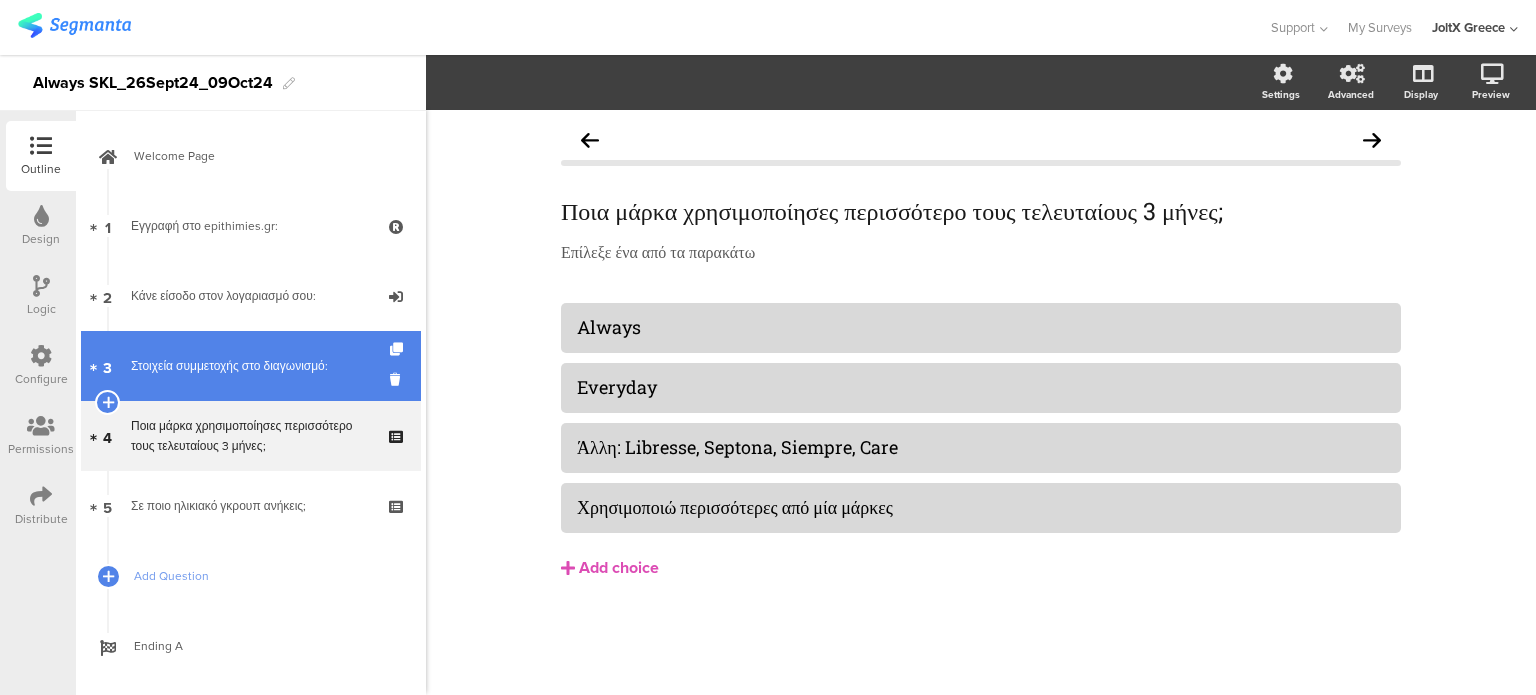 click on "3
Στοιχεία συμμετοχής στο διαγωνισμό:" at bounding box center [251, 366] 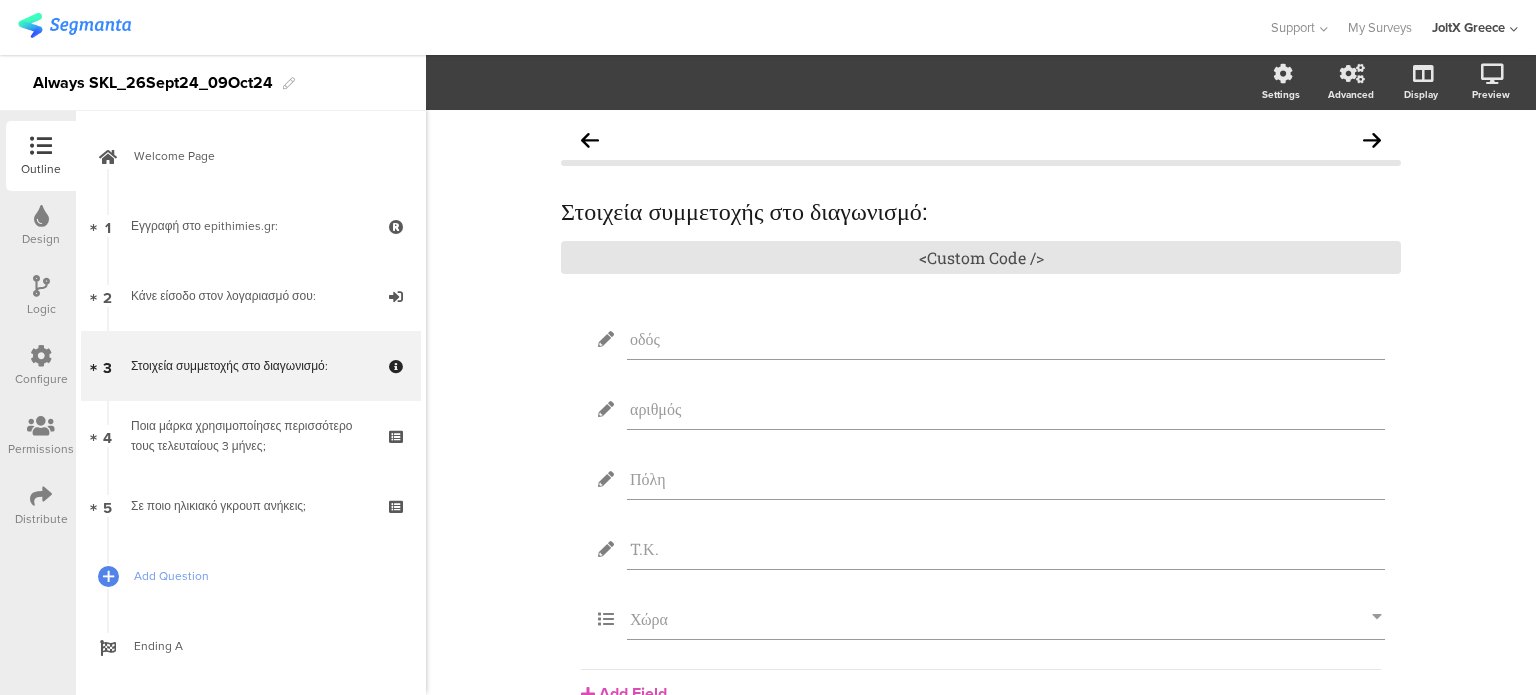 click on "Configure" at bounding box center [41, 366] 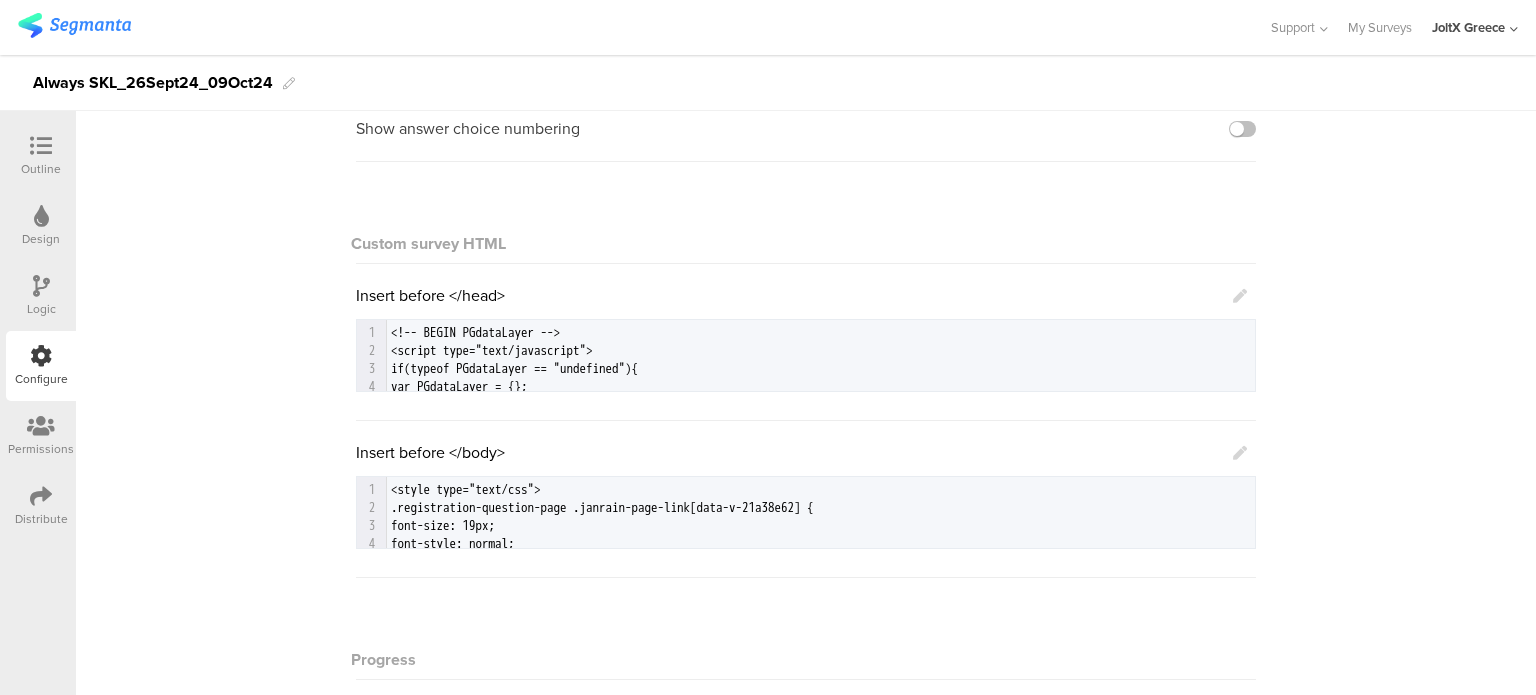 scroll, scrollTop: 0, scrollLeft: 0, axis: both 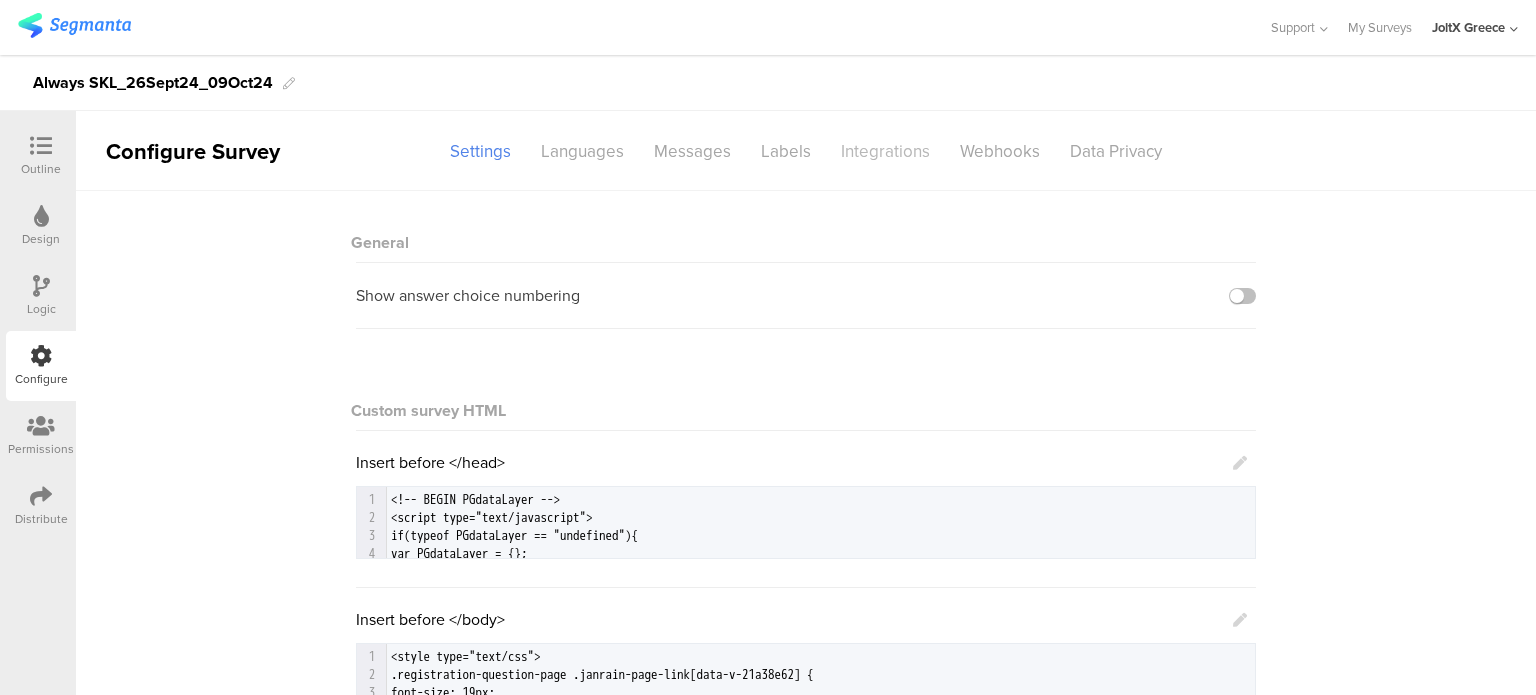 click on "Integrations" at bounding box center (885, 151) 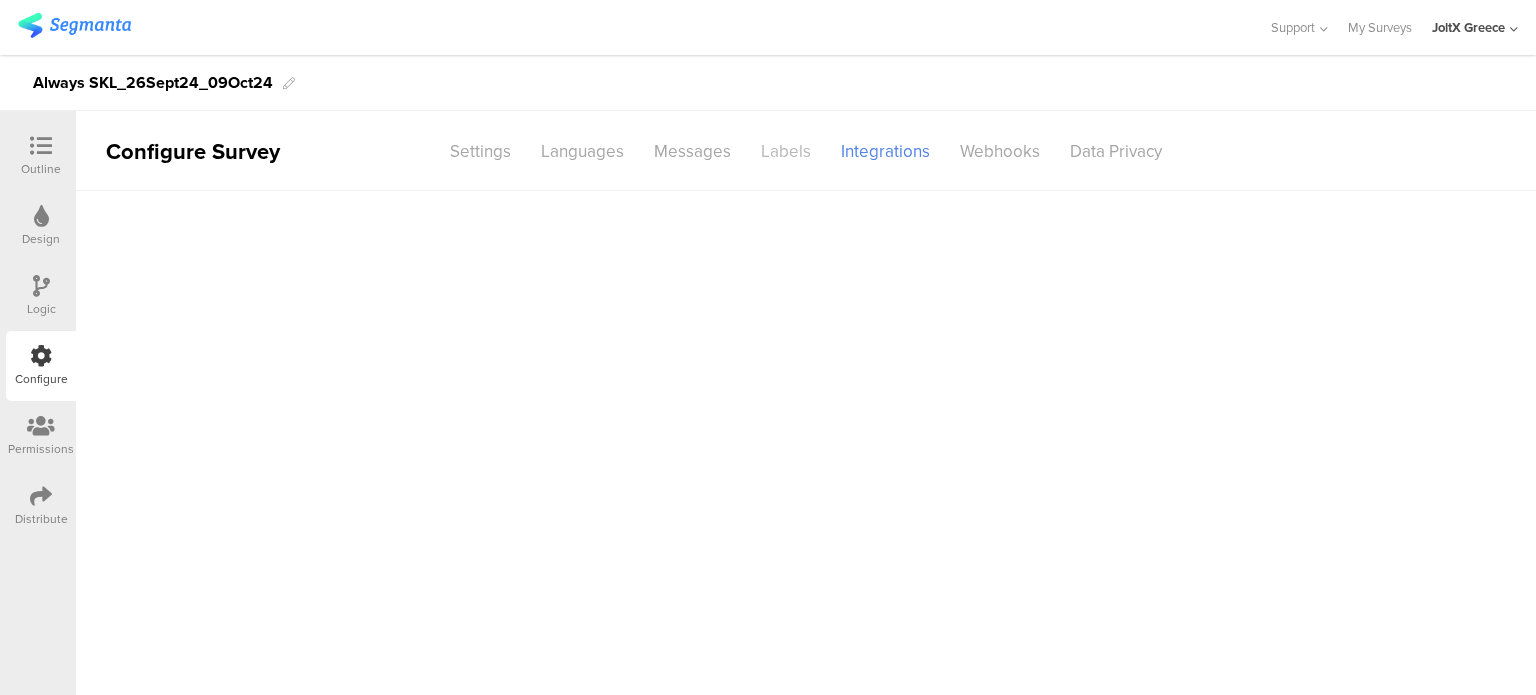 click on "Labels" at bounding box center [786, 151] 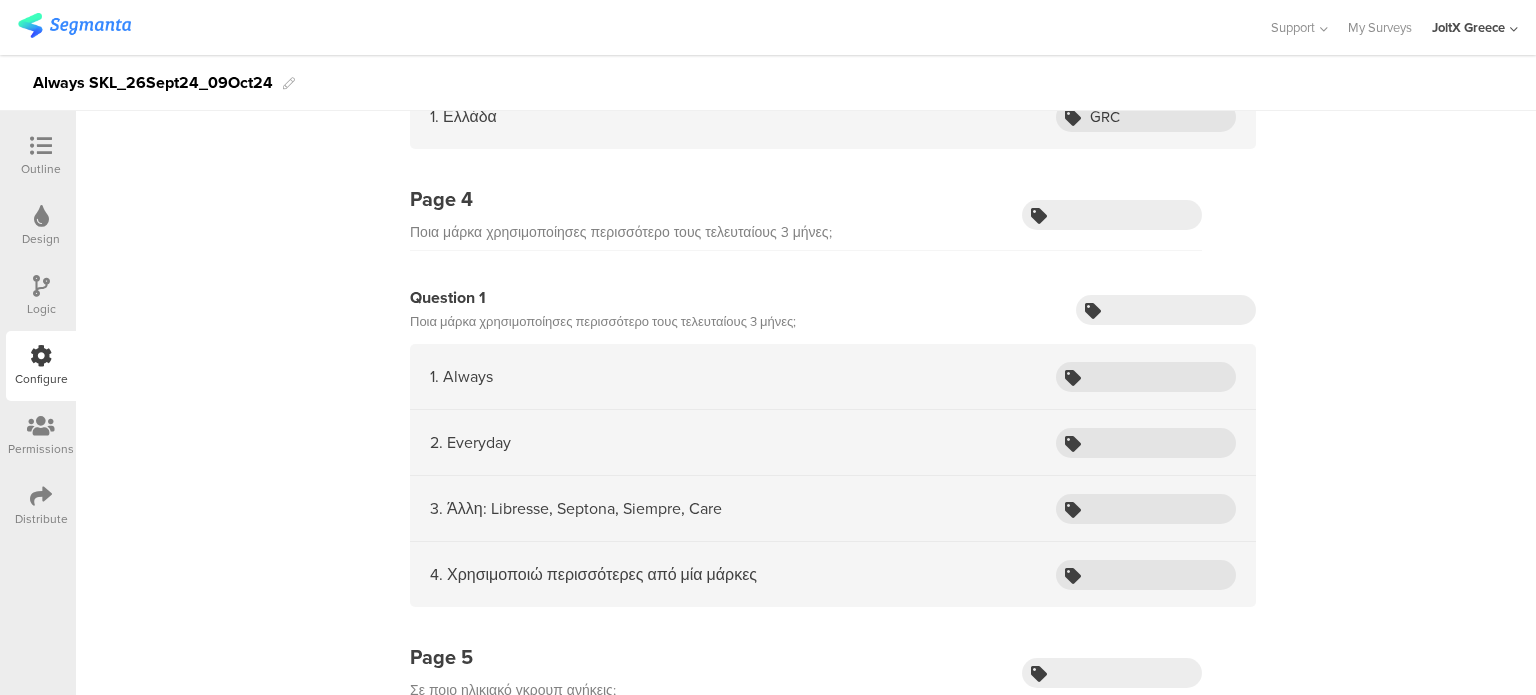 scroll, scrollTop: 1710, scrollLeft: 0, axis: vertical 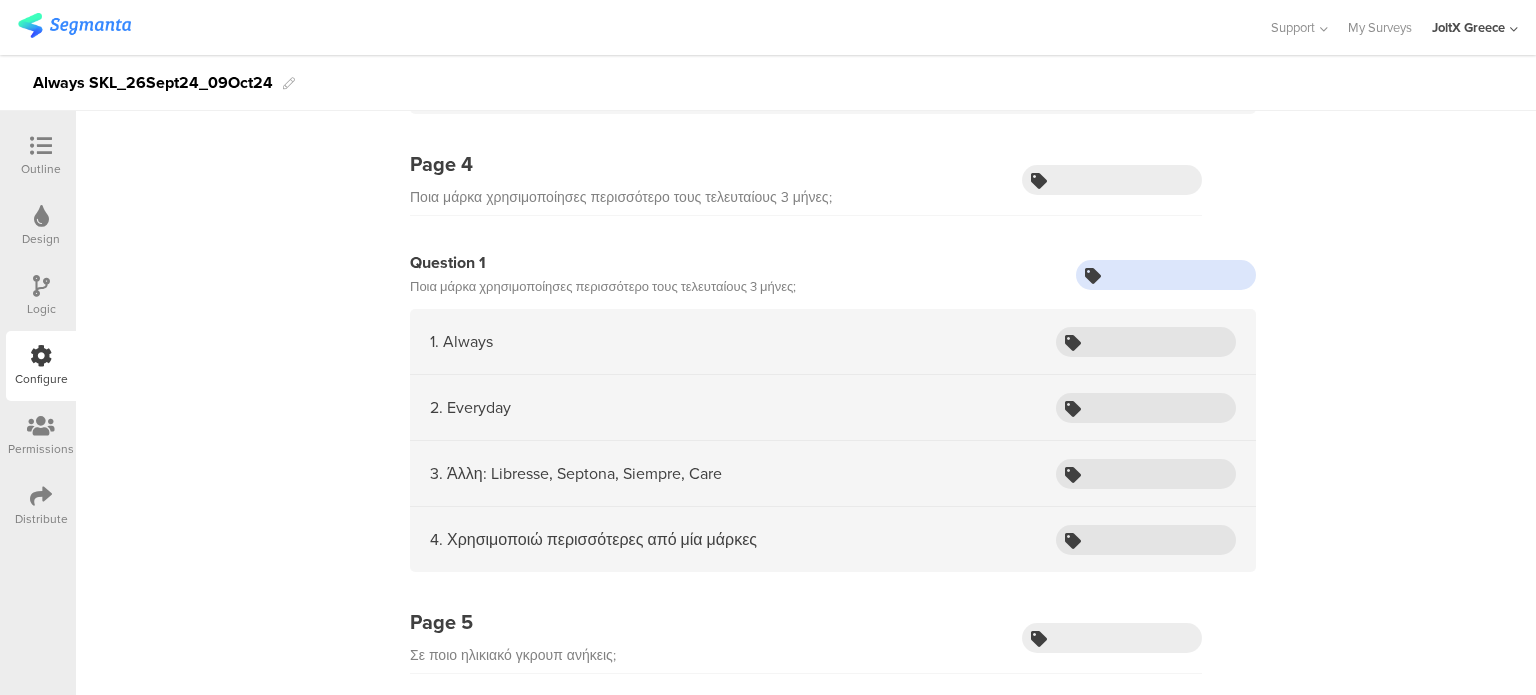 click at bounding box center (1166, 275) 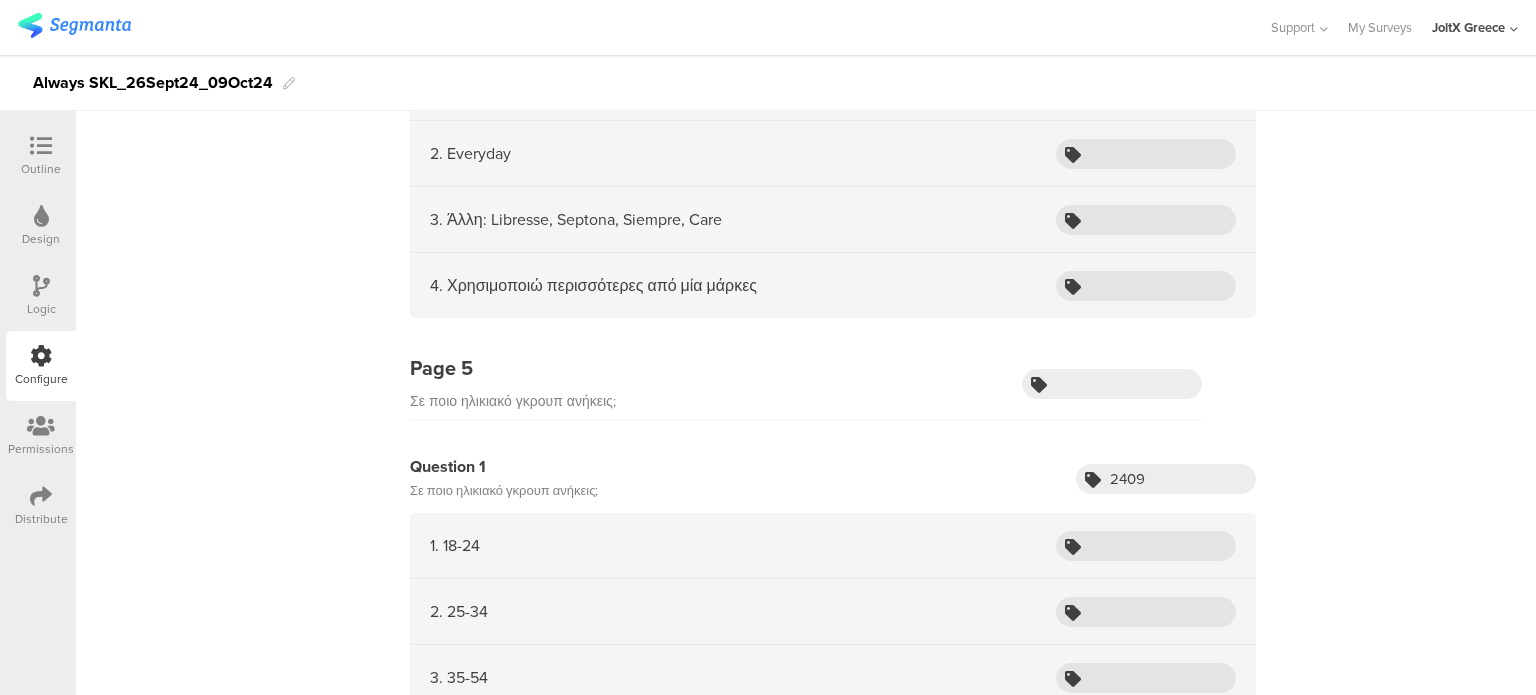scroll, scrollTop: 2210, scrollLeft: 0, axis: vertical 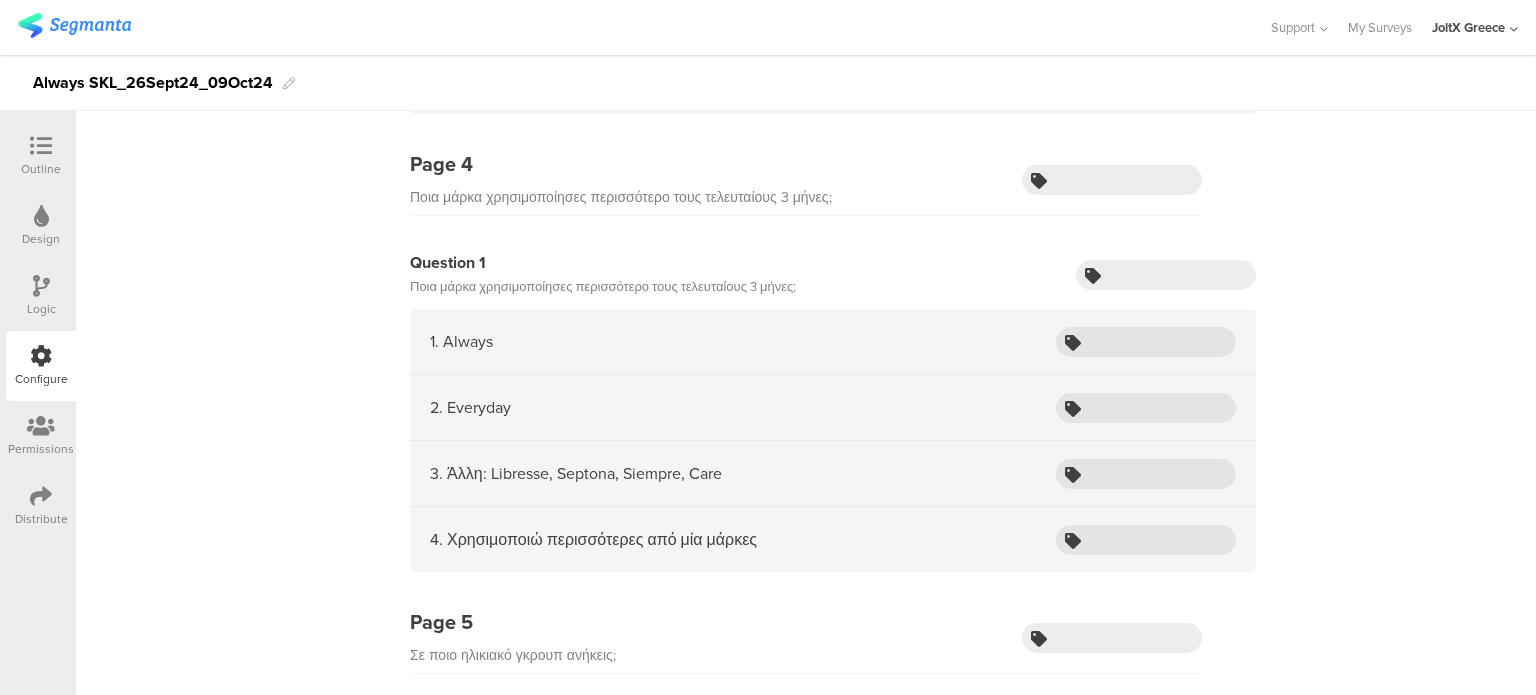 click on "4. Χρησιμοποιώ περισσότερες από μία μάρκες" at bounding box center [593, 539] 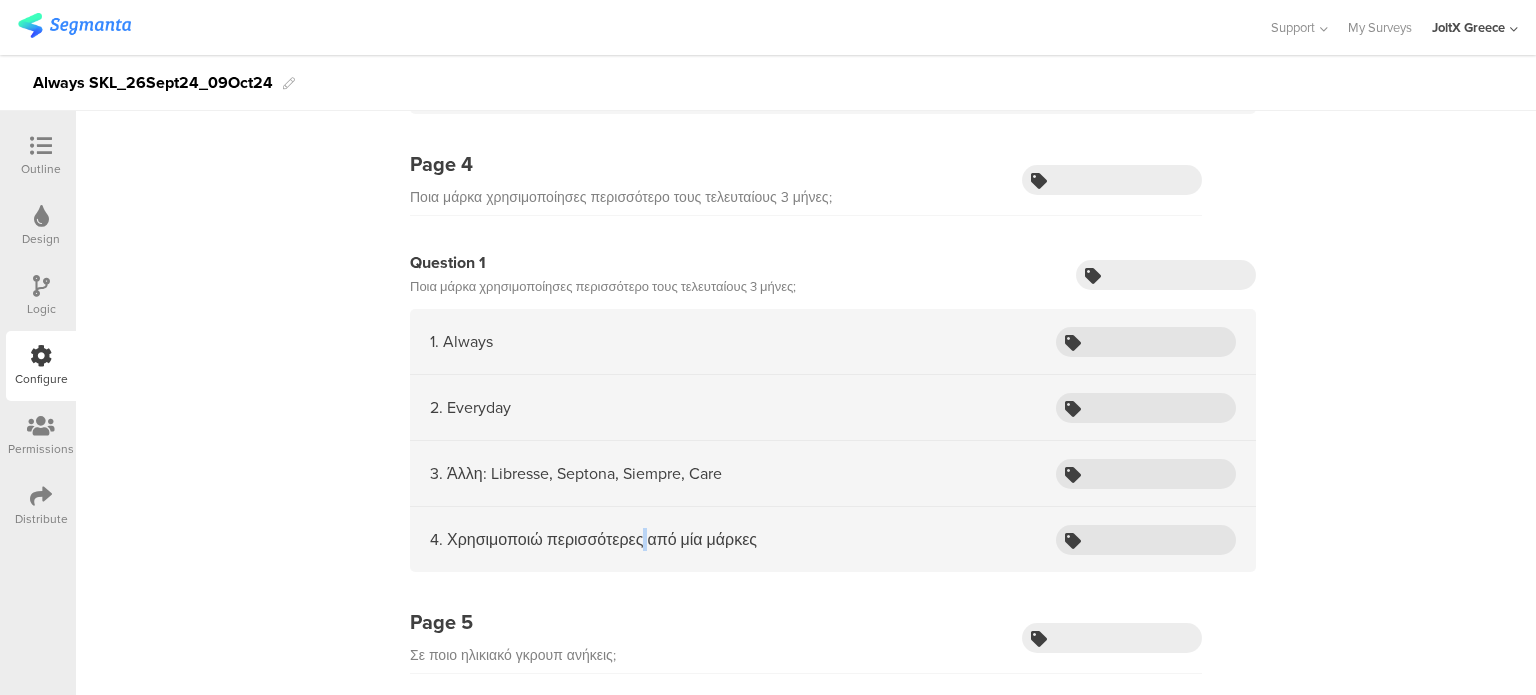 click on "4. Χρησιμοποιώ περισσότερες από μία μάρκες" at bounding box center [593, 539] 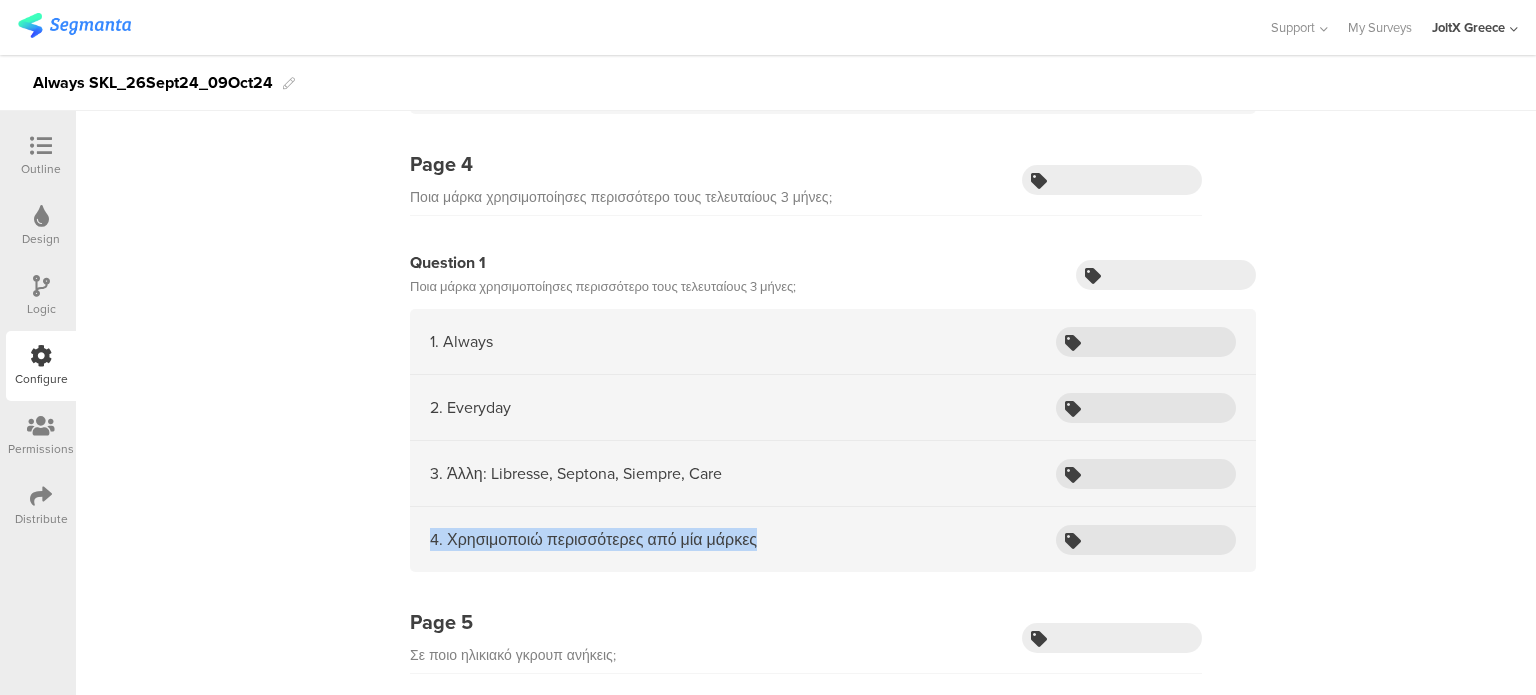 click on "4. Χρησιμοποιώ περισσότερες από μία μάρκες" at bounding box center [593, 539] 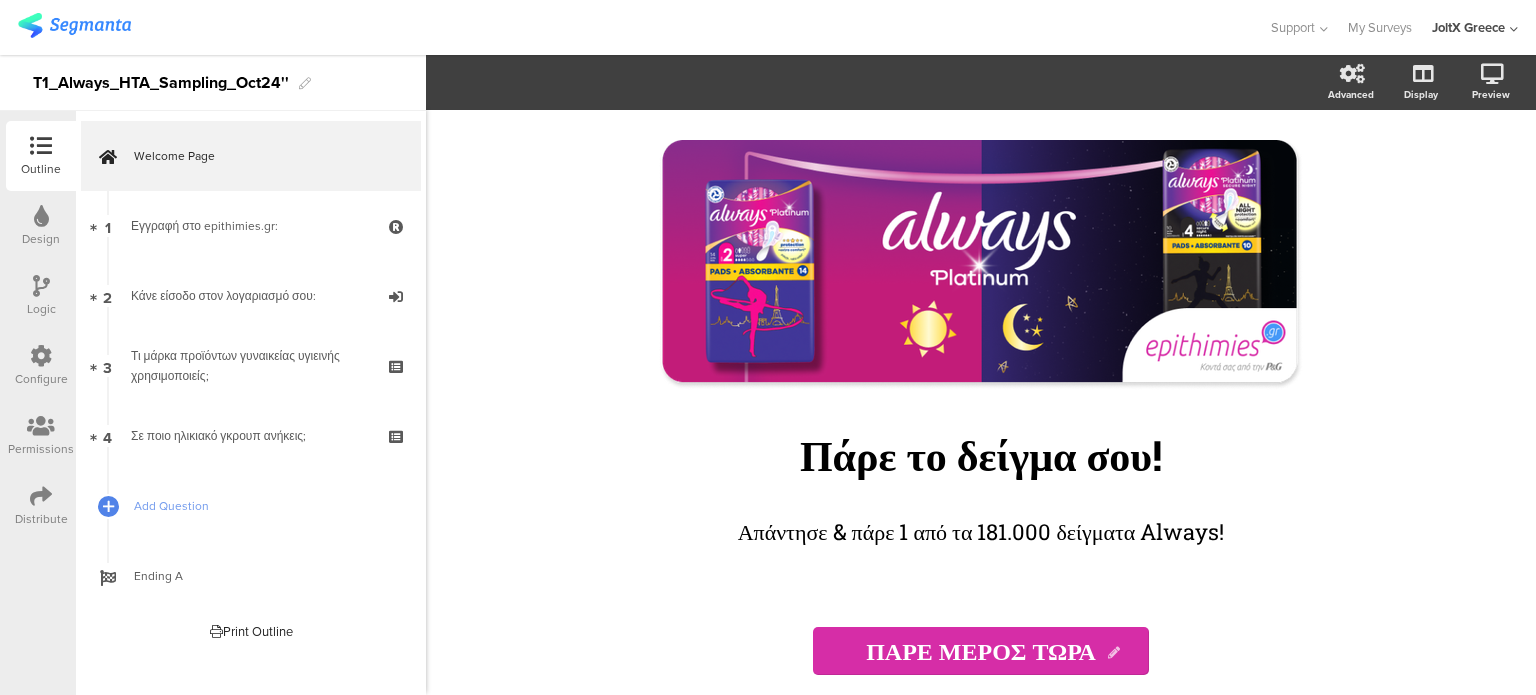 scroll, scrollTop: 0, scrollLeft: 0, axis: both 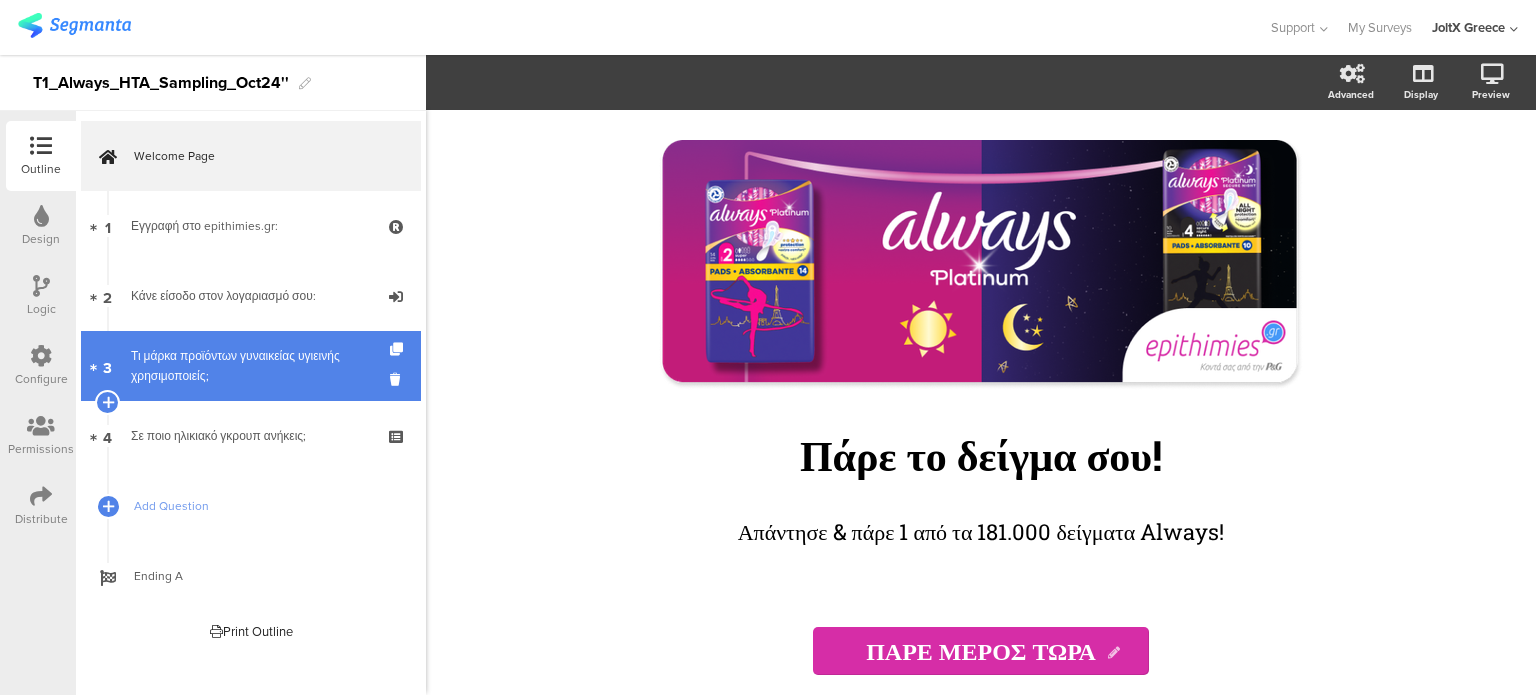 click on "Τι μάρκα προϊόντων γυναικείας υγιεινής χρησιμοποιείς;​" at bounding box center (250, 366) 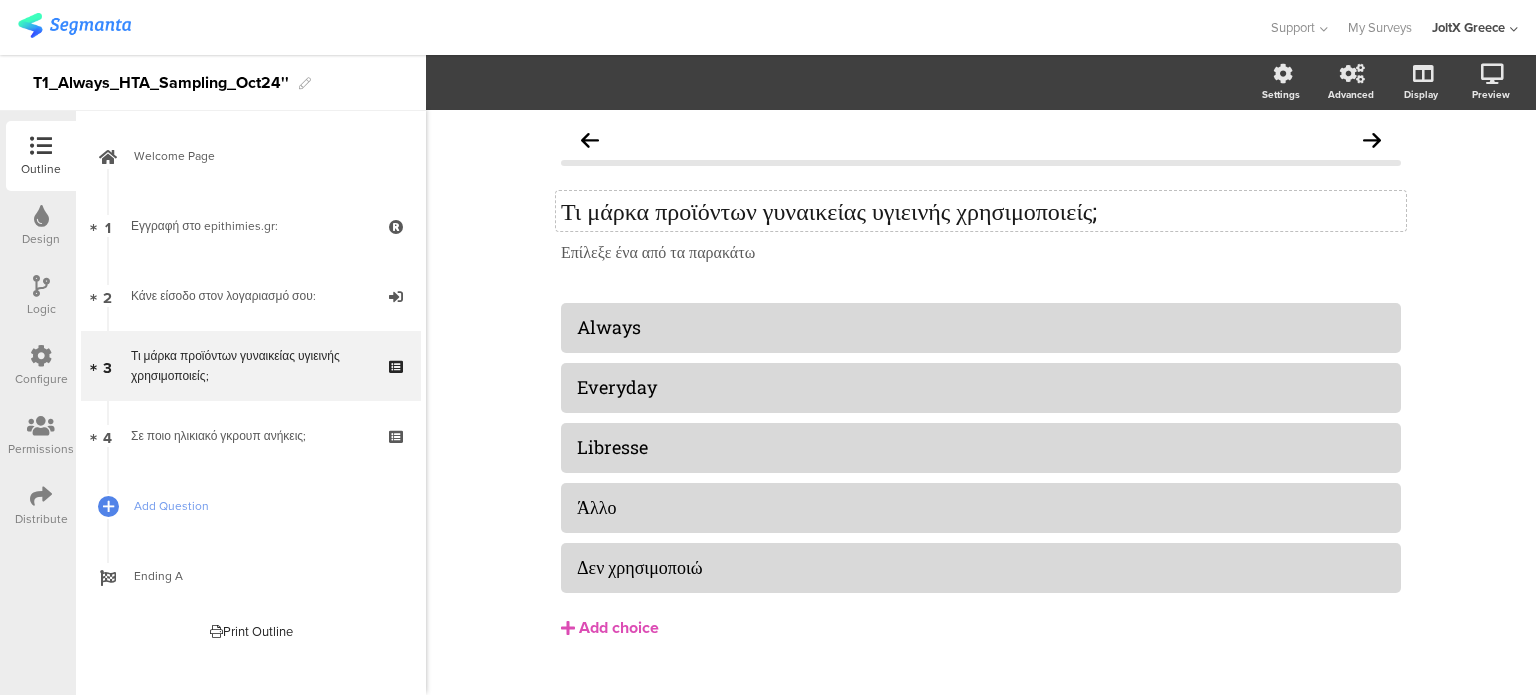 click on "Τι μάρκα προϊόντων γυναικείας υγιεινής χρησιμοποιείς;​" 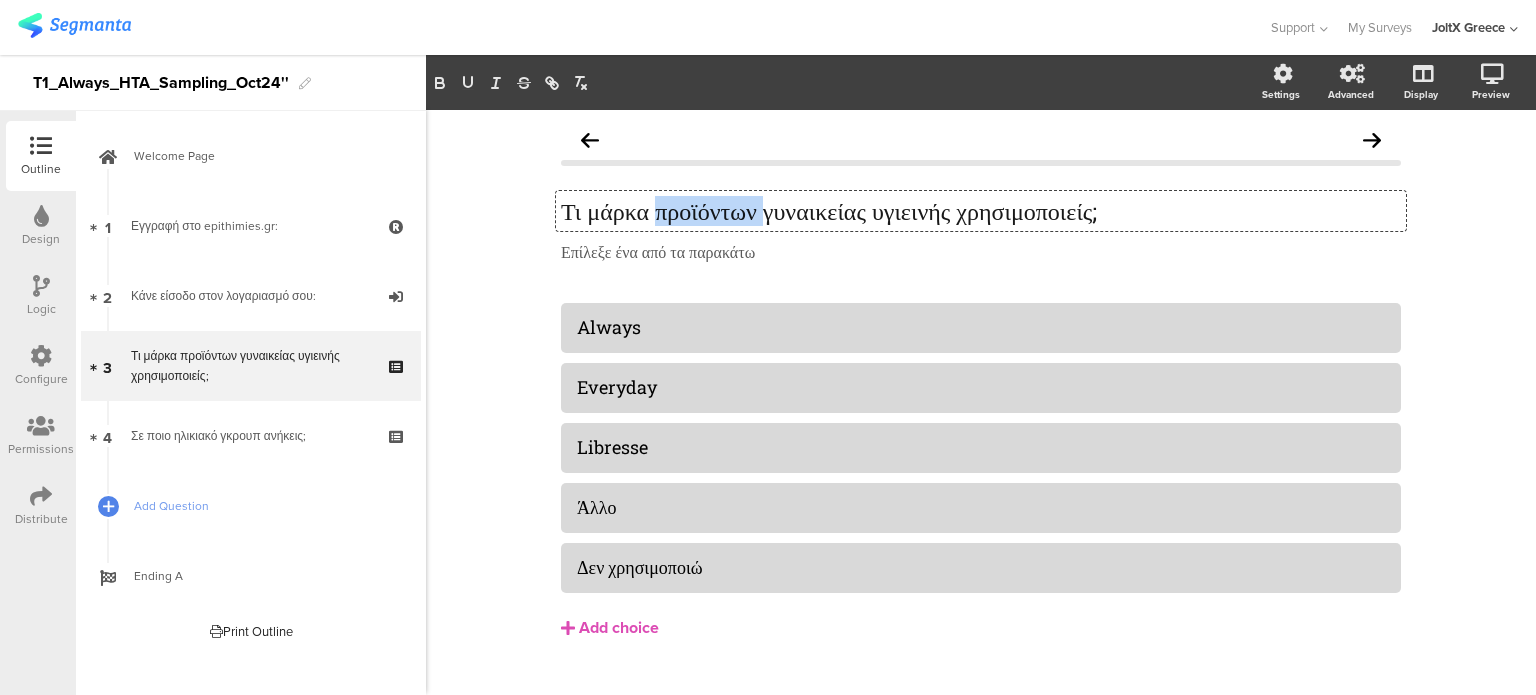 click on "Τι μάρκα προϊόντων γυναικείας υγιεινής χρησιμοποιείς;​" 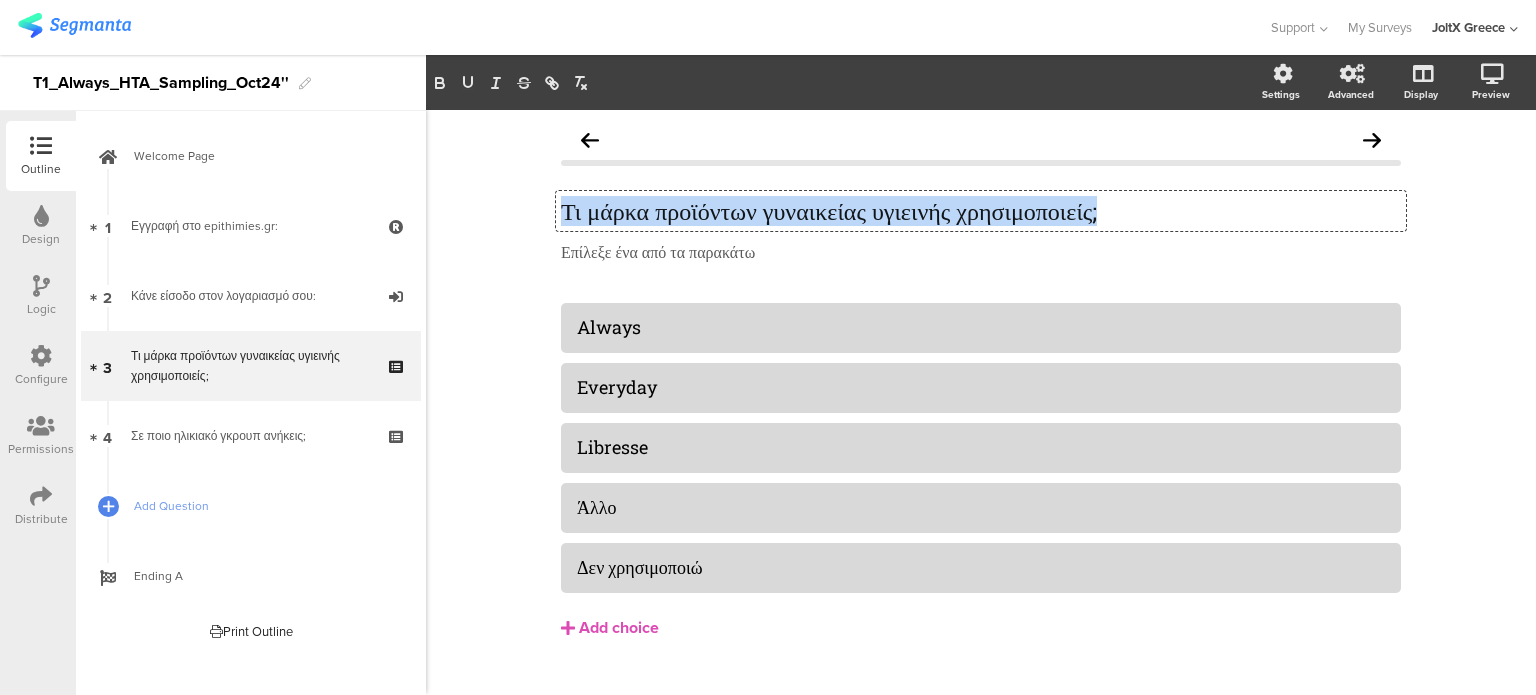 click on "Τι μάρκα προϊόντων γυναικείας υγιεινής χρησιμοποιείς;​" 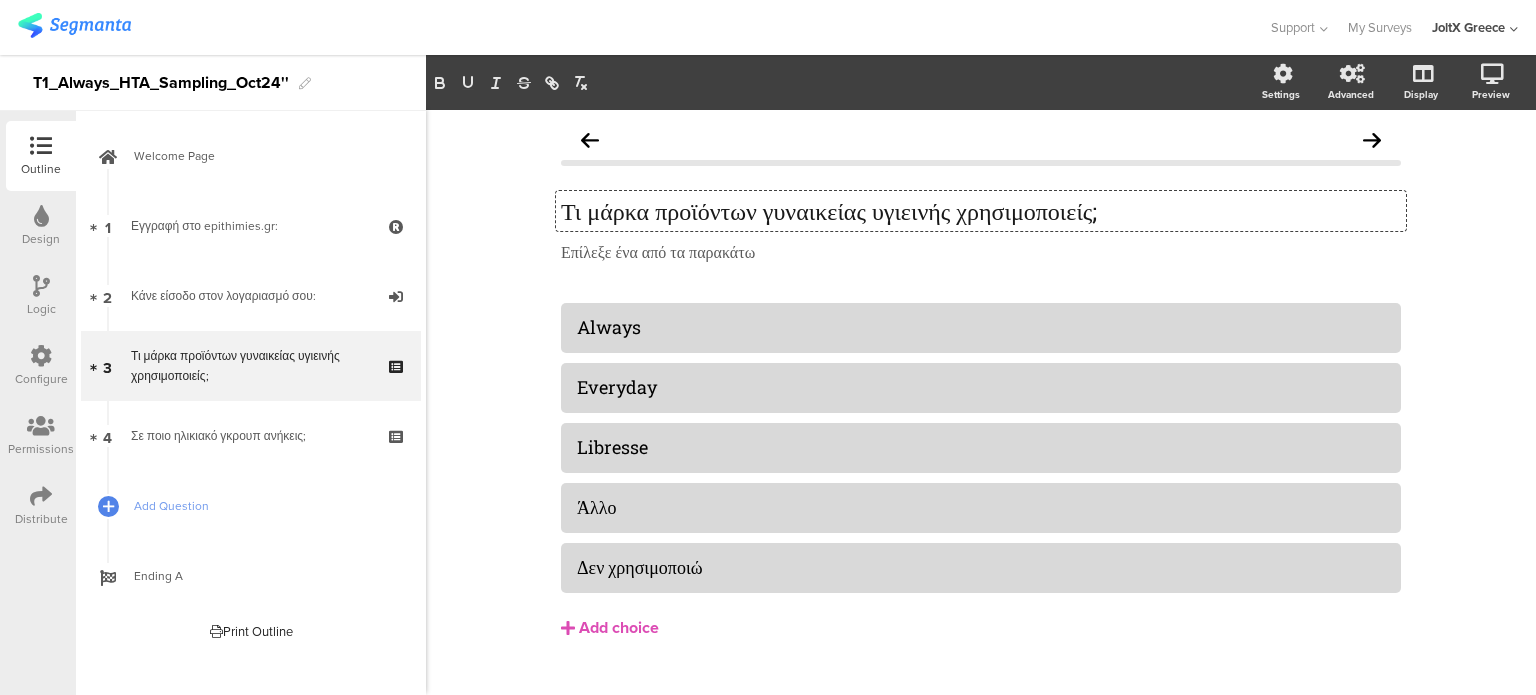 click at bounding box center [41, 356] 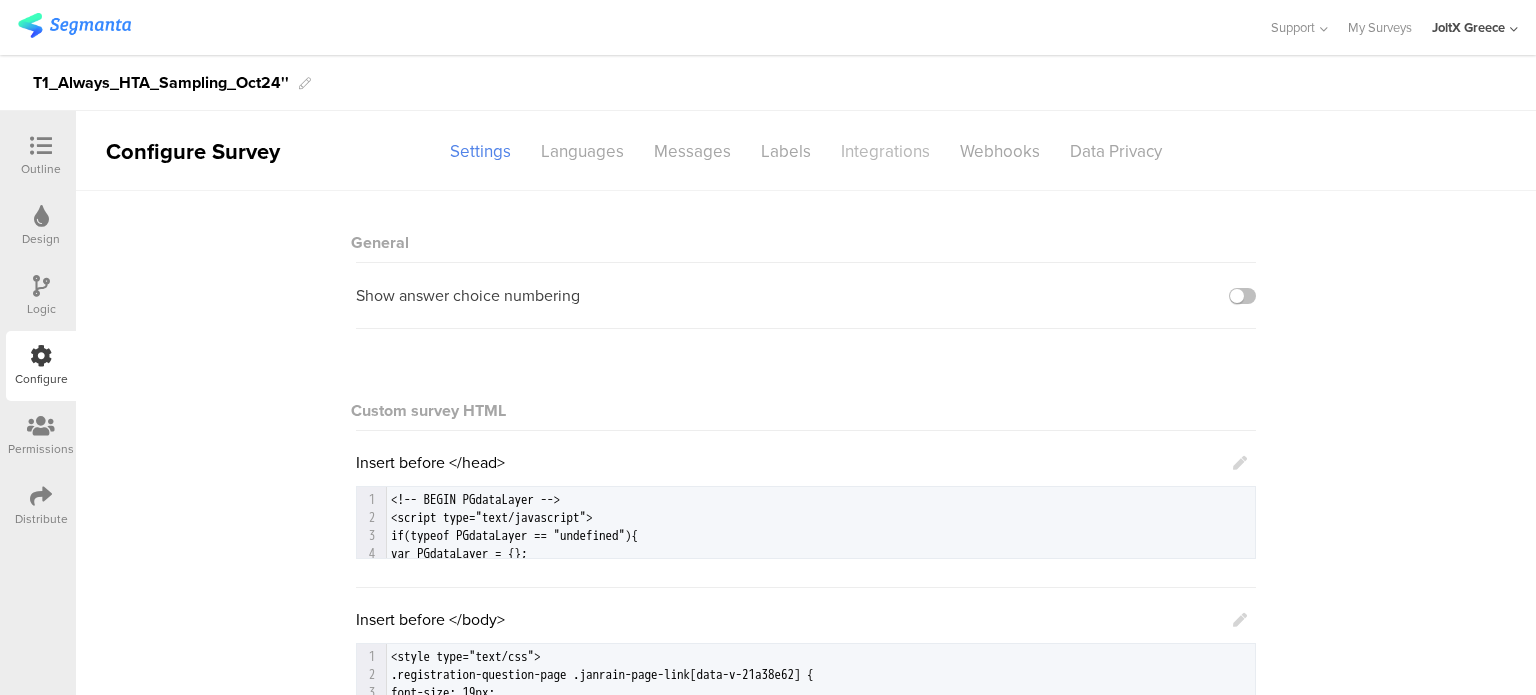click on "Integrations" at bounding box center [885, 151] 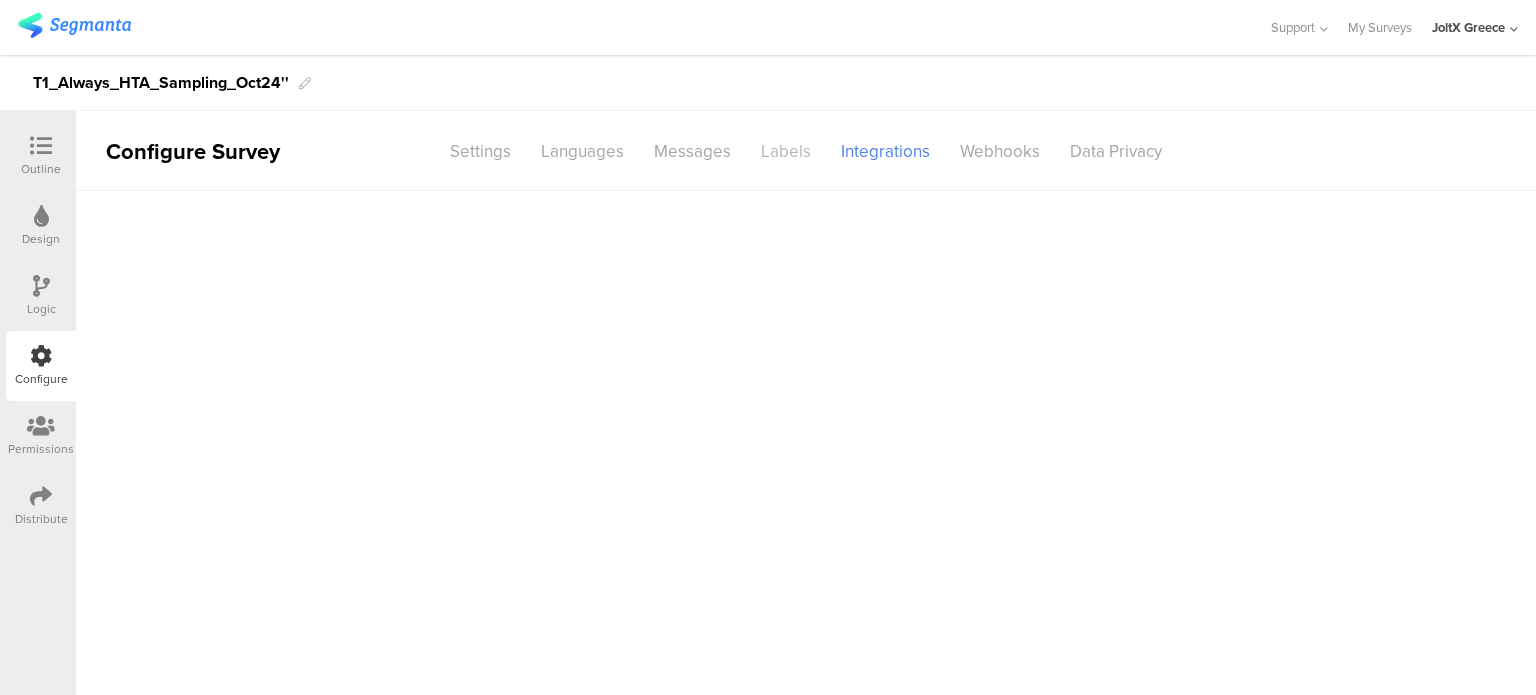 click on "Labels" at bounding box center (786, 151) 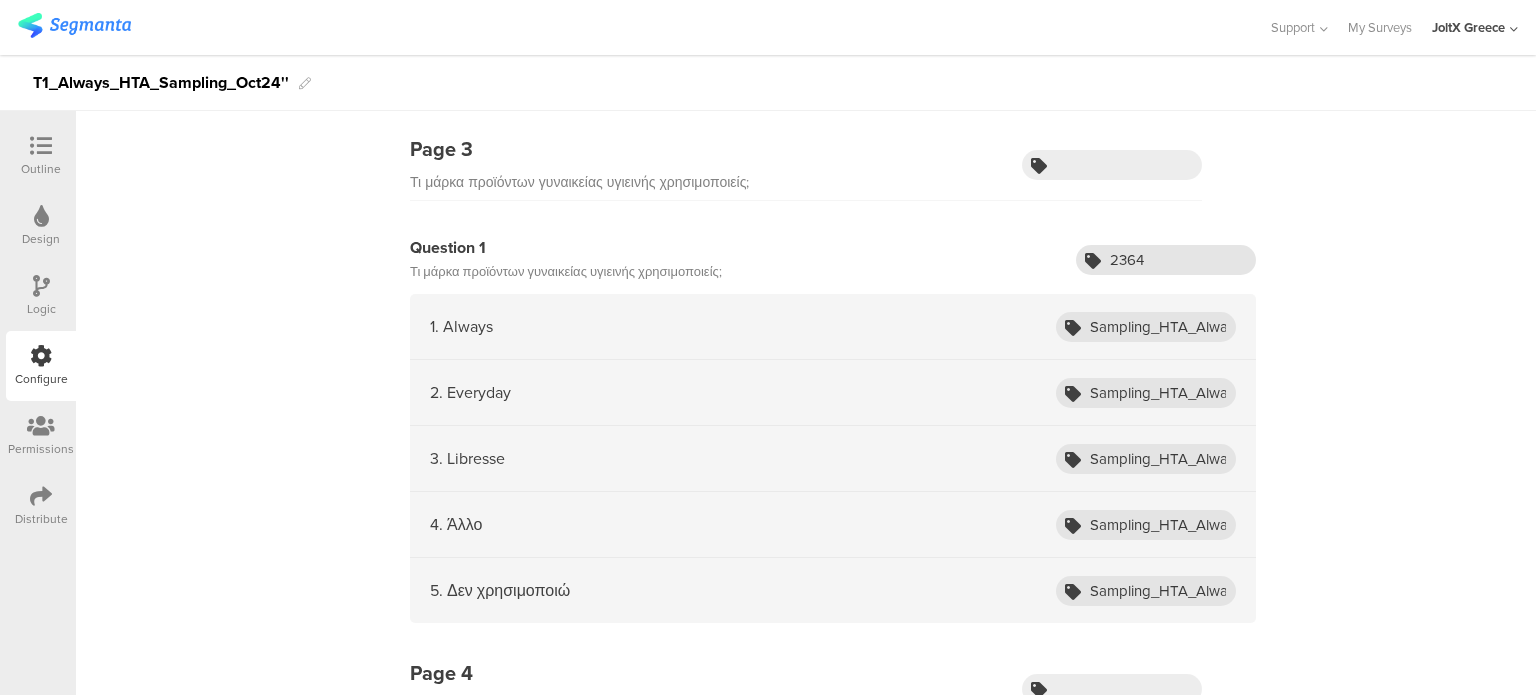 scroll, scrollTop: 802, scrollLeft: 0, axis: vertical 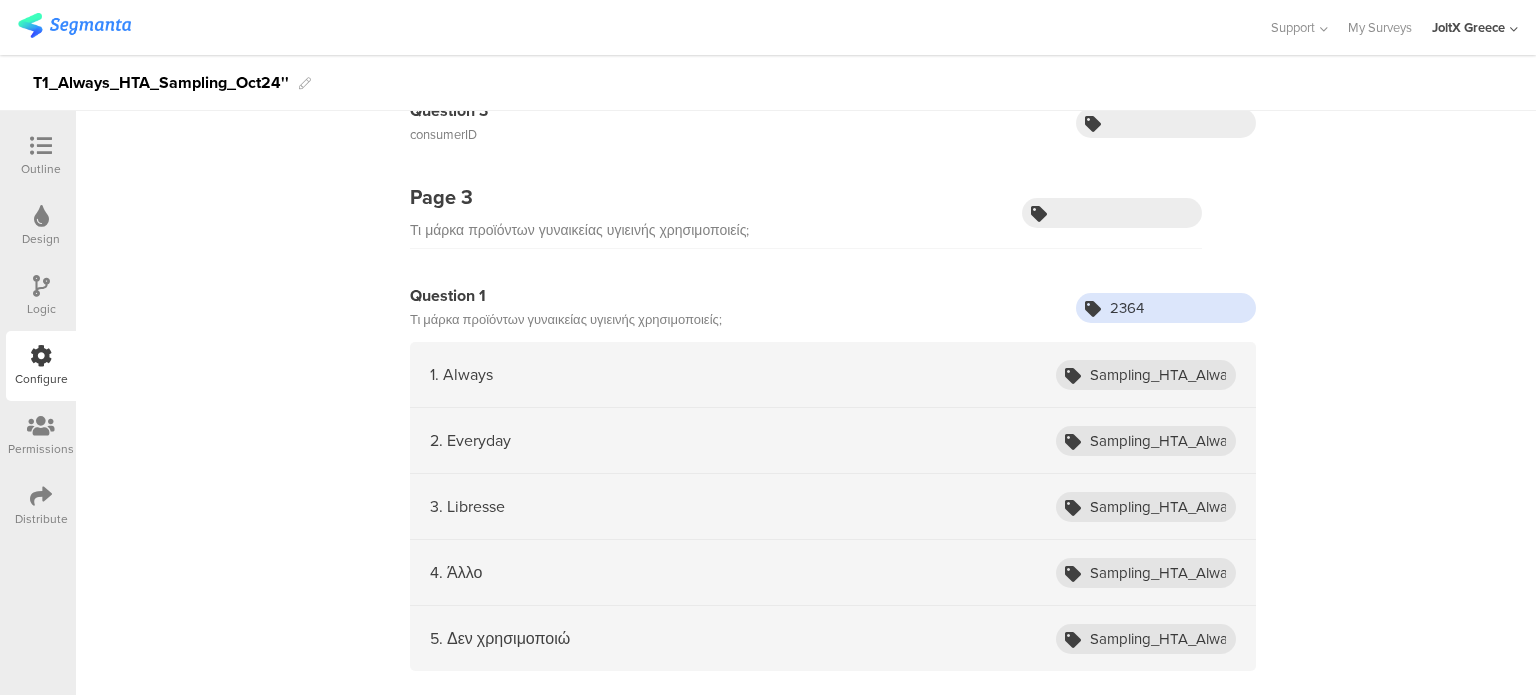 click on "2364" at bounding box center [1166, 308] 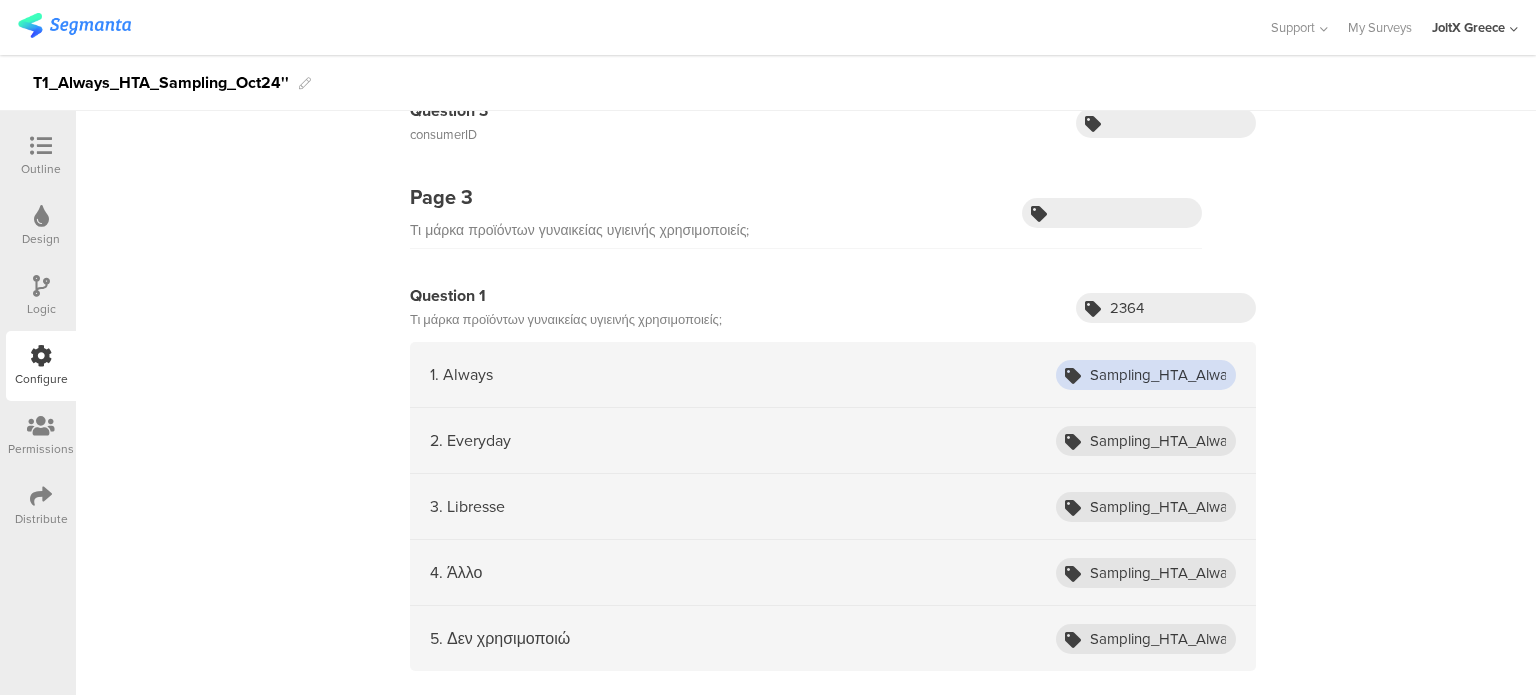 scroll, scrollTop: 0, scrollLeft: 120, axis: horizontal 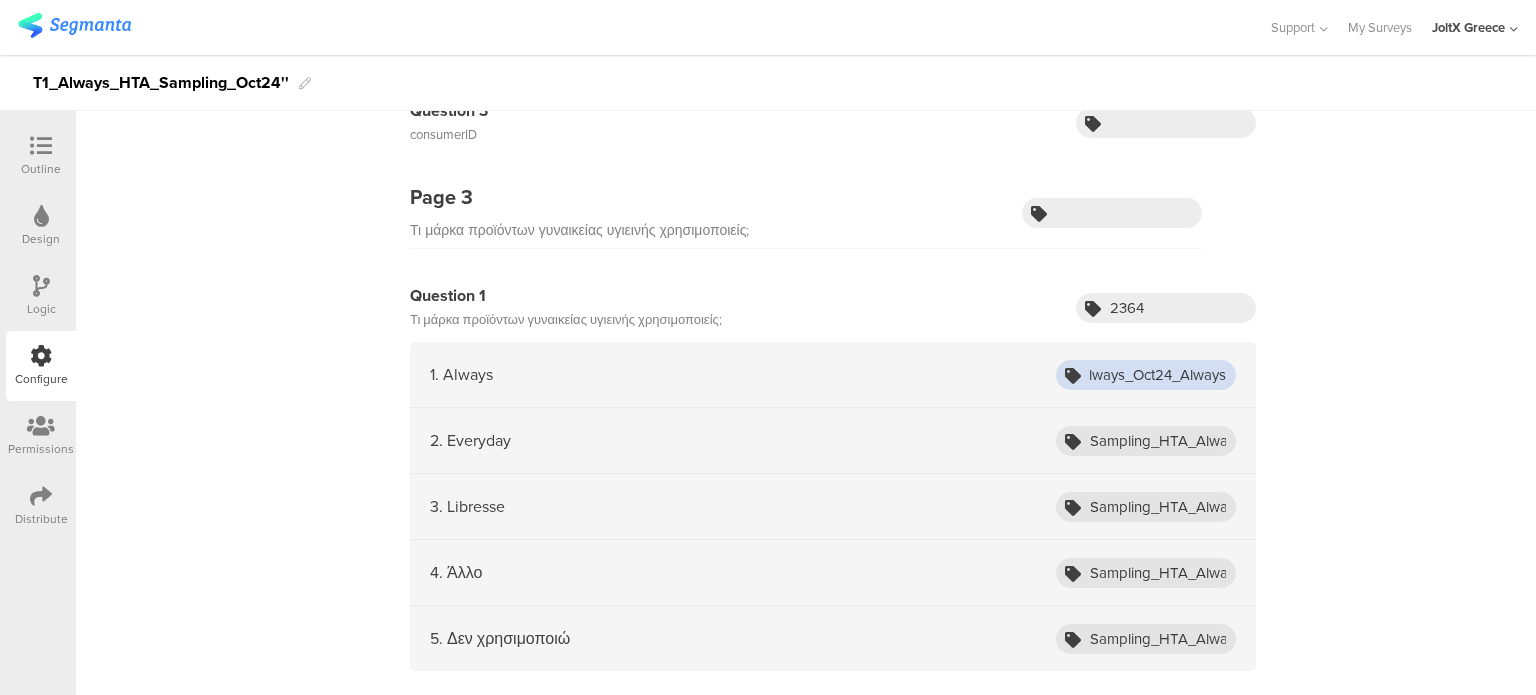 drag, startPoint x: 1116, startPoint y: 377, endPoint x: 1325, endPoint y: 387, distance: 209.2391 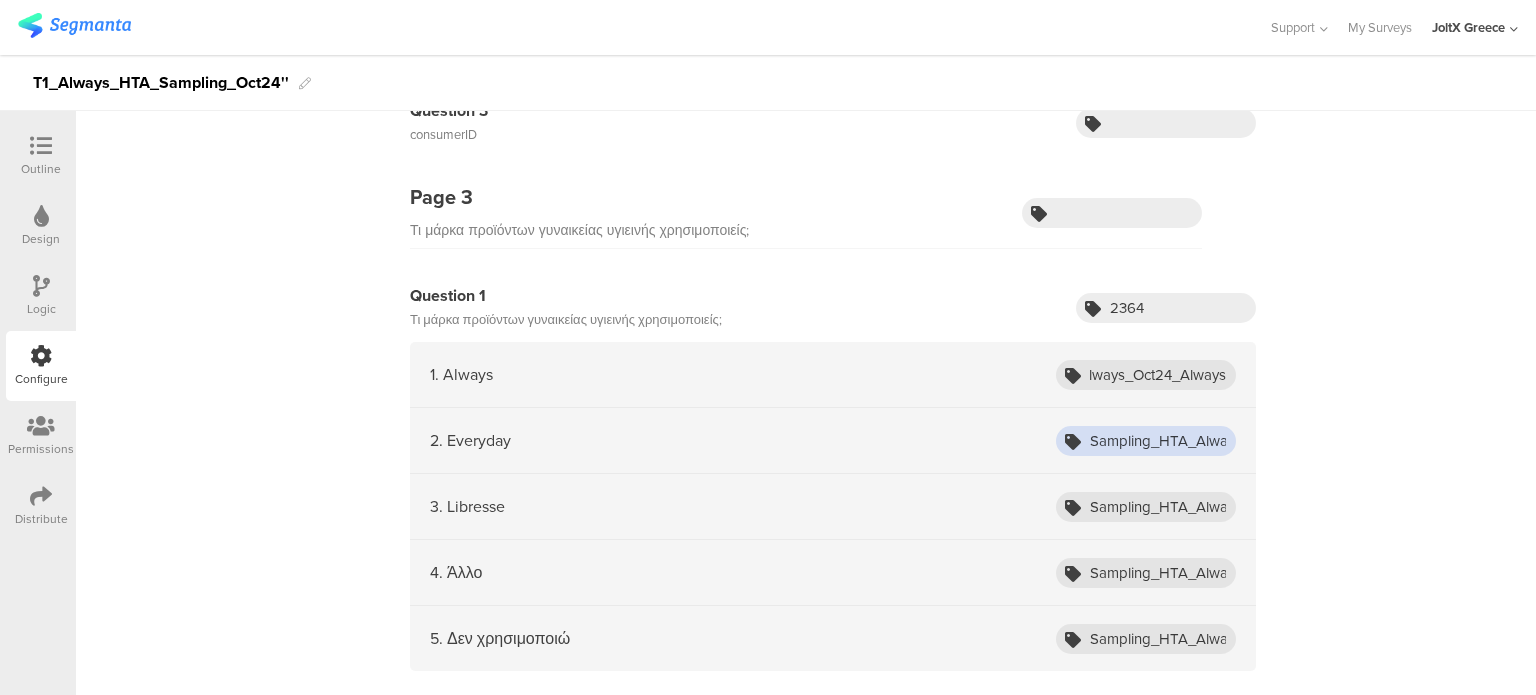 click on "Sampling_HTA_Always_Oct24_Everyday" at bounding box center (1146, 441) 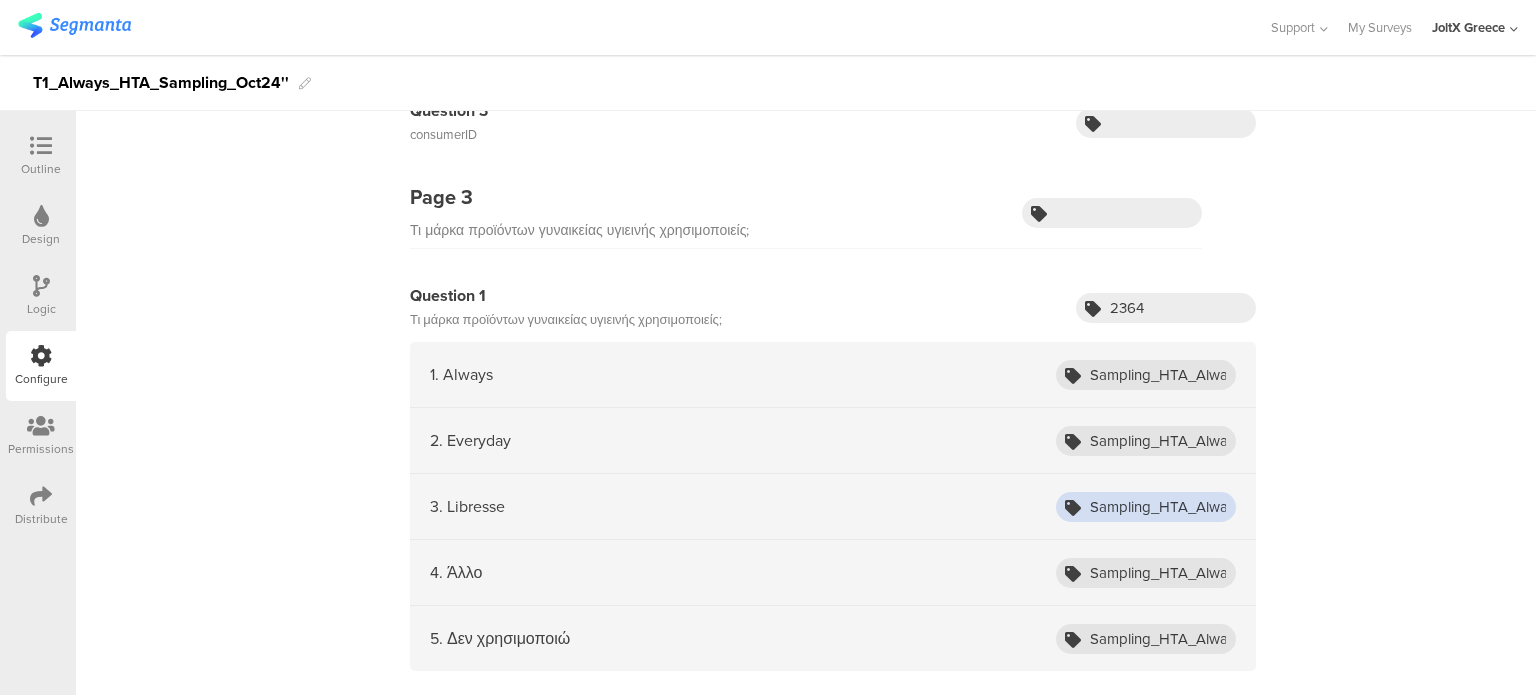 click on "Sampling_HTA_Always_Oct24_Libresse" at bounding box center (1146, 507) 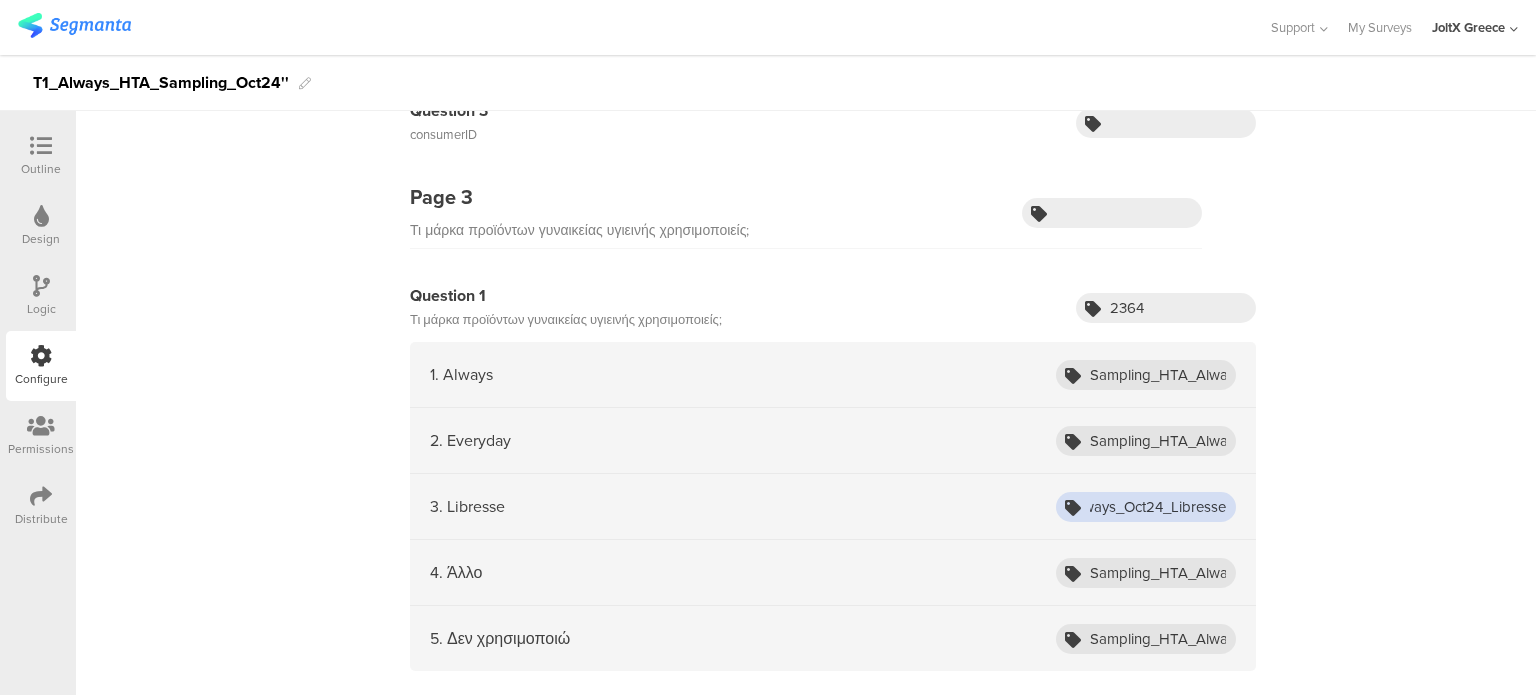 drag, startPoint x: 1160, startPoint y: 498, endPoint x: 1333, endPoint y: 506, distance: 173.18488 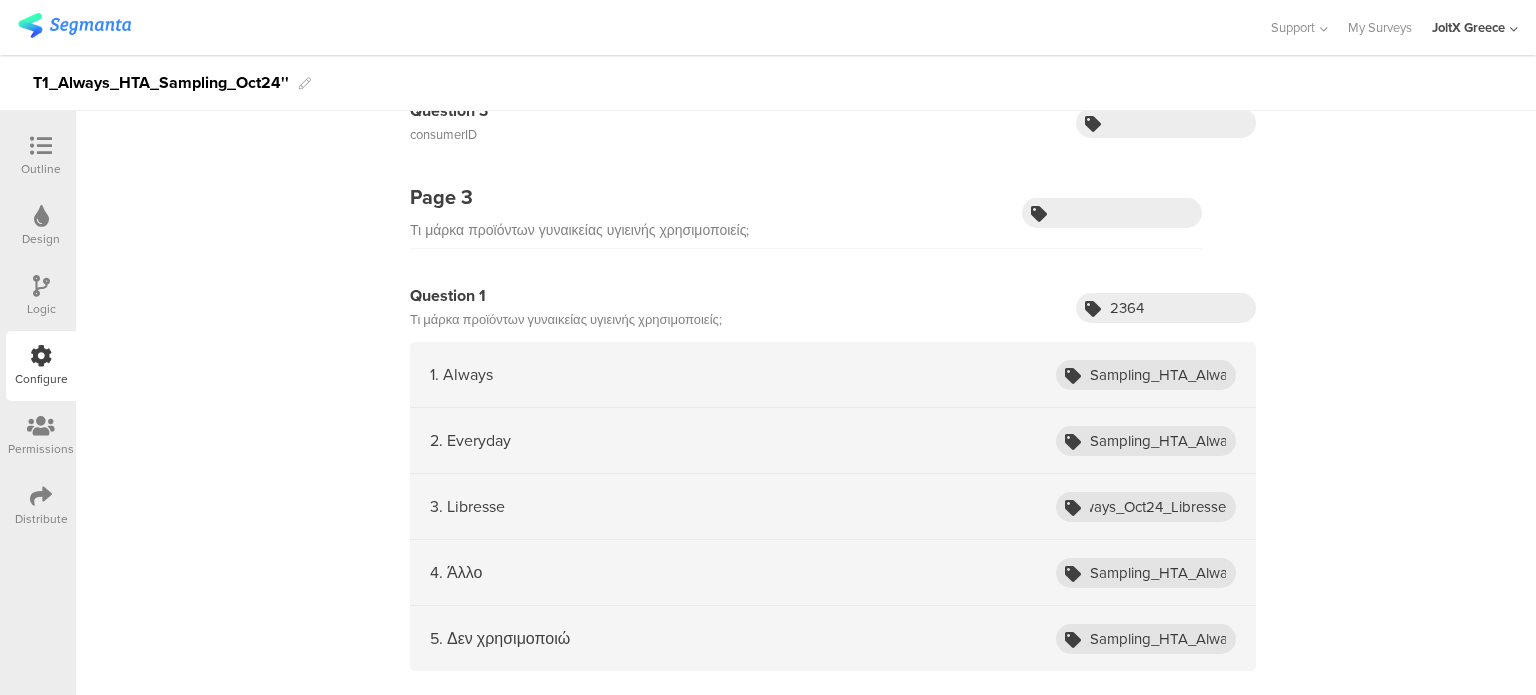 scroll, scrollTop: 0, scrollLeft: 0, axis: both 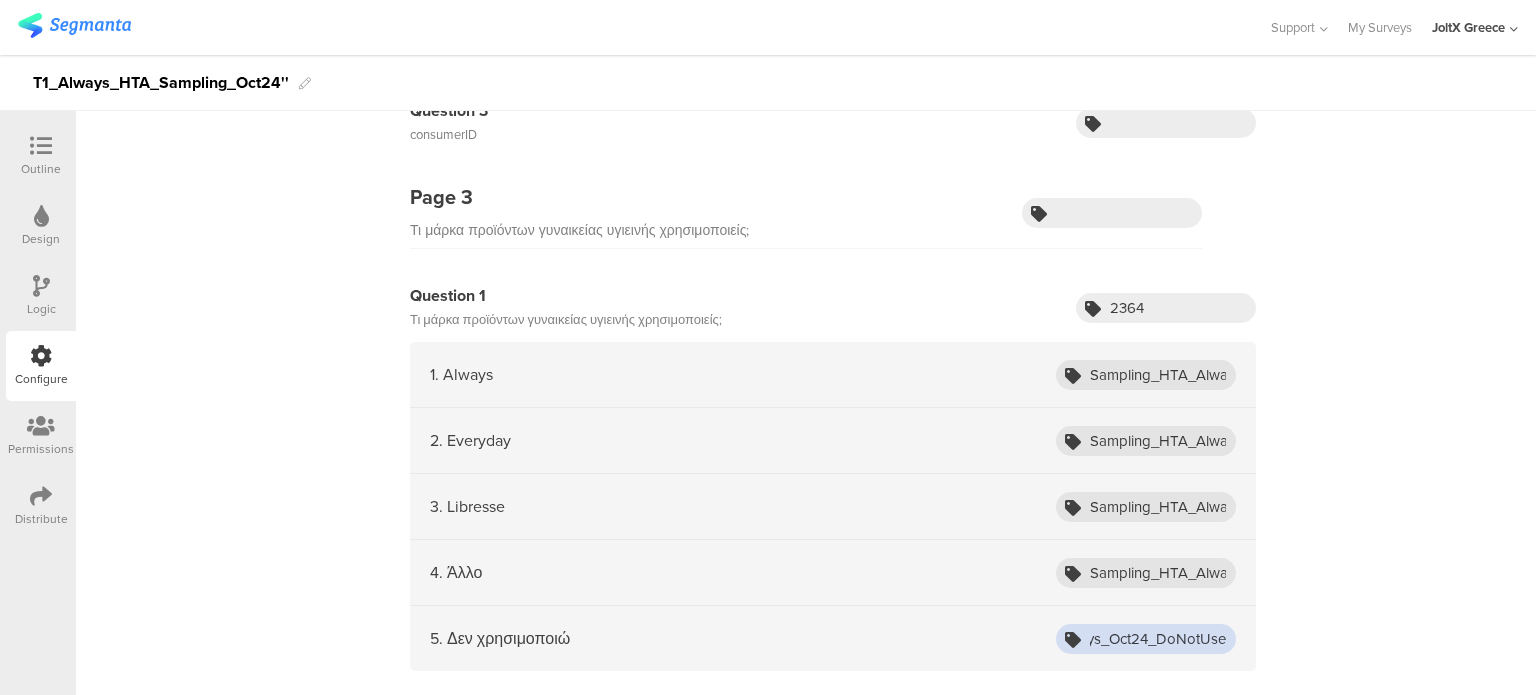 drag, startPoint x: 1184, startPoint y: 634, endPoint x: 1320, endPoint y: 635, distance: 136.00368 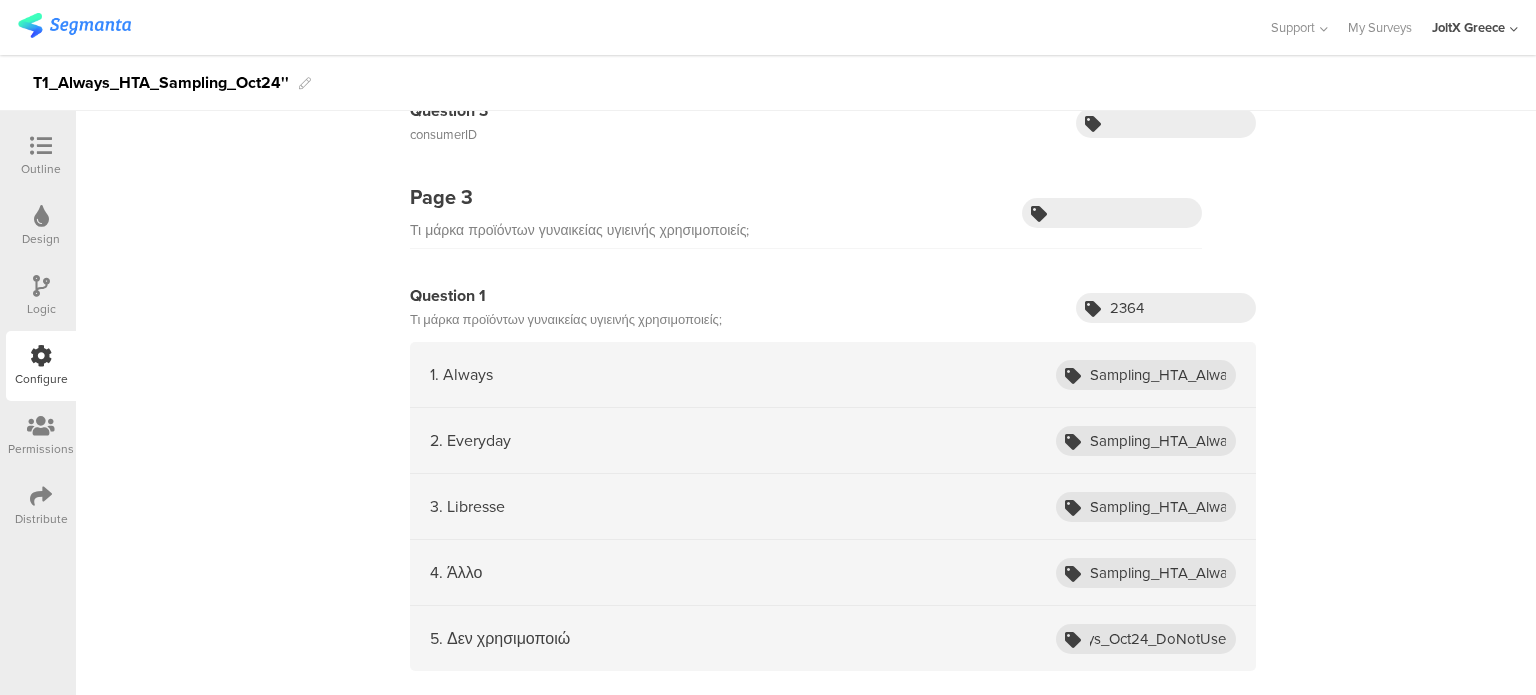 scroll, scrollTop: 0, scrollLeft: 0, axis: both 